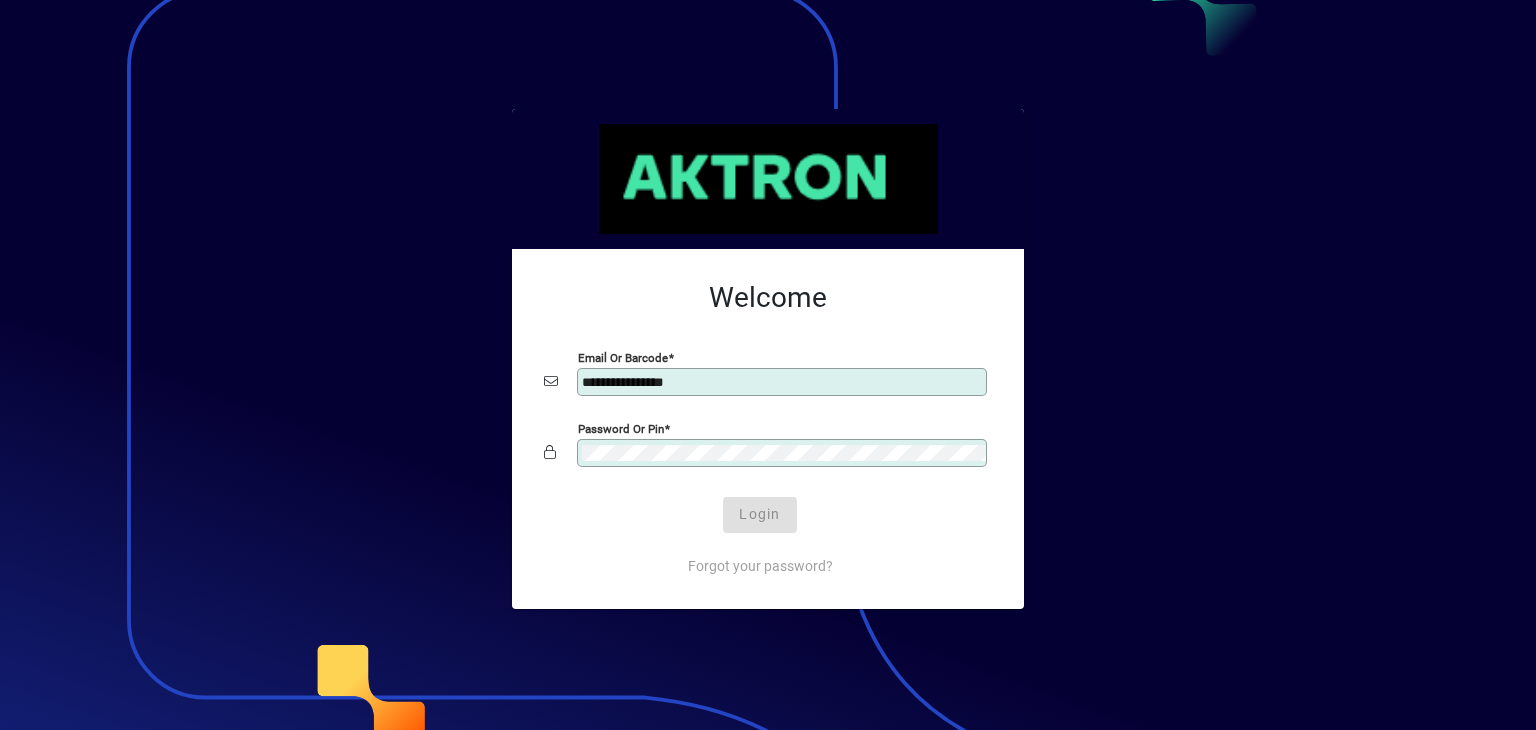 scroll, scrollTop: 0, scrollLeft: 0, axis: both 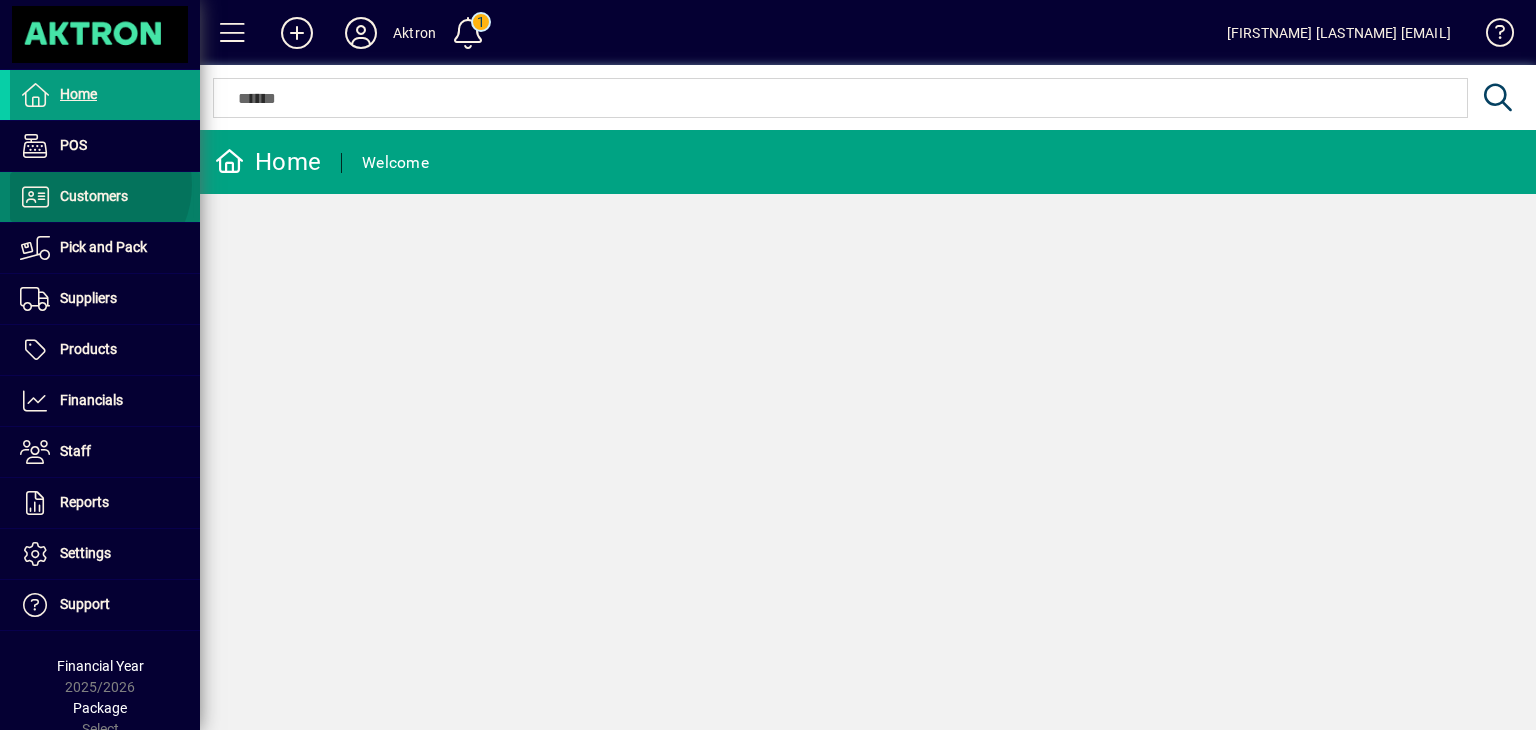 click on "Customers" at bounding box center (69, 197) 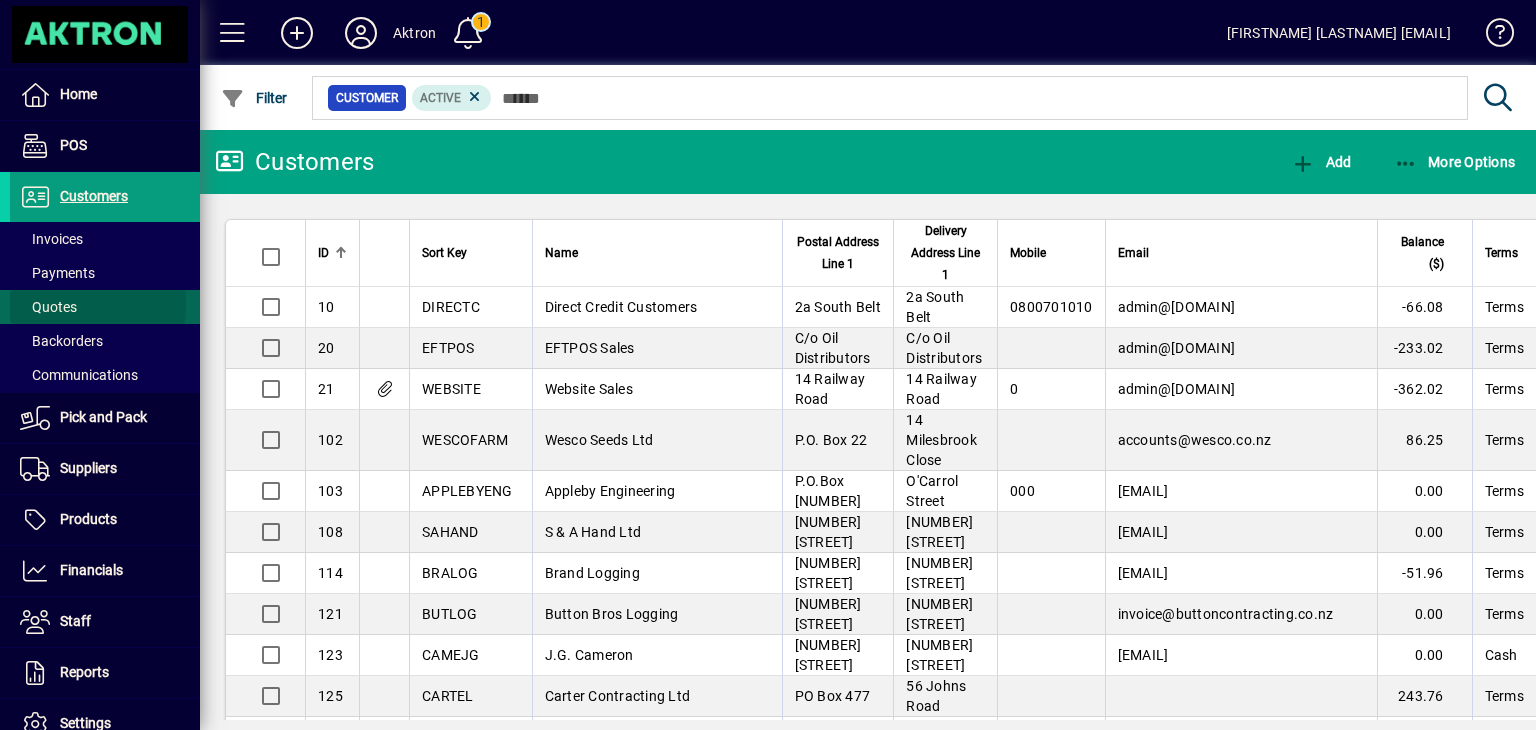 click on "Quotes" at bounding box center (48, 307) 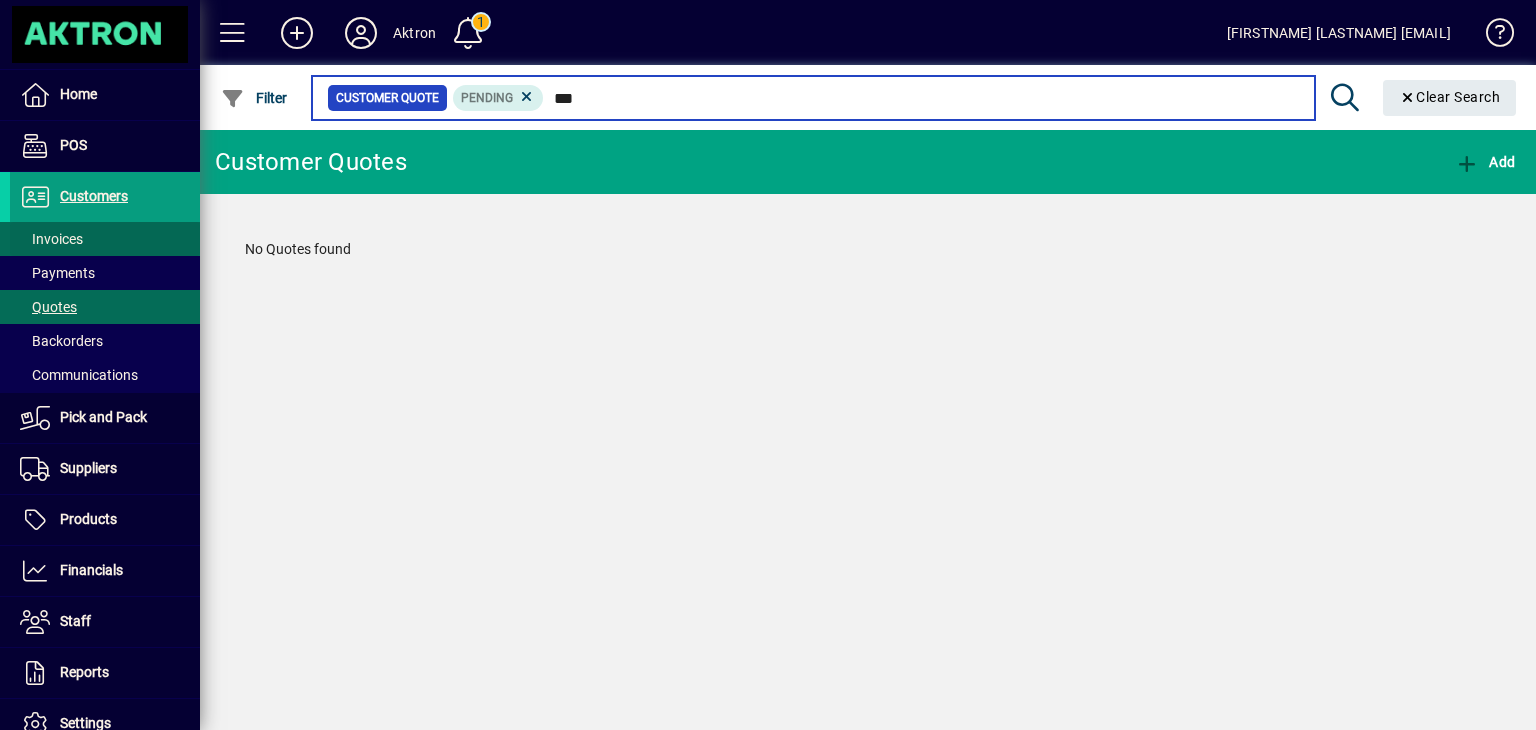 type on "***" 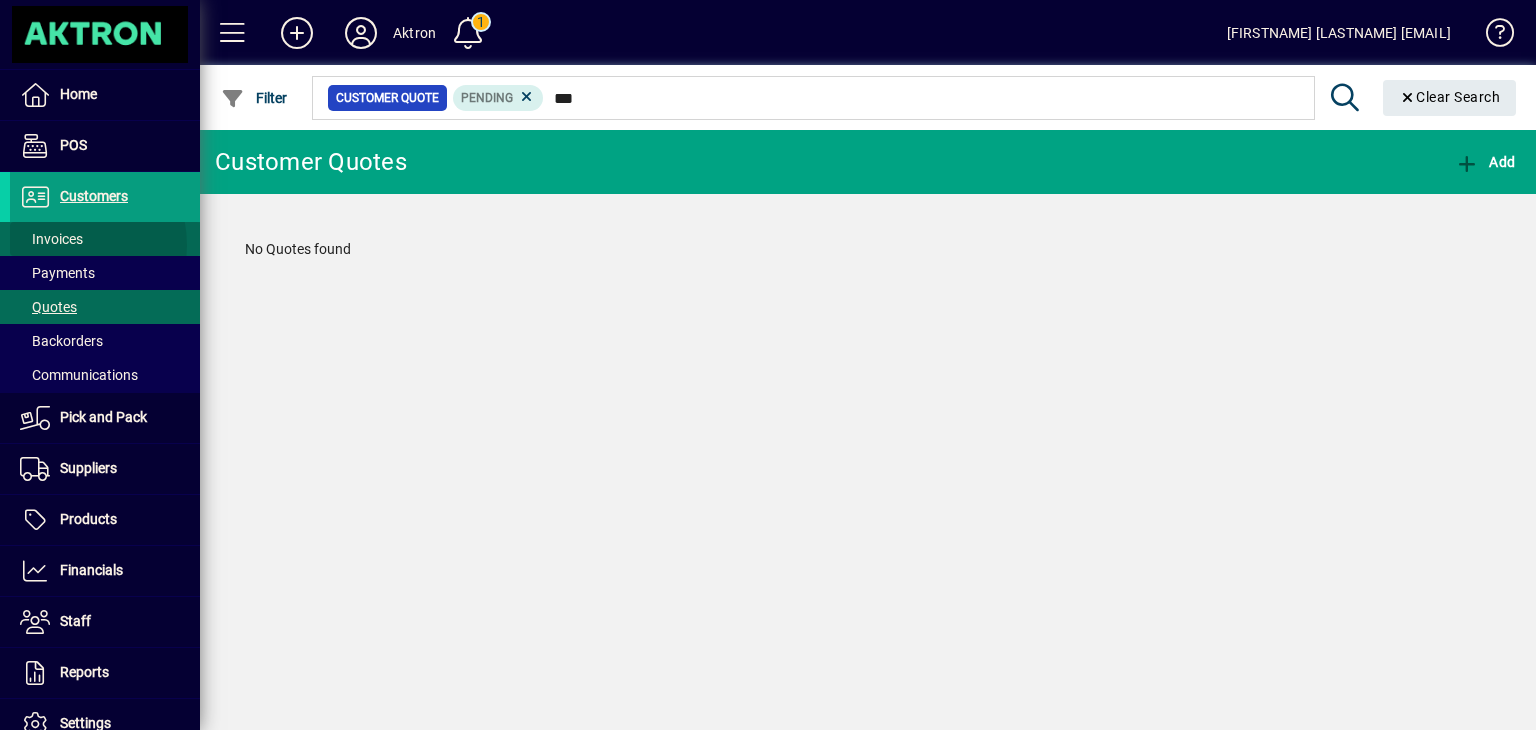 click on "Invoices" at bounding box center (51, 239) 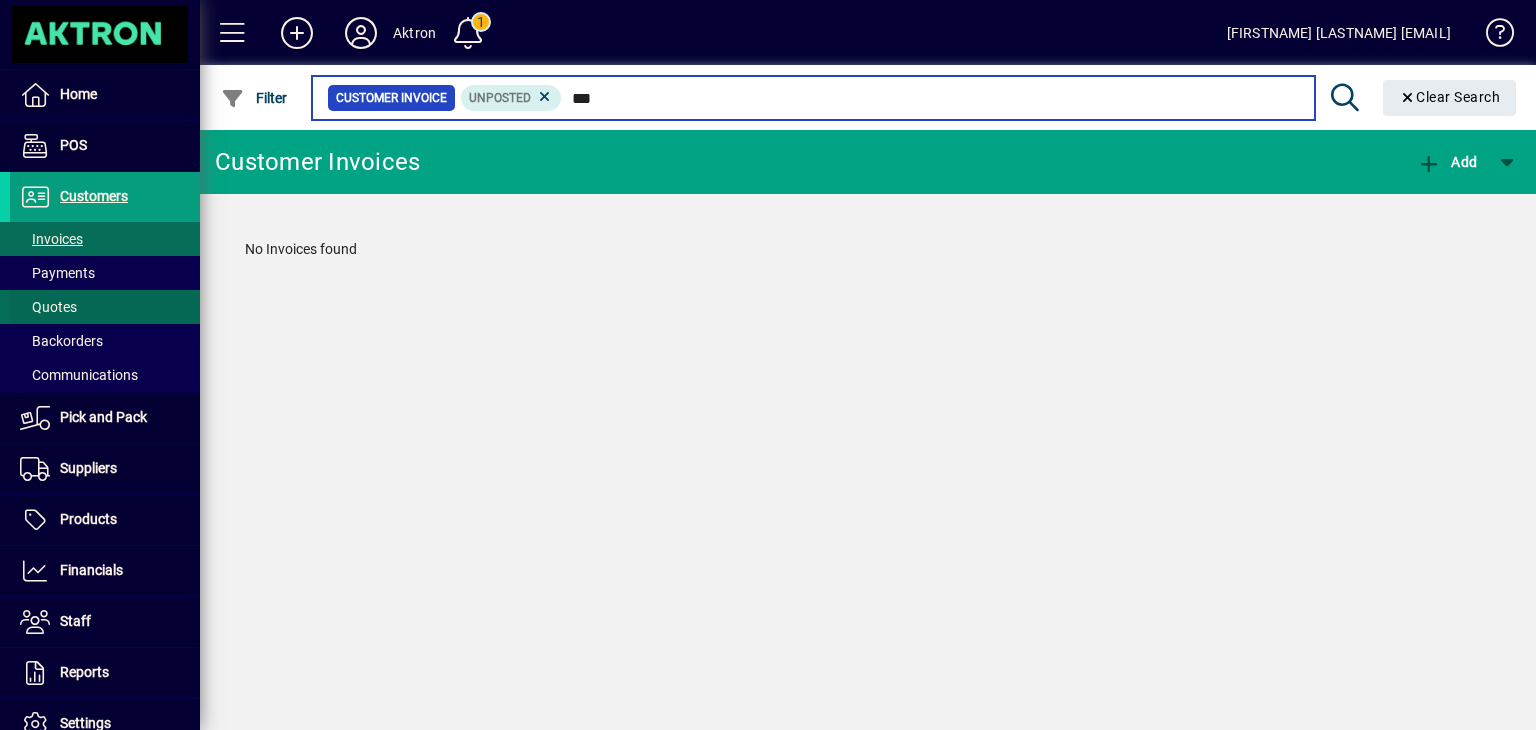 type on "***" 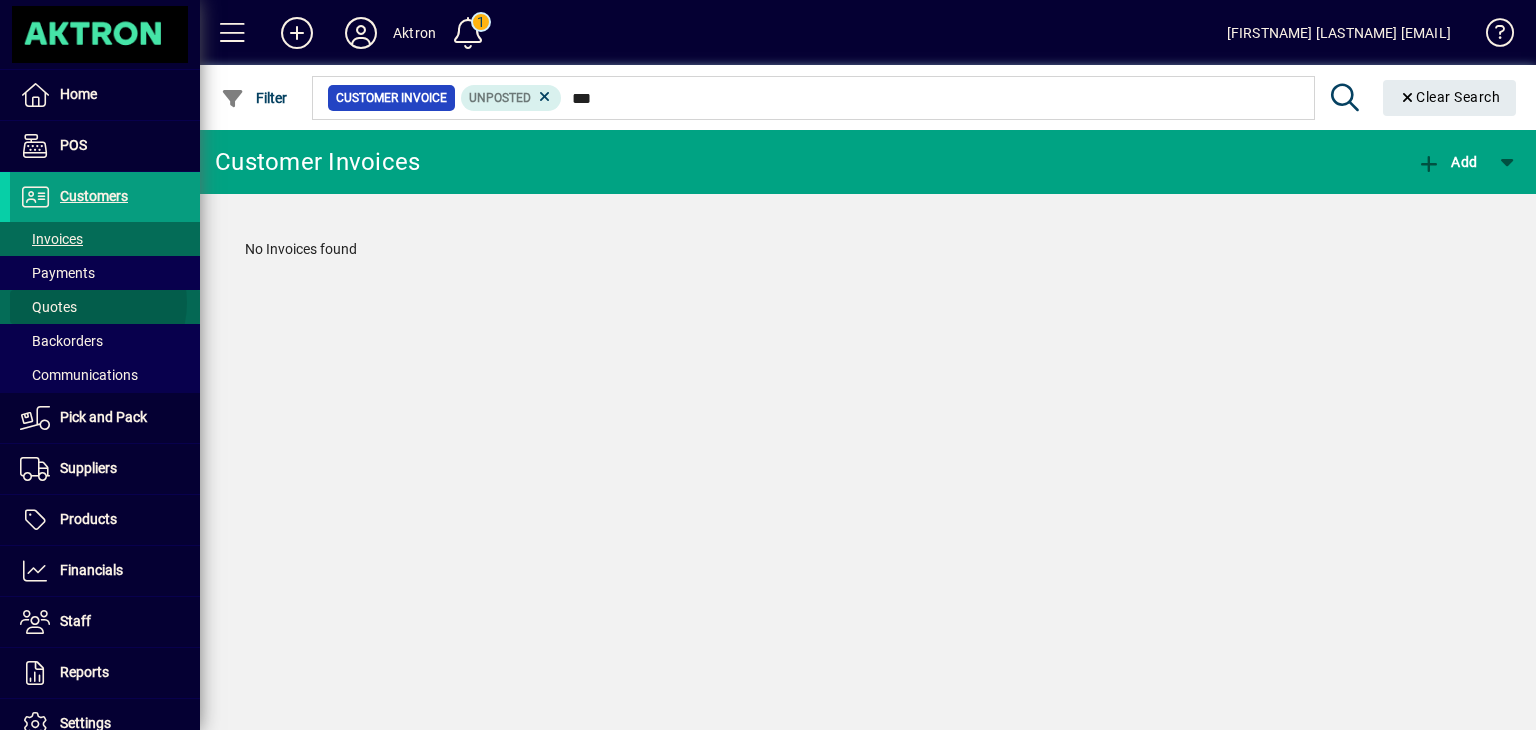 click at bounding box center (105, 307) 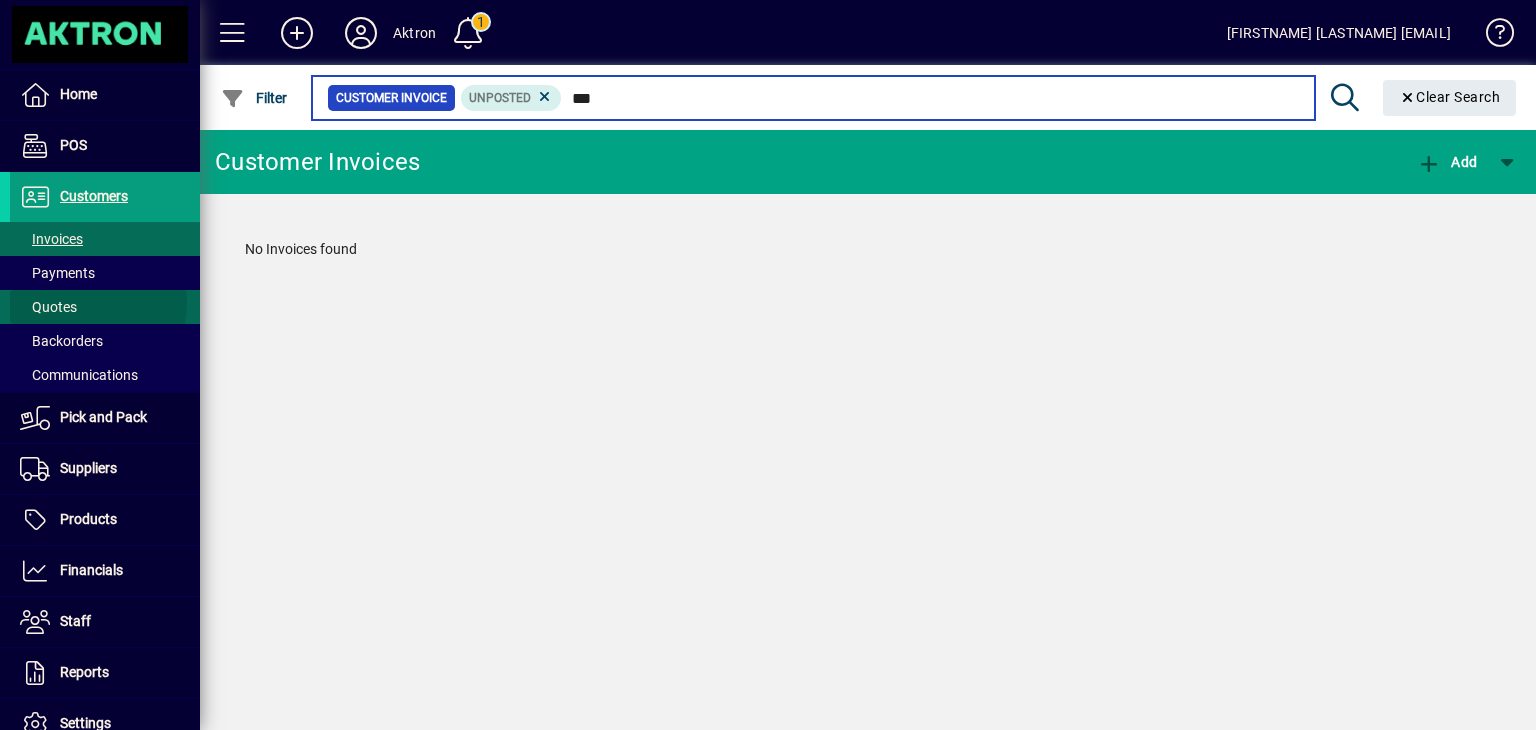 type 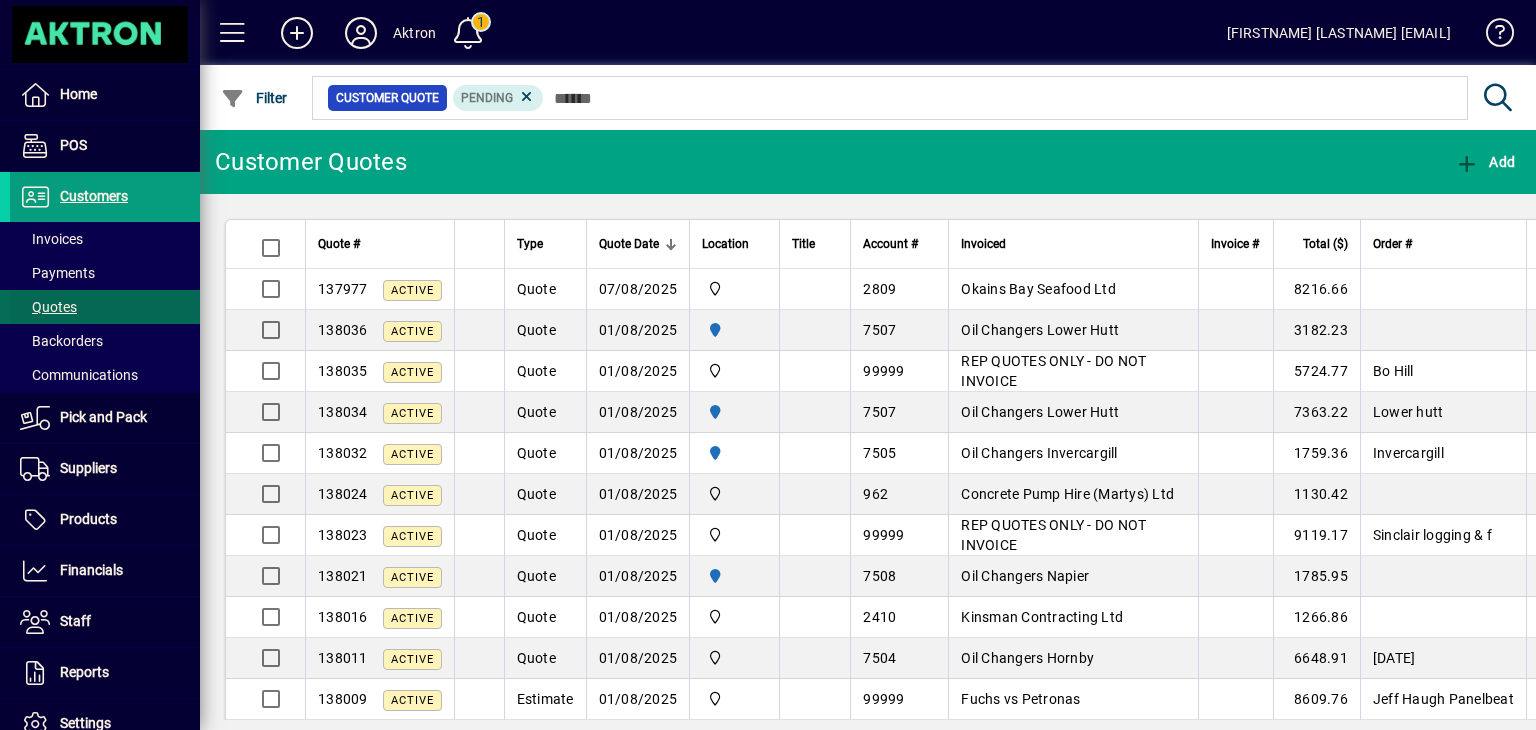 click at bounding box center (105, 307) 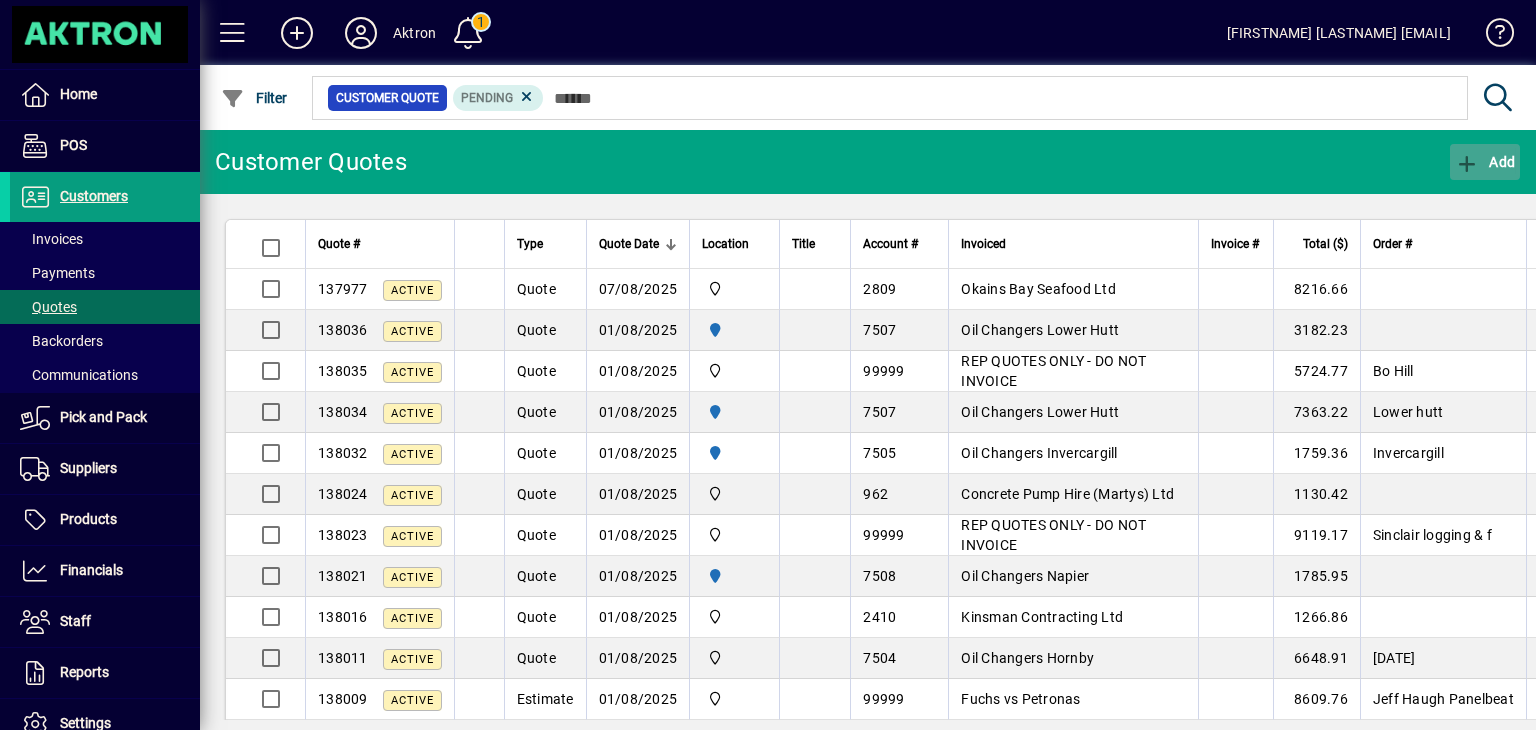 click on "Add" 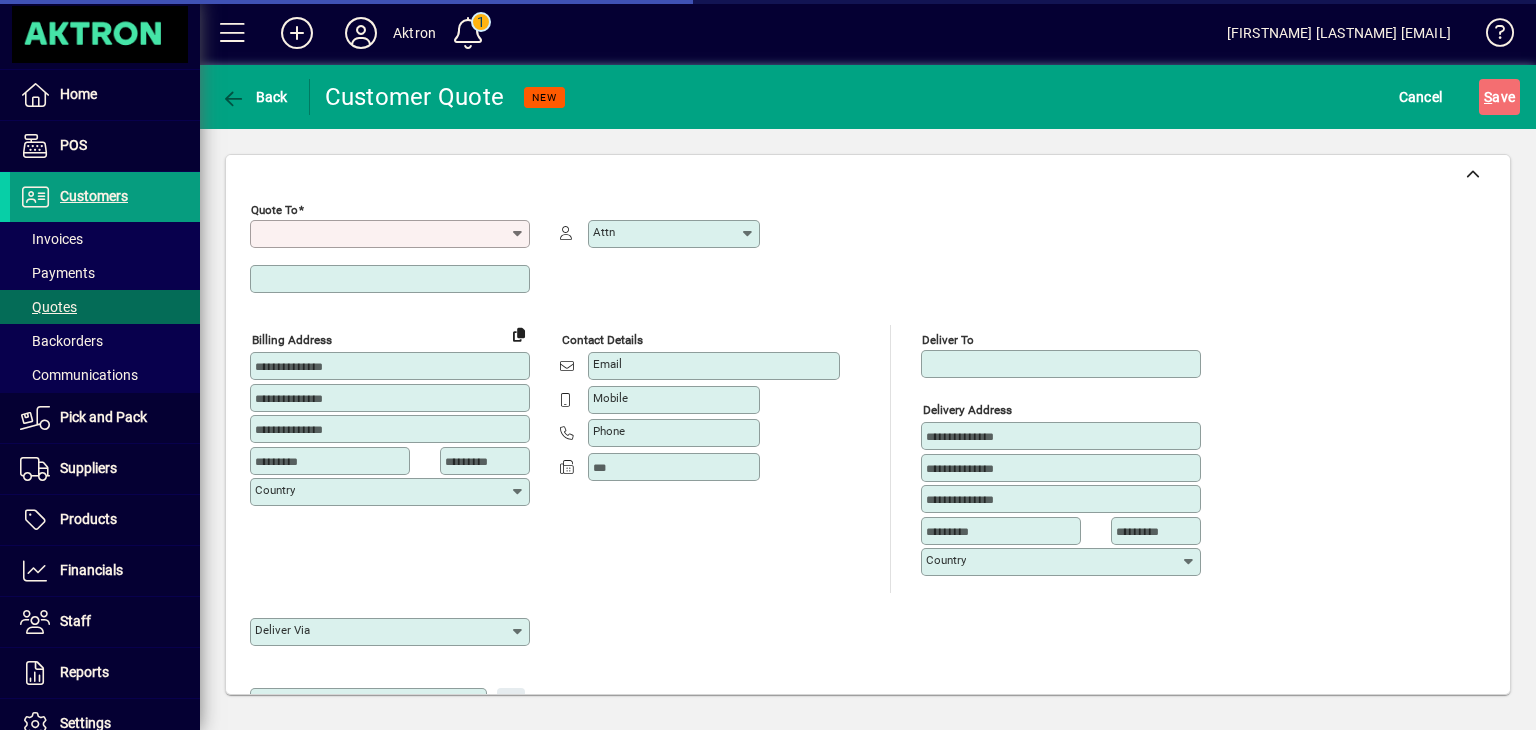 type on "*********" 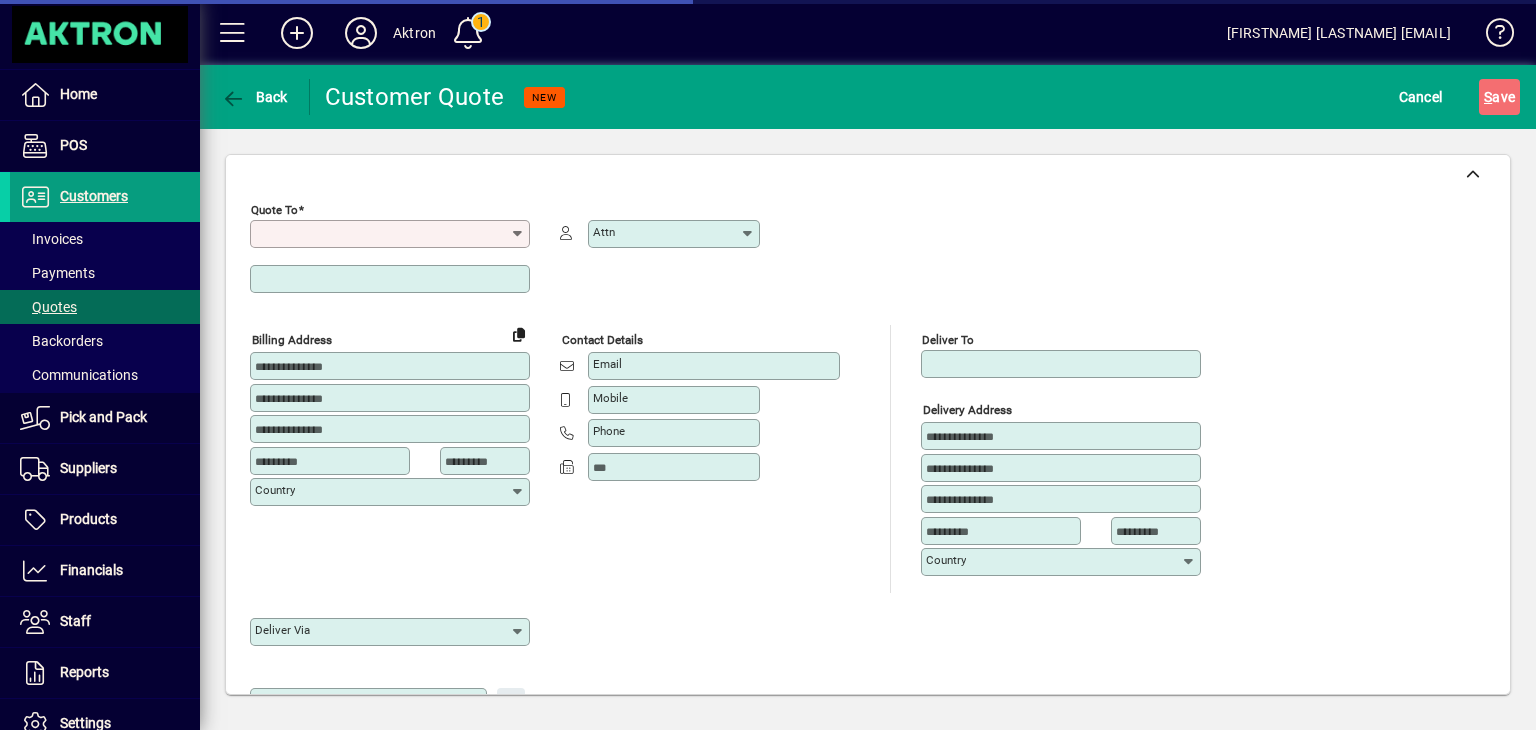 type on "******" 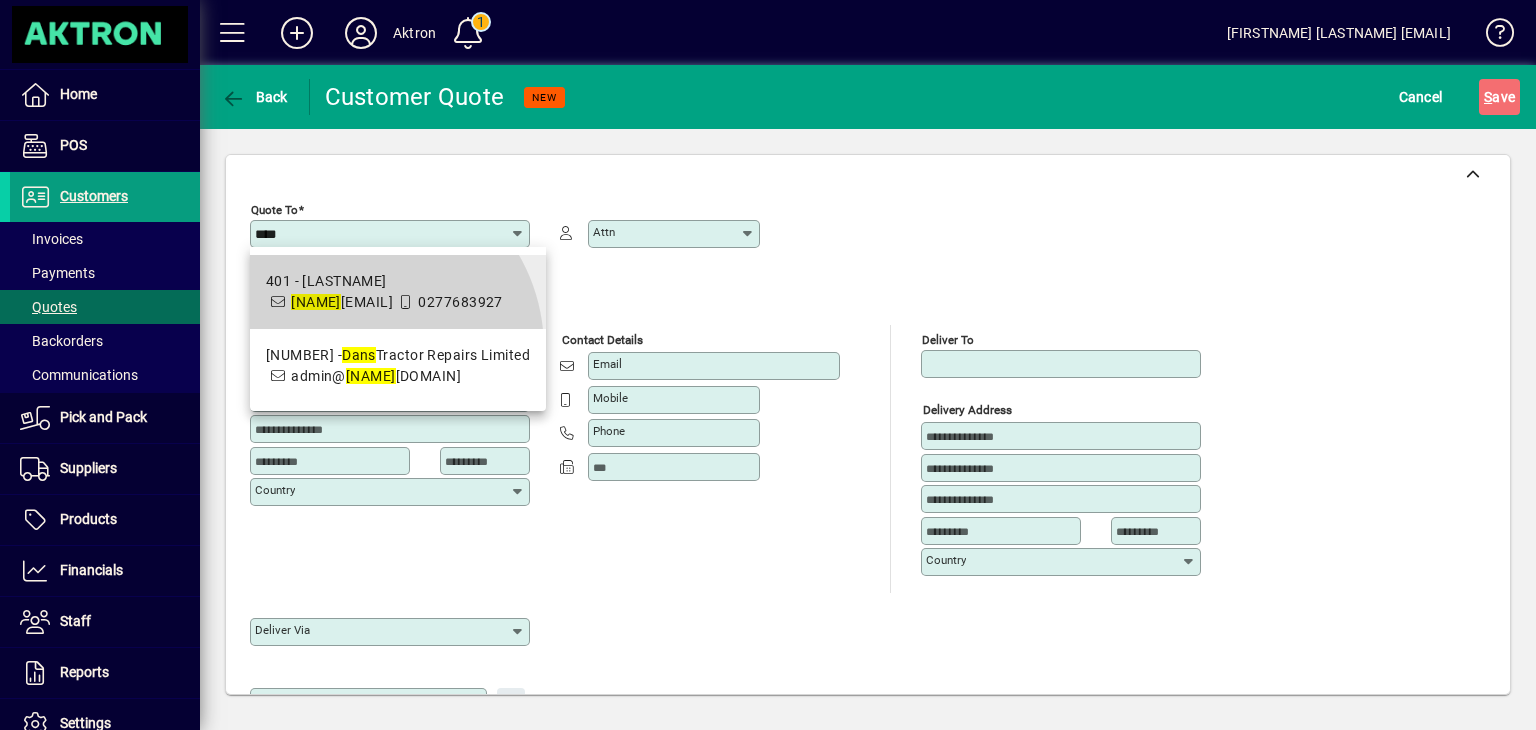 click on "[NUMBER] - [NAME] [EMAIL] [PHONE]" at bounding box center [398, 292] 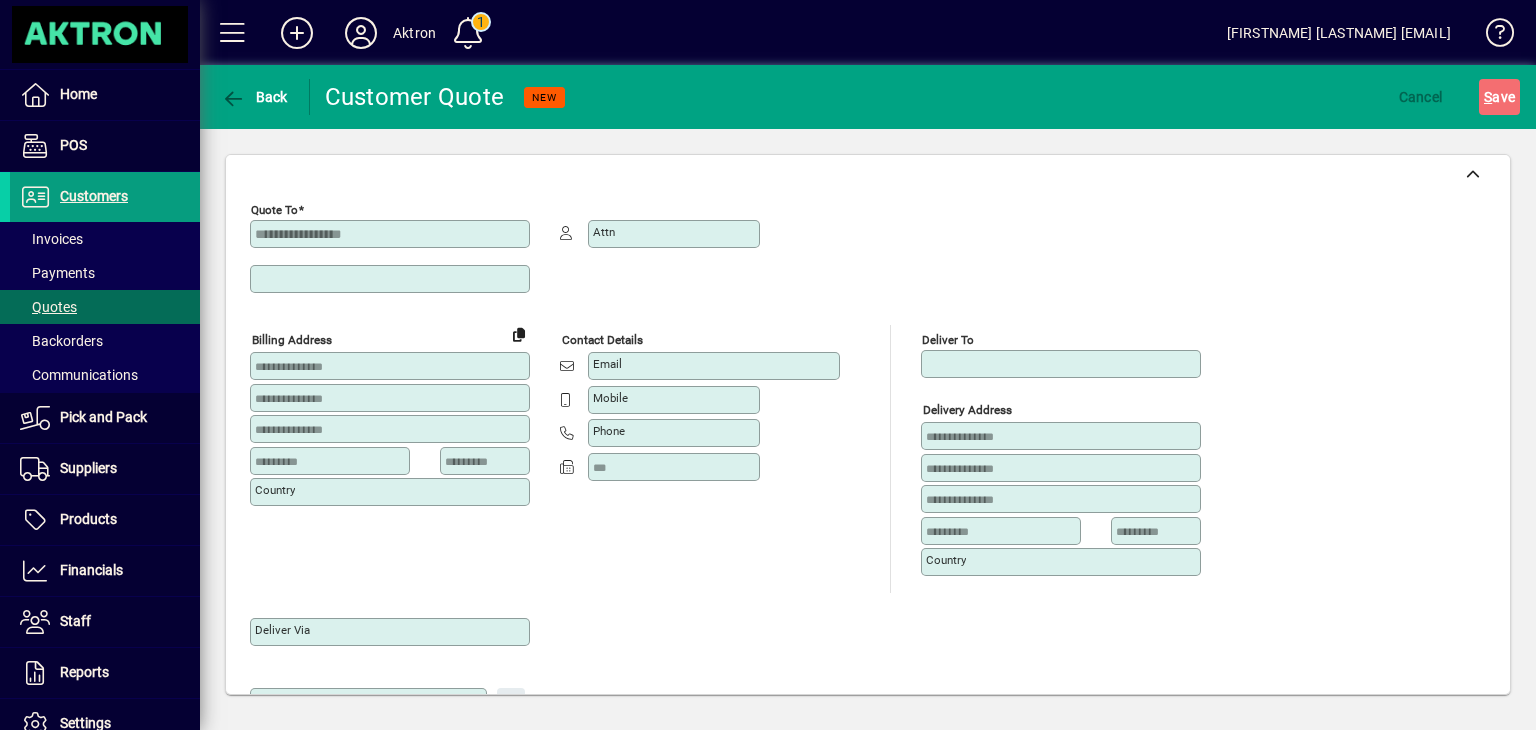 type on "**********" 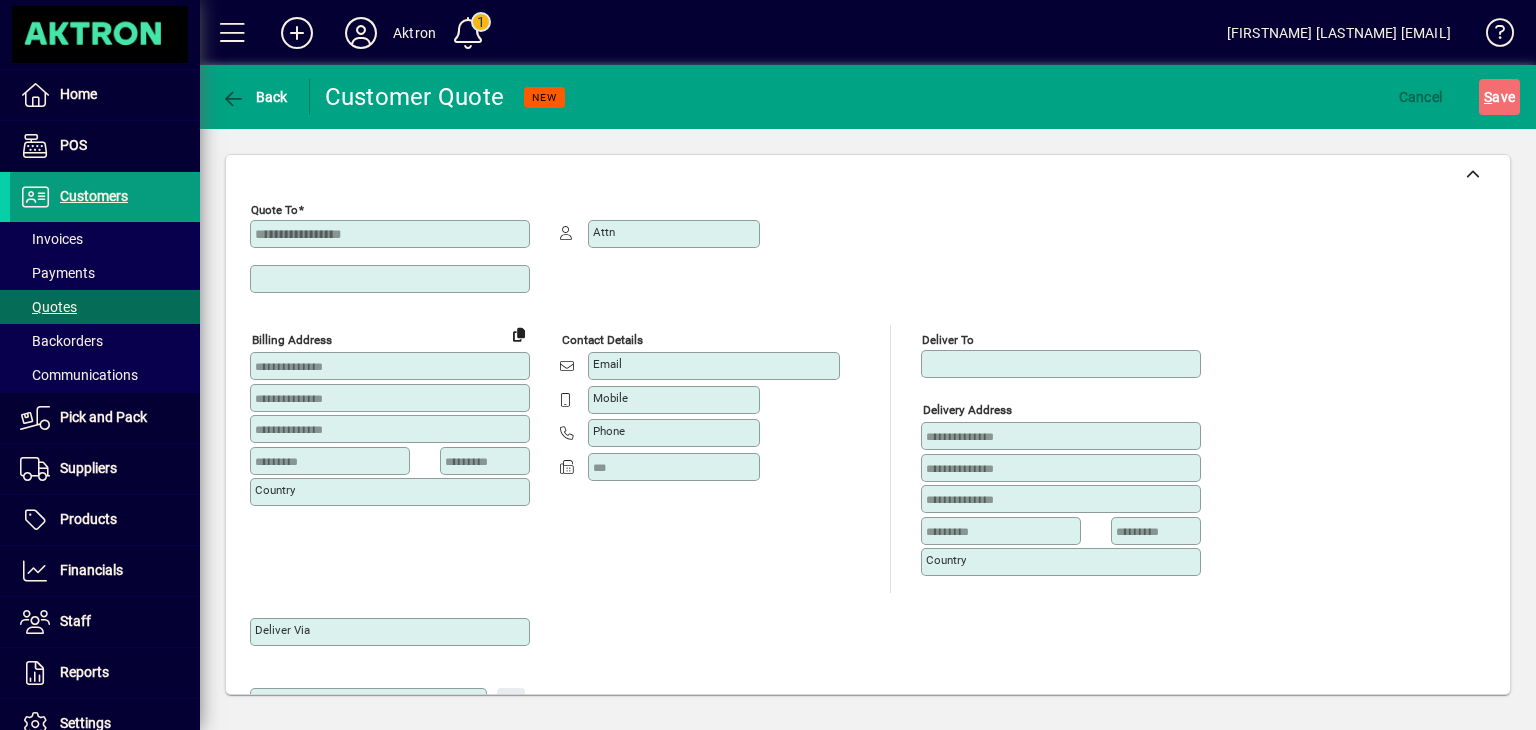 type on "**********" 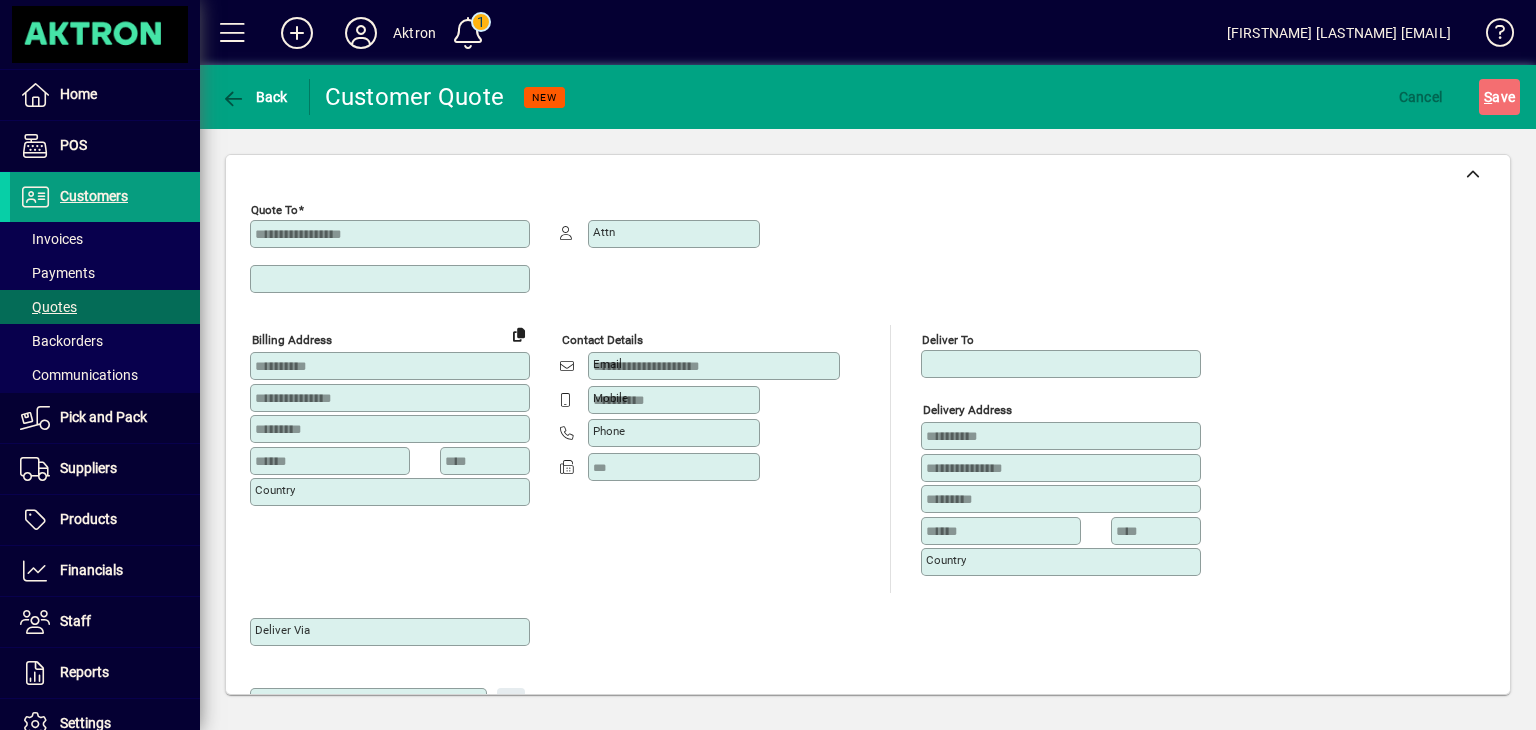 type on "**********" 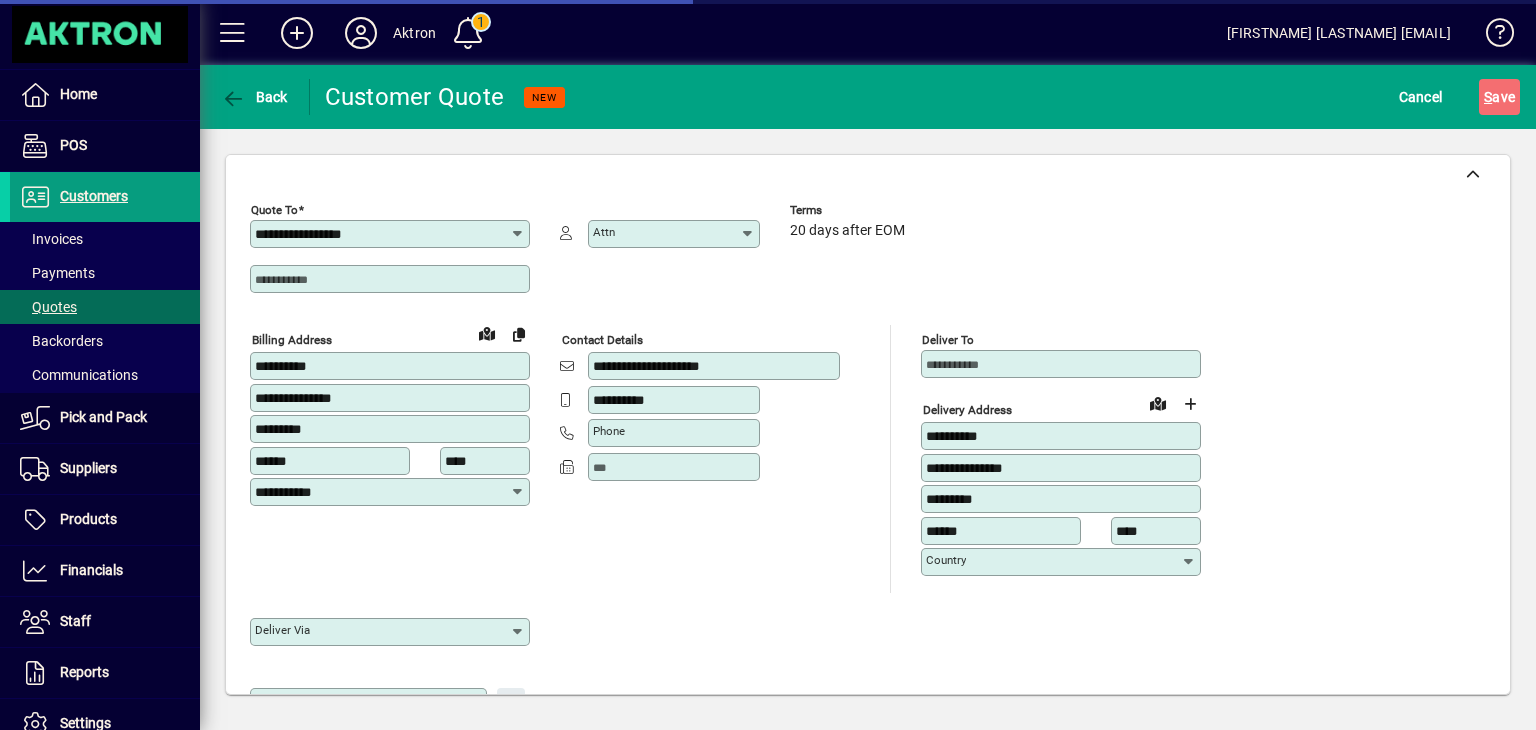 type on "**********" 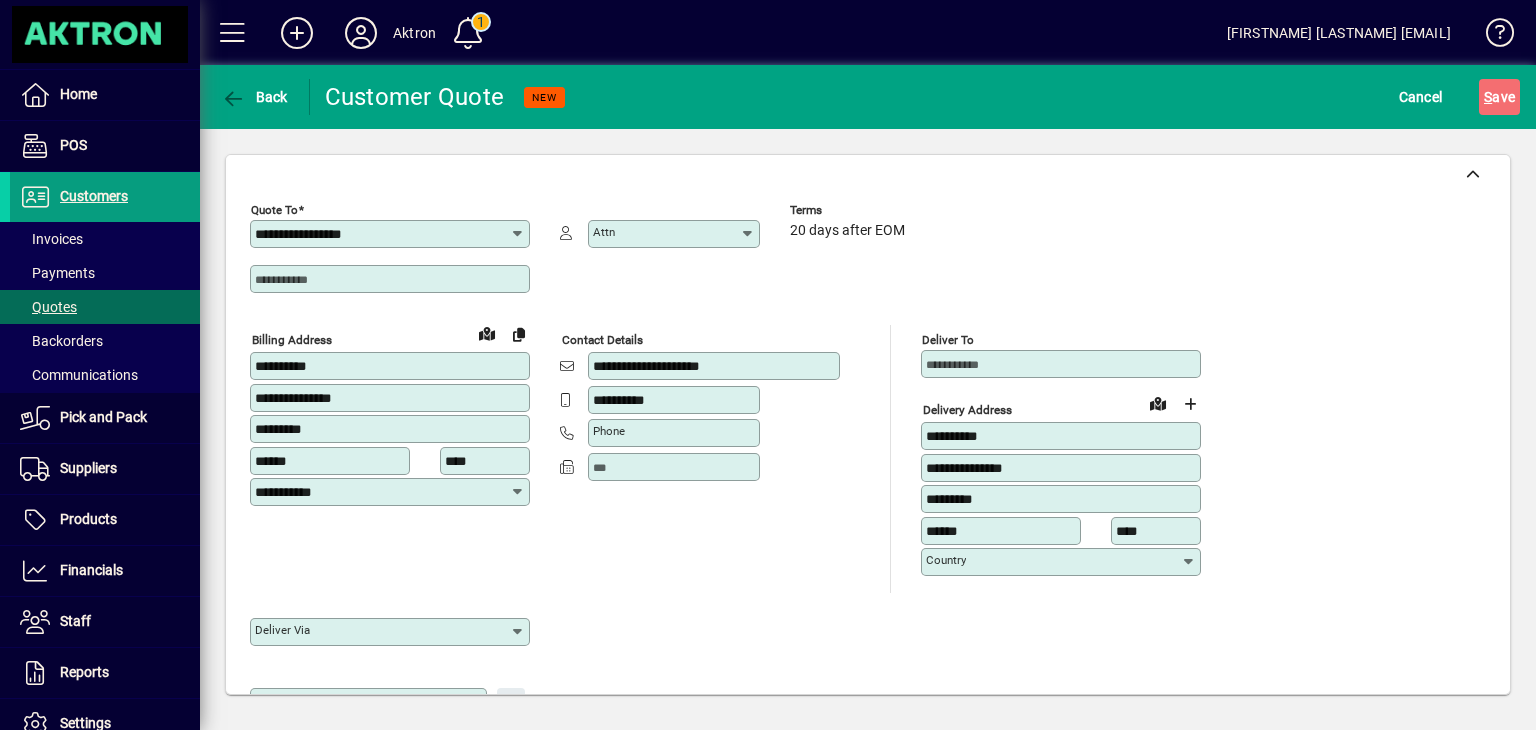 click on "**********" 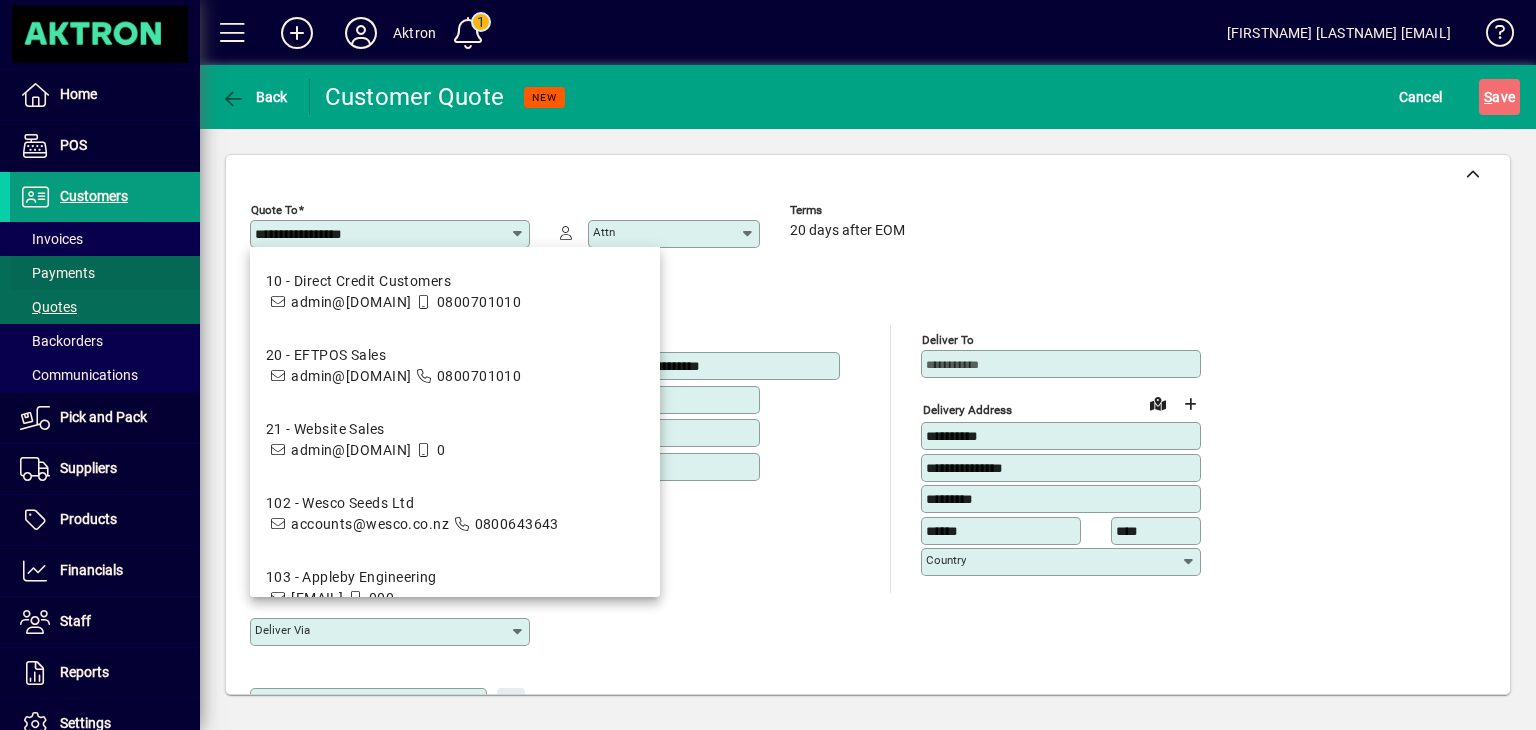 drag, startPoint x: 472, startPoint y: 219, endPoint x: 70, endPoint y: 252, distance: 403.3522 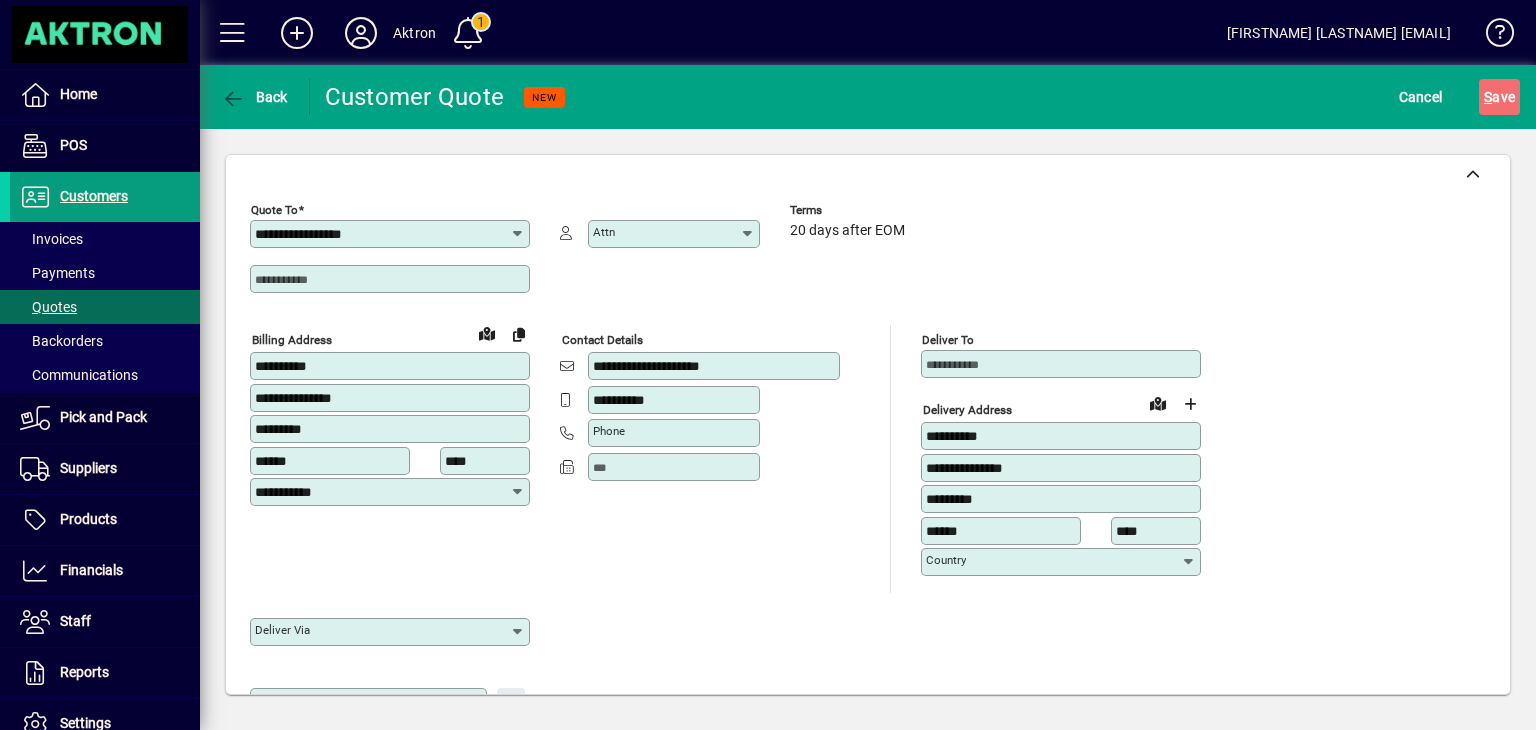 click on "Back  Customer Quote   NEW Cancel S ave" 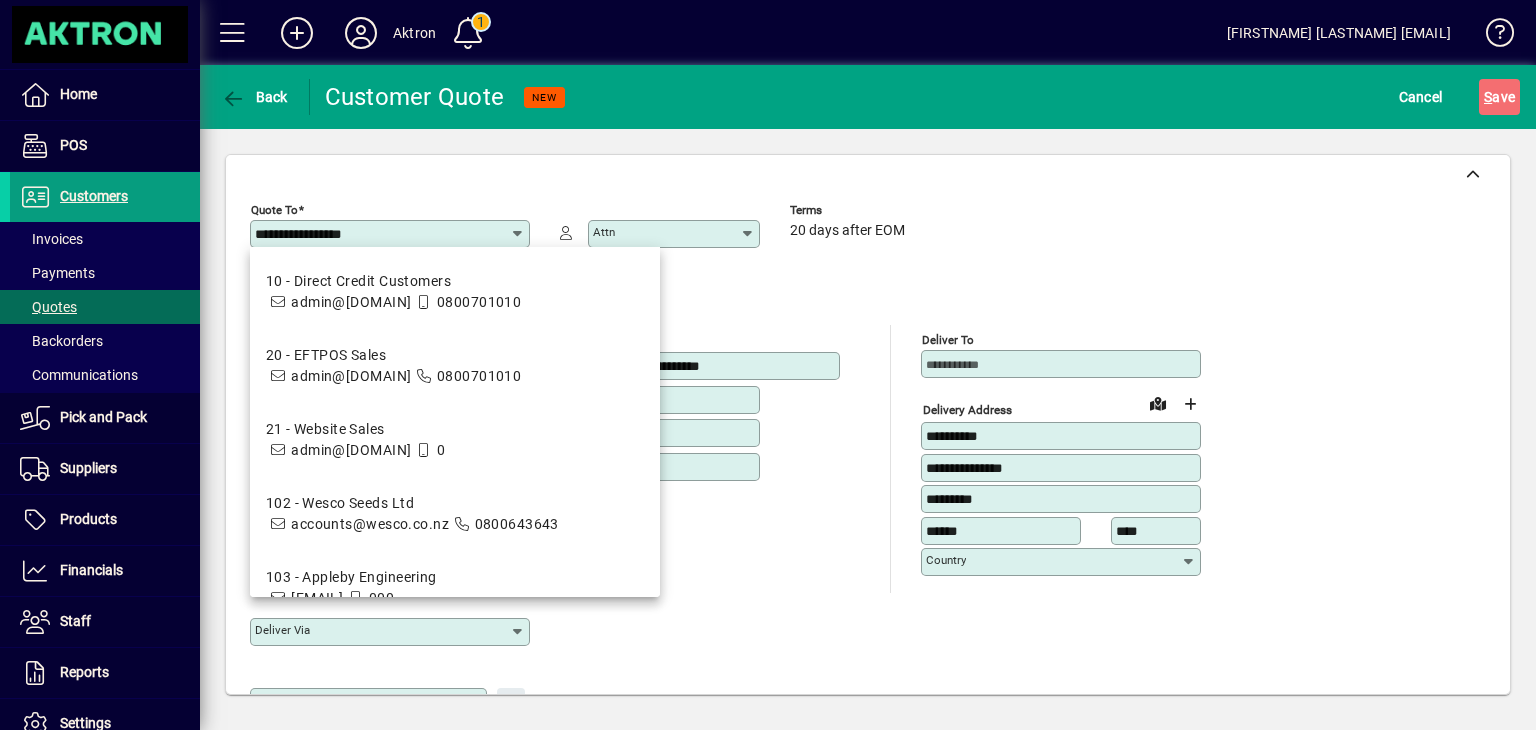 drag, startPoint x: 443, startPoint y: 237, endPoint x: 220, endPoint y: 238, distance: 223.00224 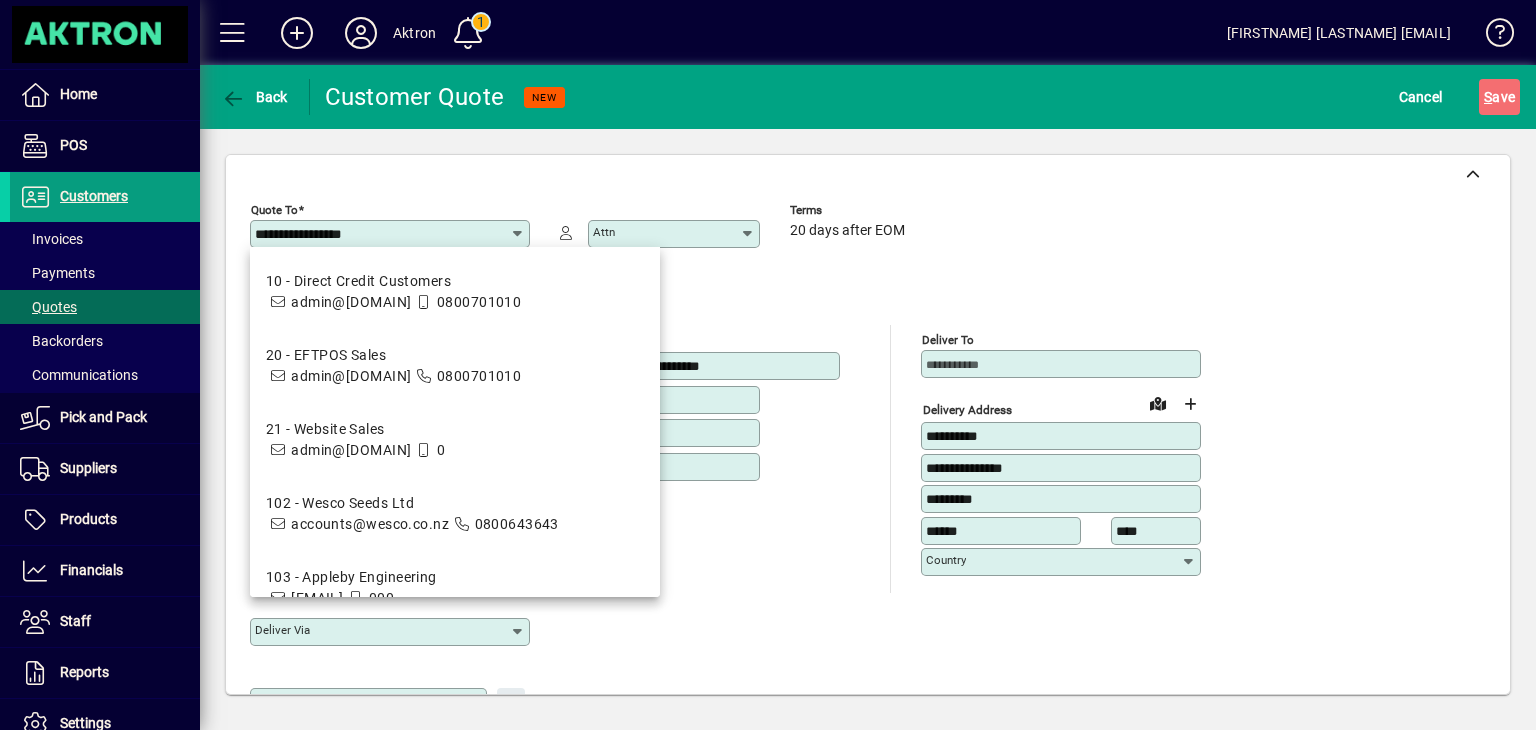 click on "**********" 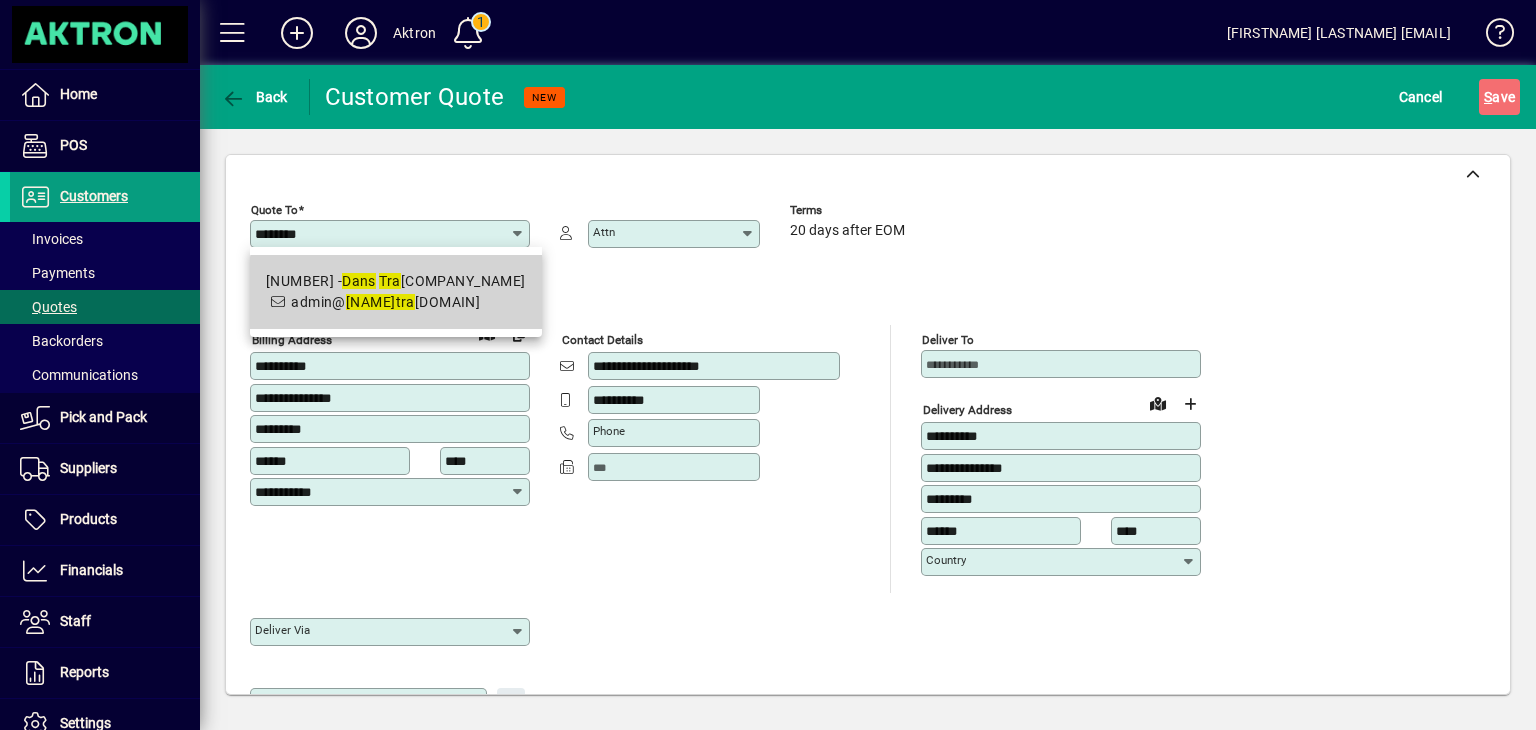 click on "[NUMBER] -  Dans   Tra ctor Repairs Limited [EMAIL]" at bounding box center (396, 292) 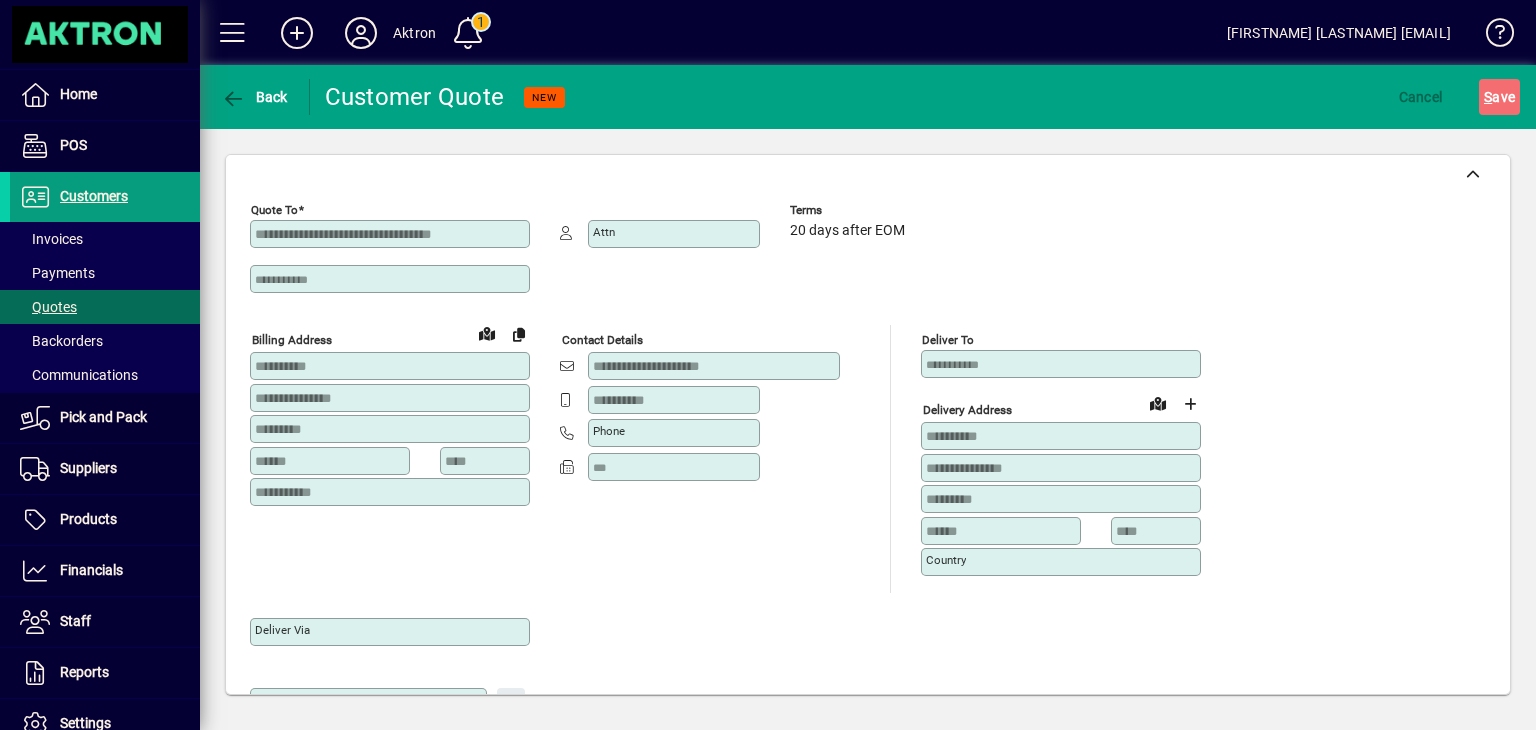 type on "**********" 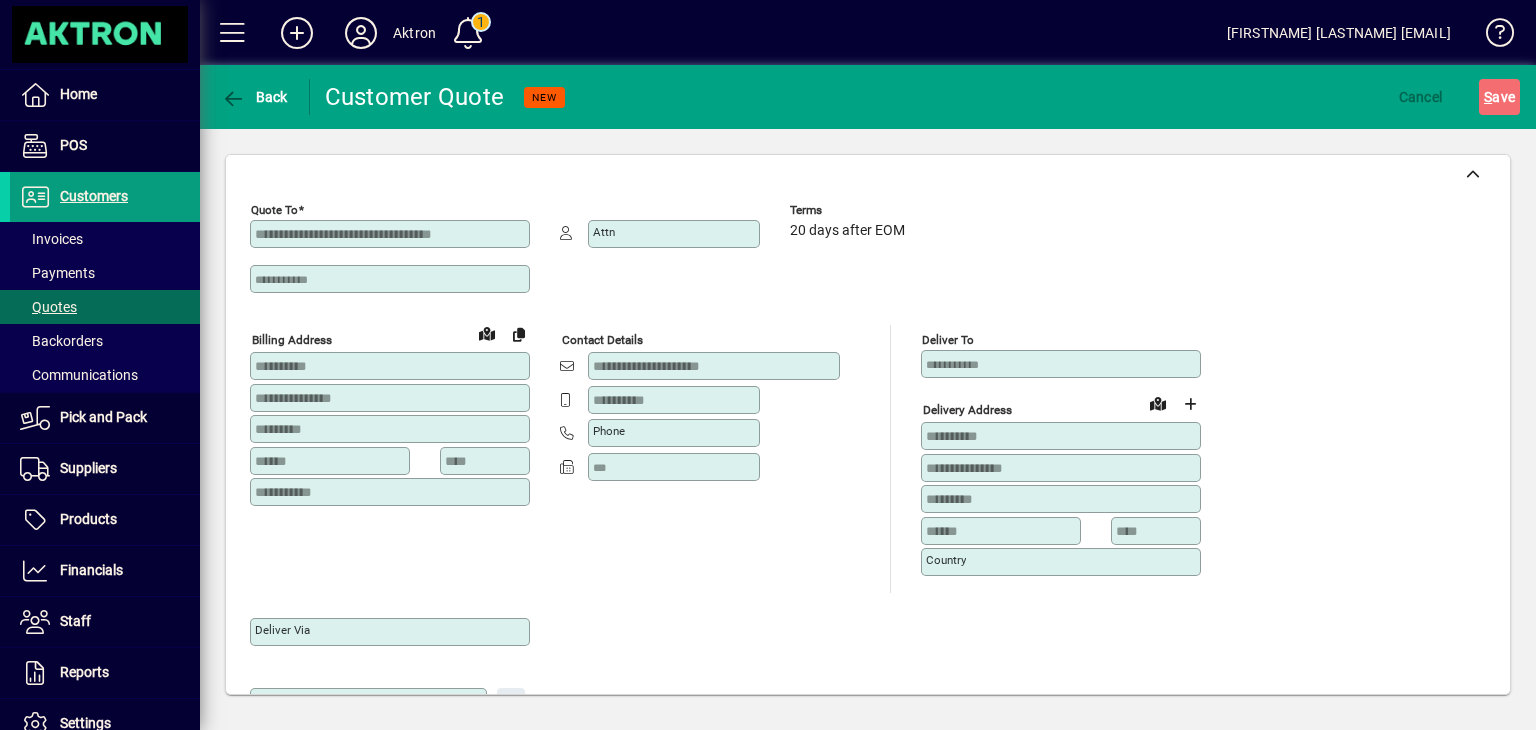 type on "*****" 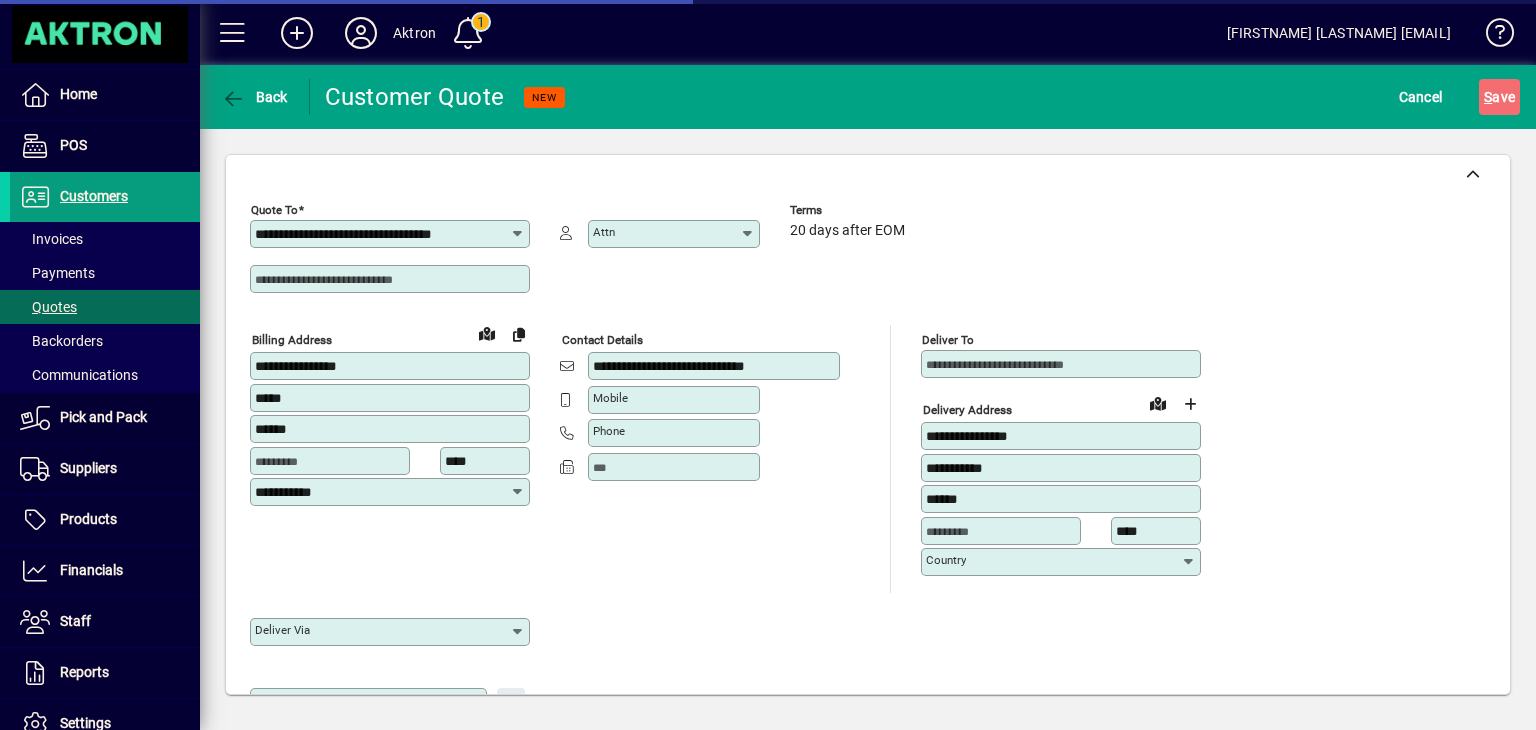 type on "**********" 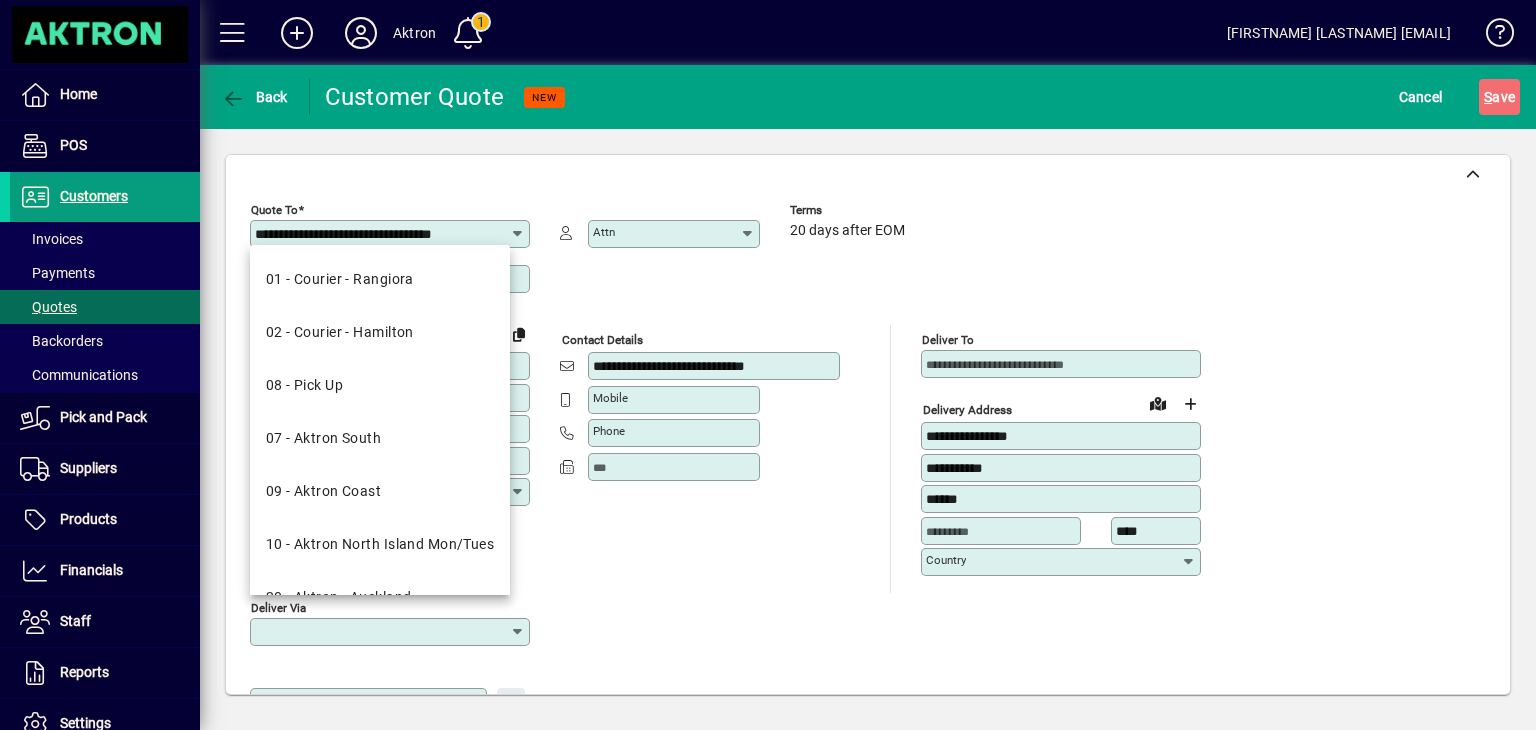 click on "Deliver via" at bounding box center (382, 632) 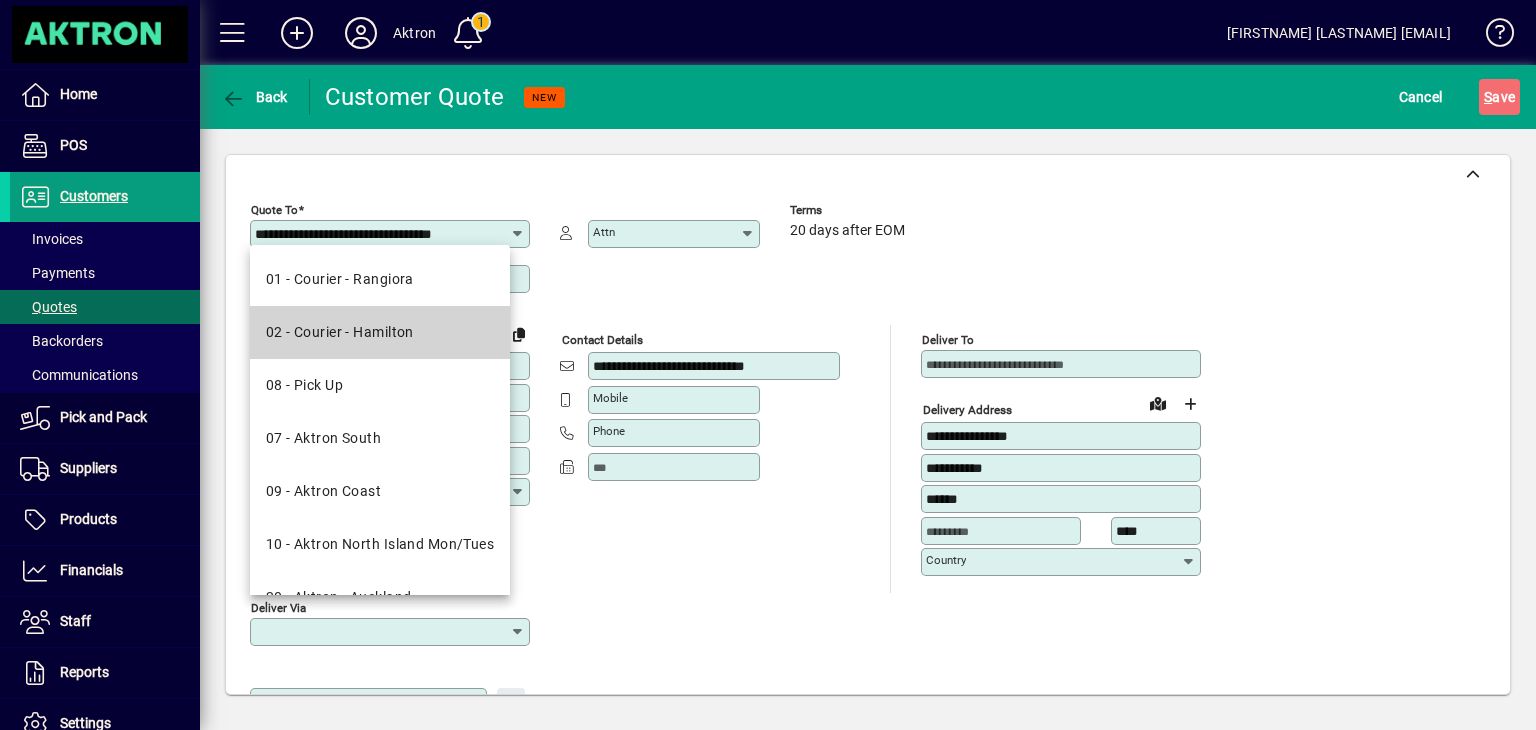 click on "02 - Courier - Hamilton" at bounding box center [340, 332] 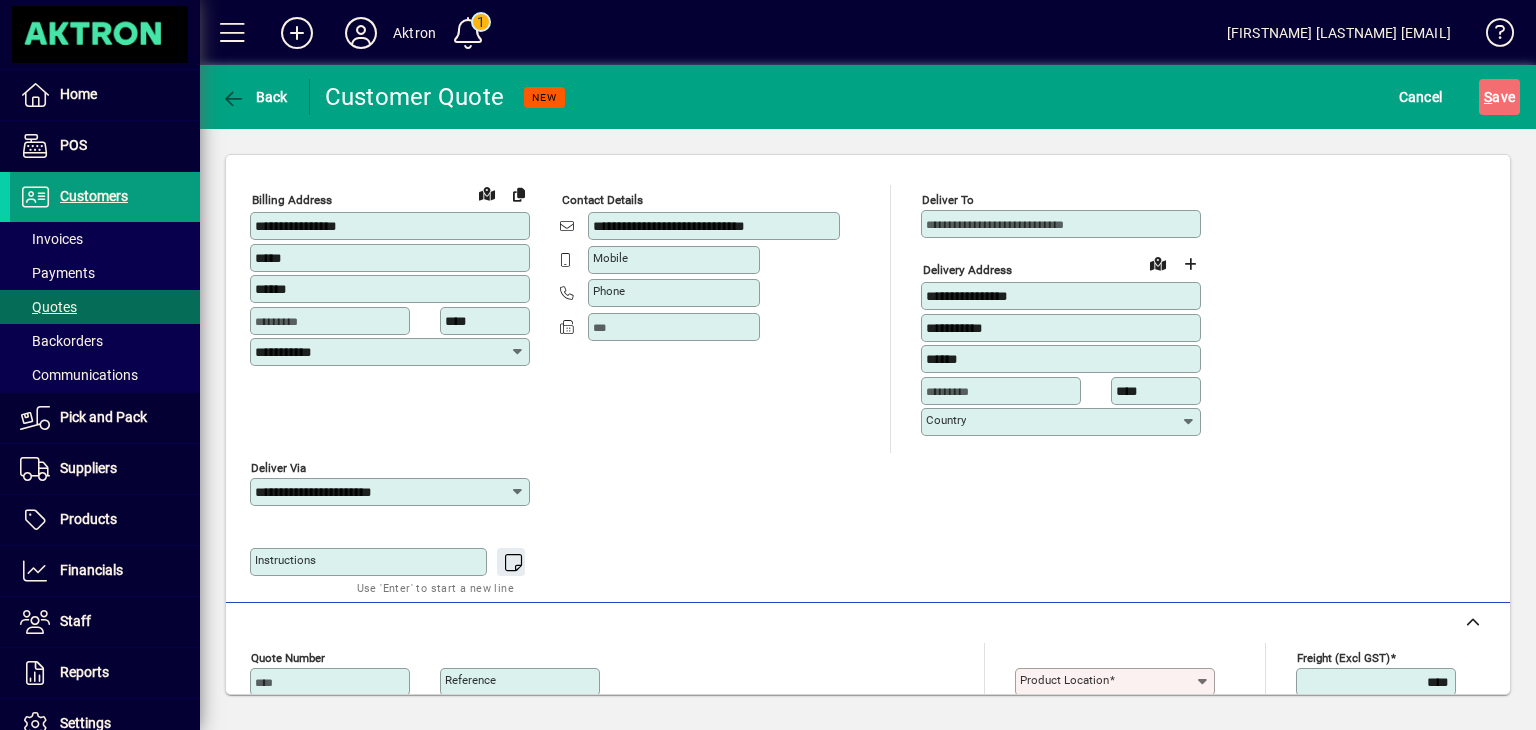 scroll, scrollTop: 150, scrollLeft: 0, axis: vertical 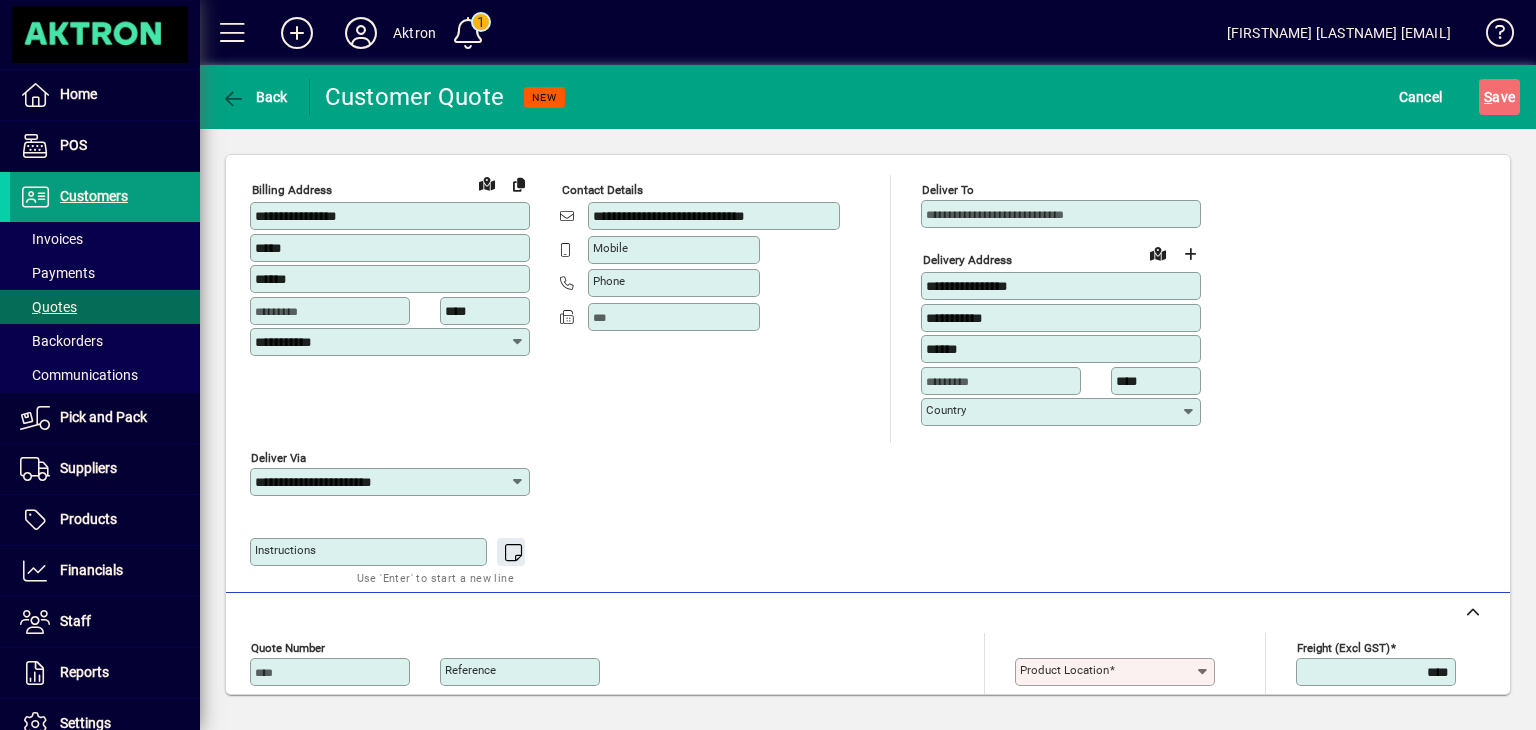 click on "Product location" at bounding box center (1064, 670) 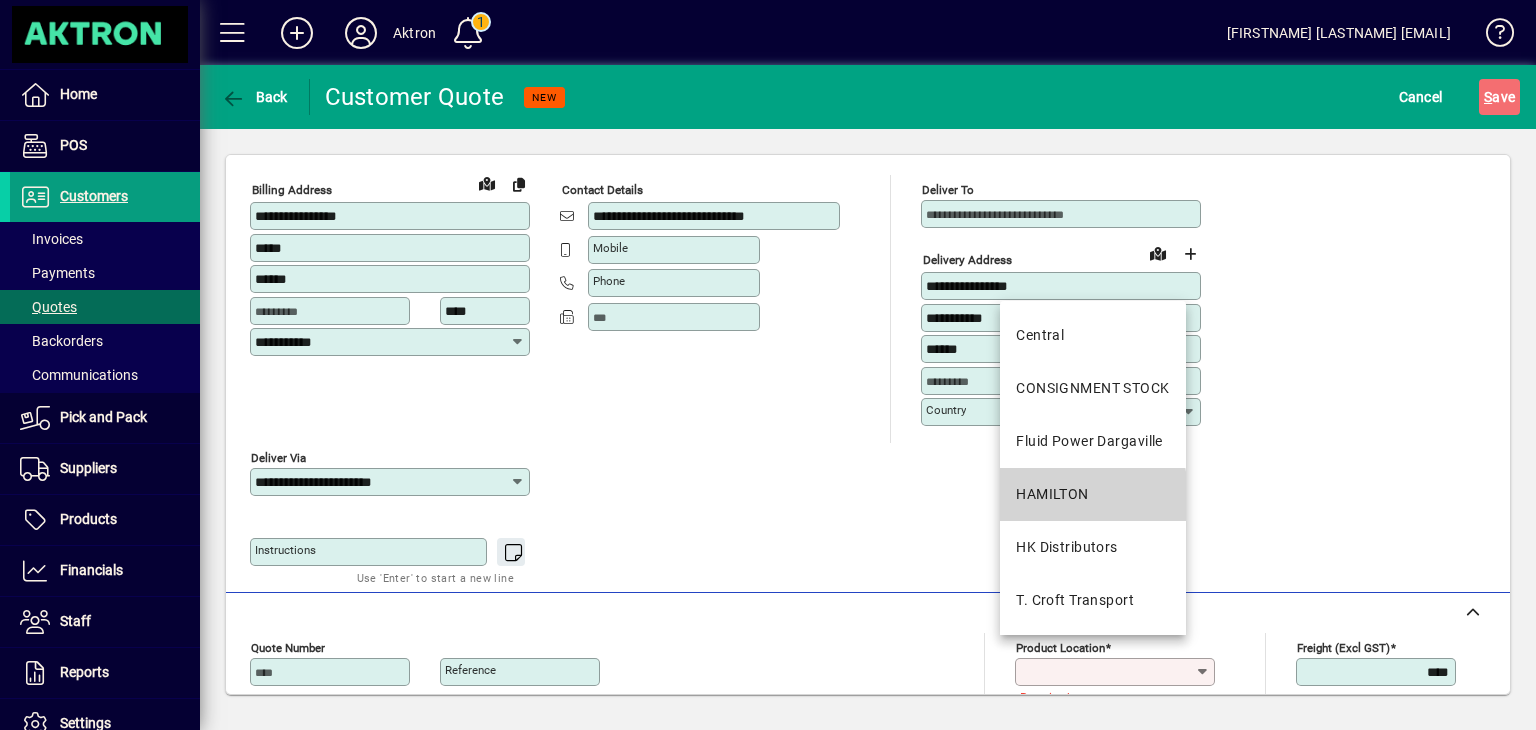 click on "HAMILTON" at bounding box center [1052, 494] 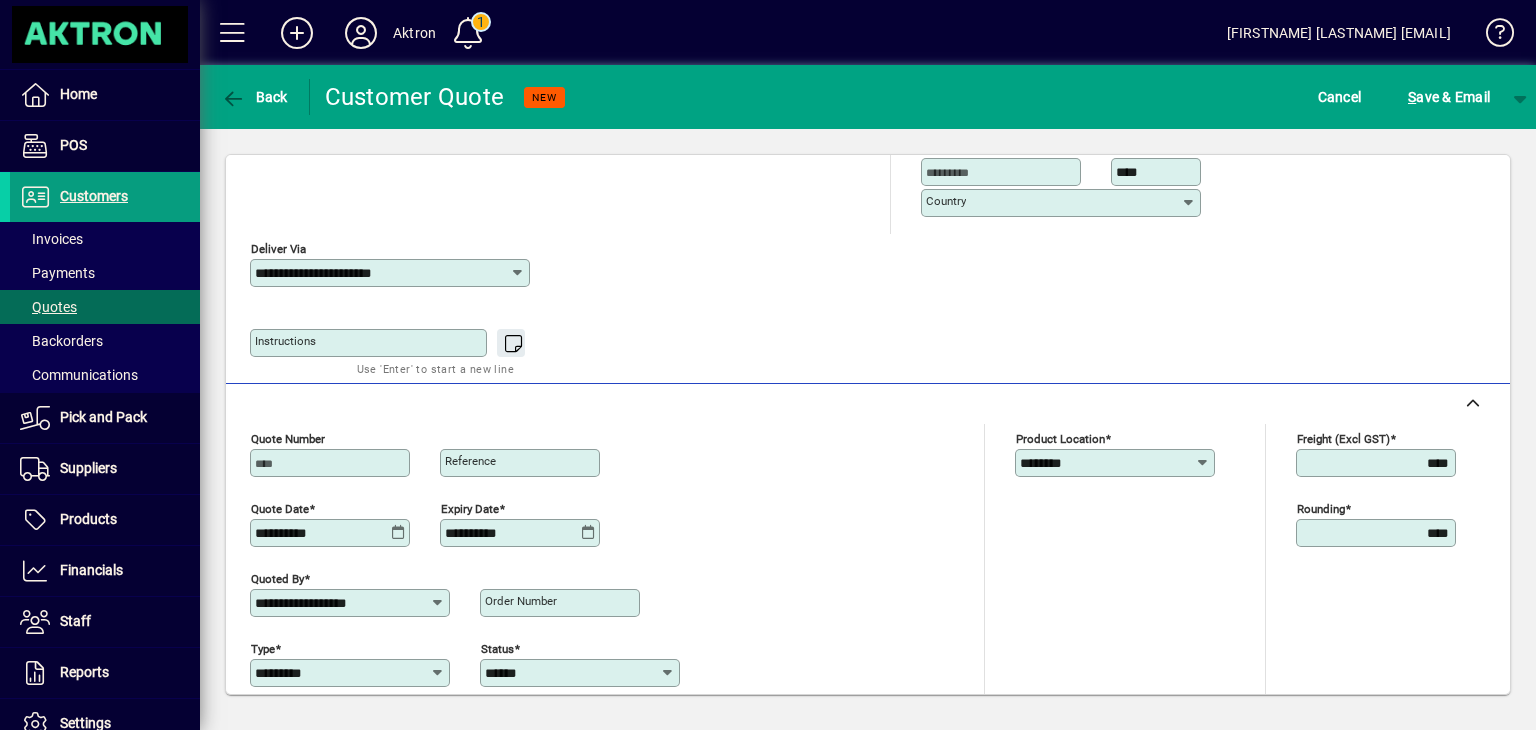 scroll, scrollTop: 368, scrollLeft: 0, axis: vertical 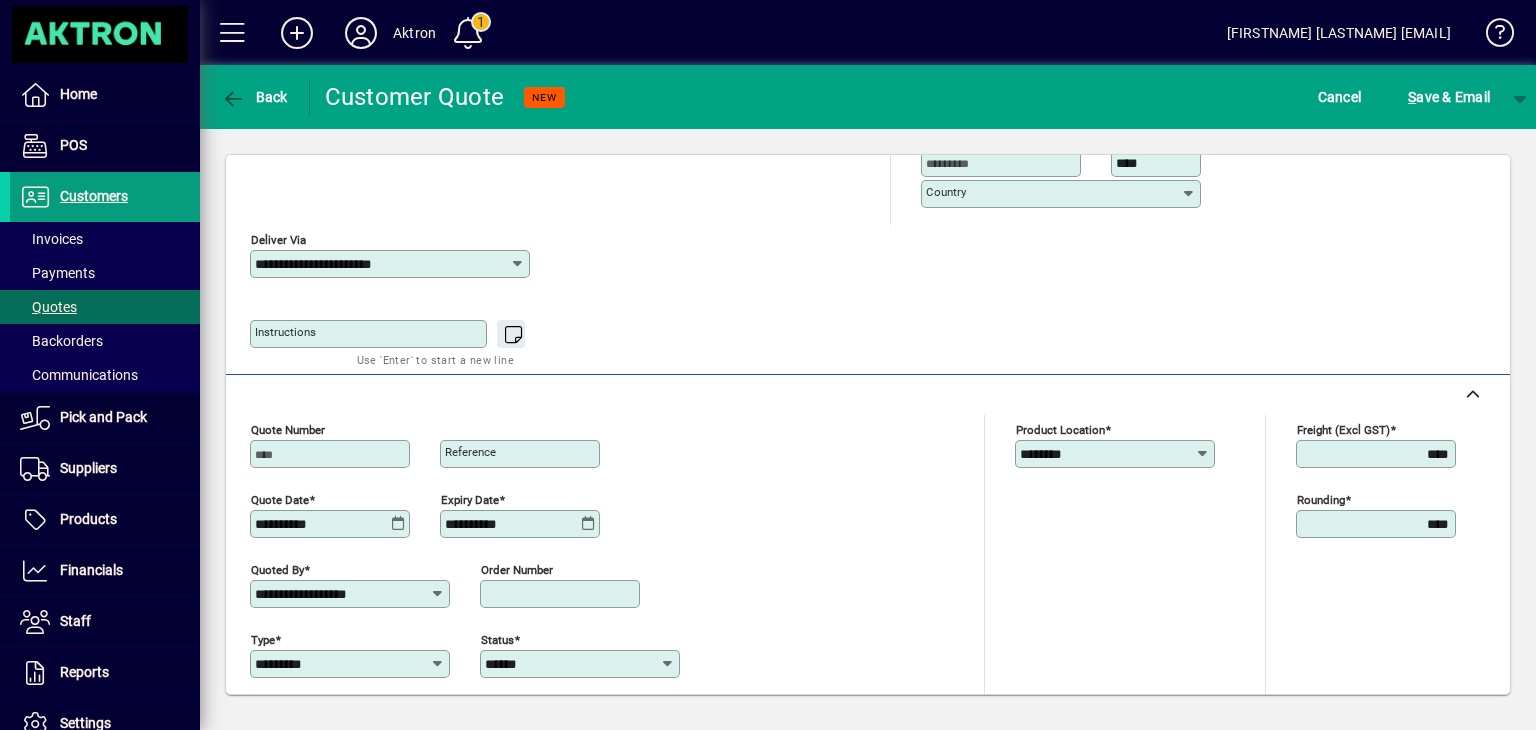 click on "Order number" at bounding box center (562, 594) 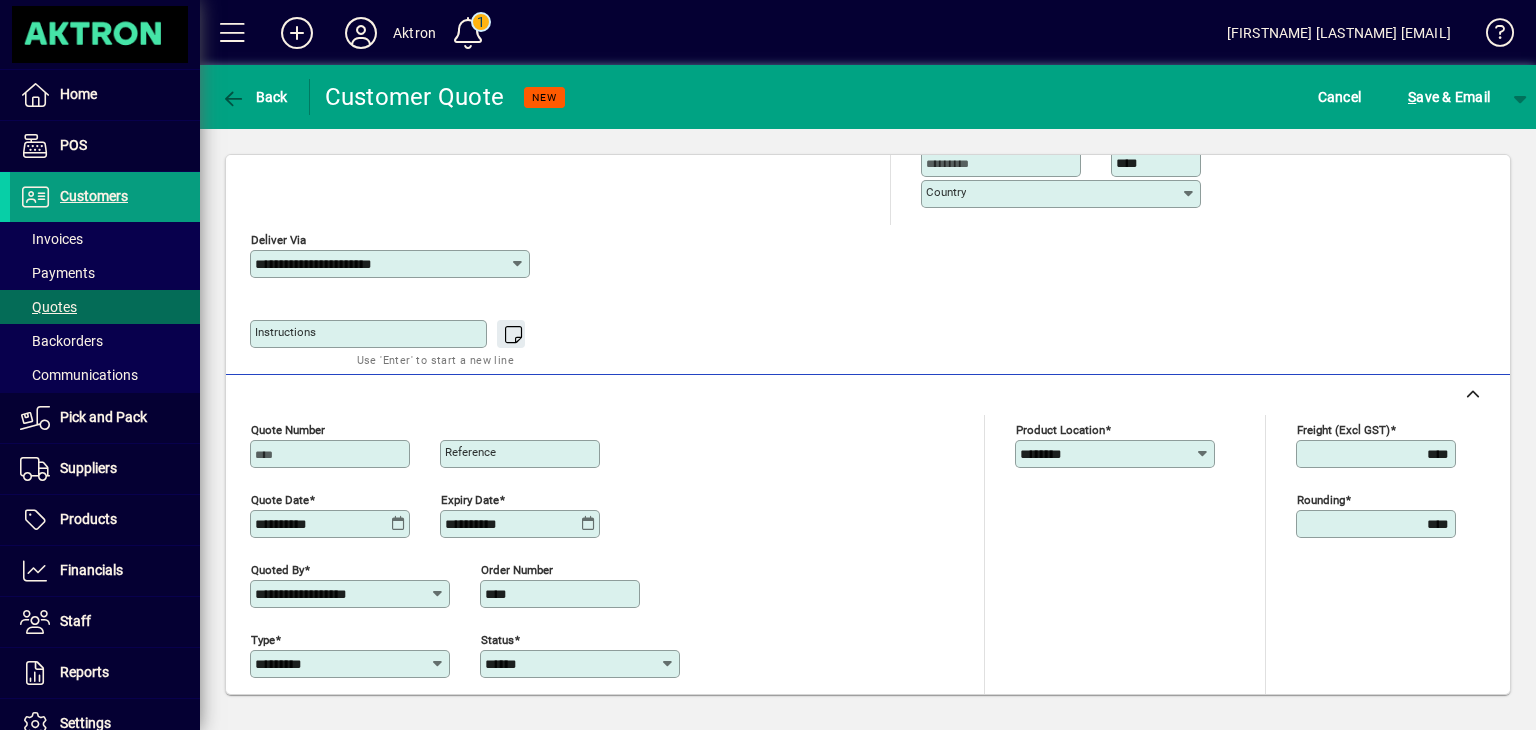 type on "****" 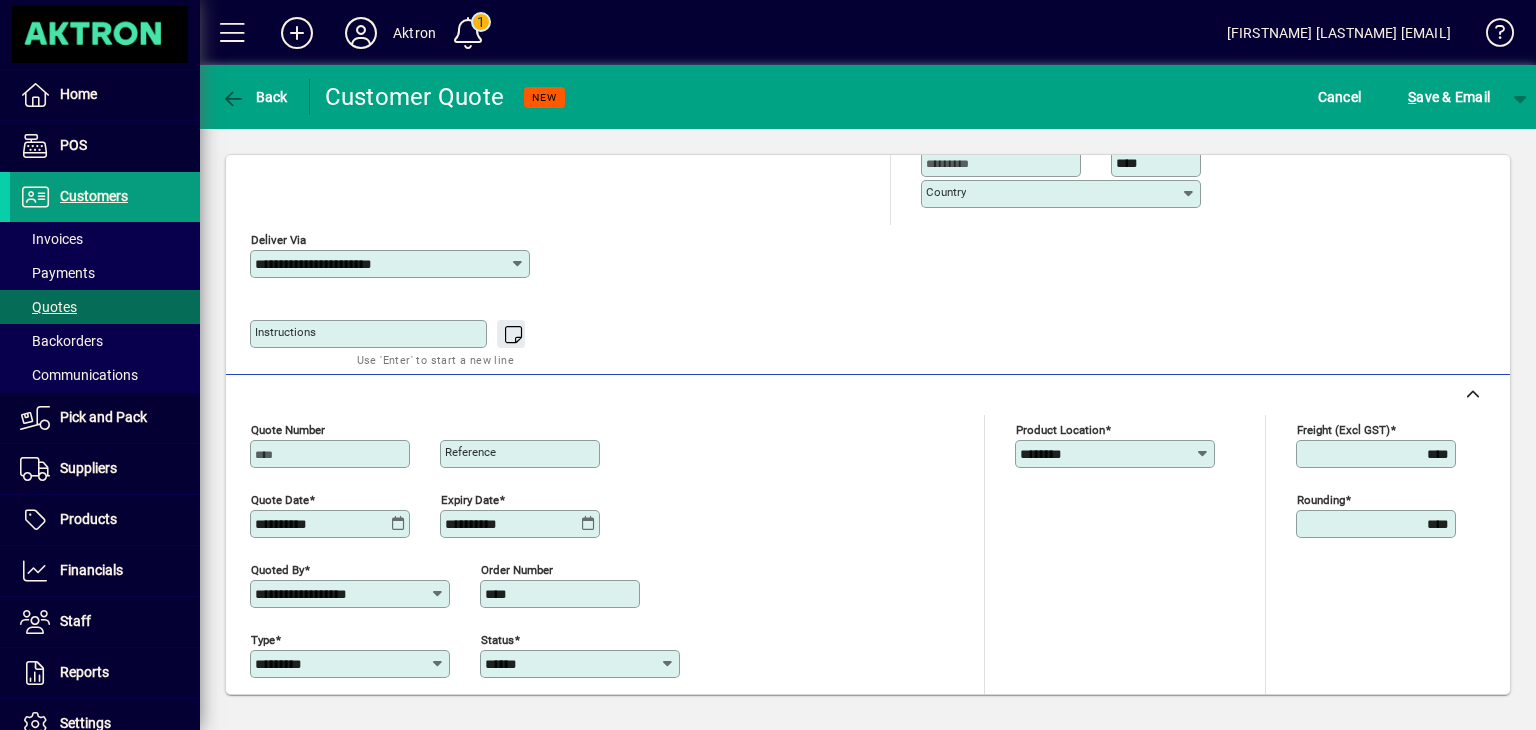 click on "****" at bounding box center (1378, 454) 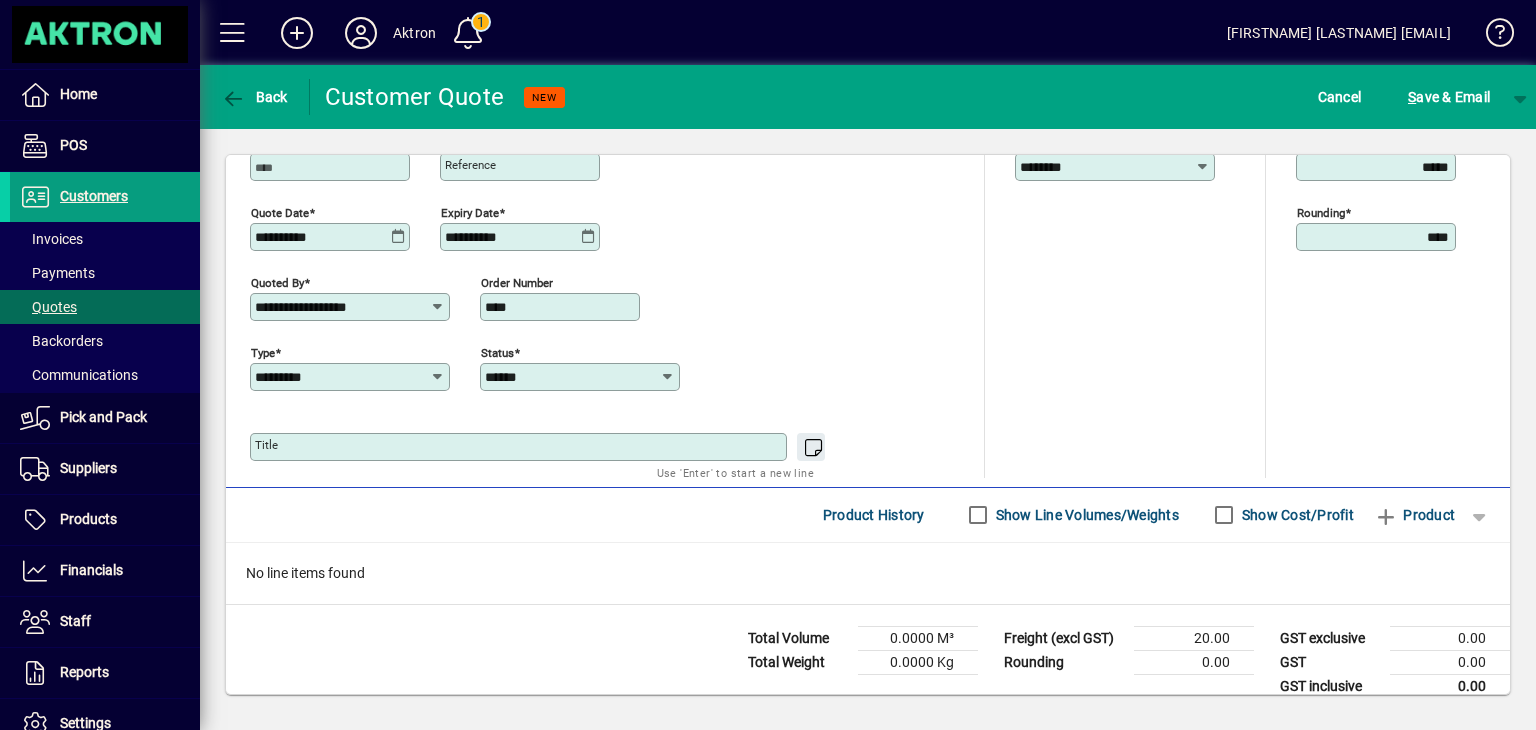 scroll, scrollTop: 673, scrollLeft: 0, axis: vertical 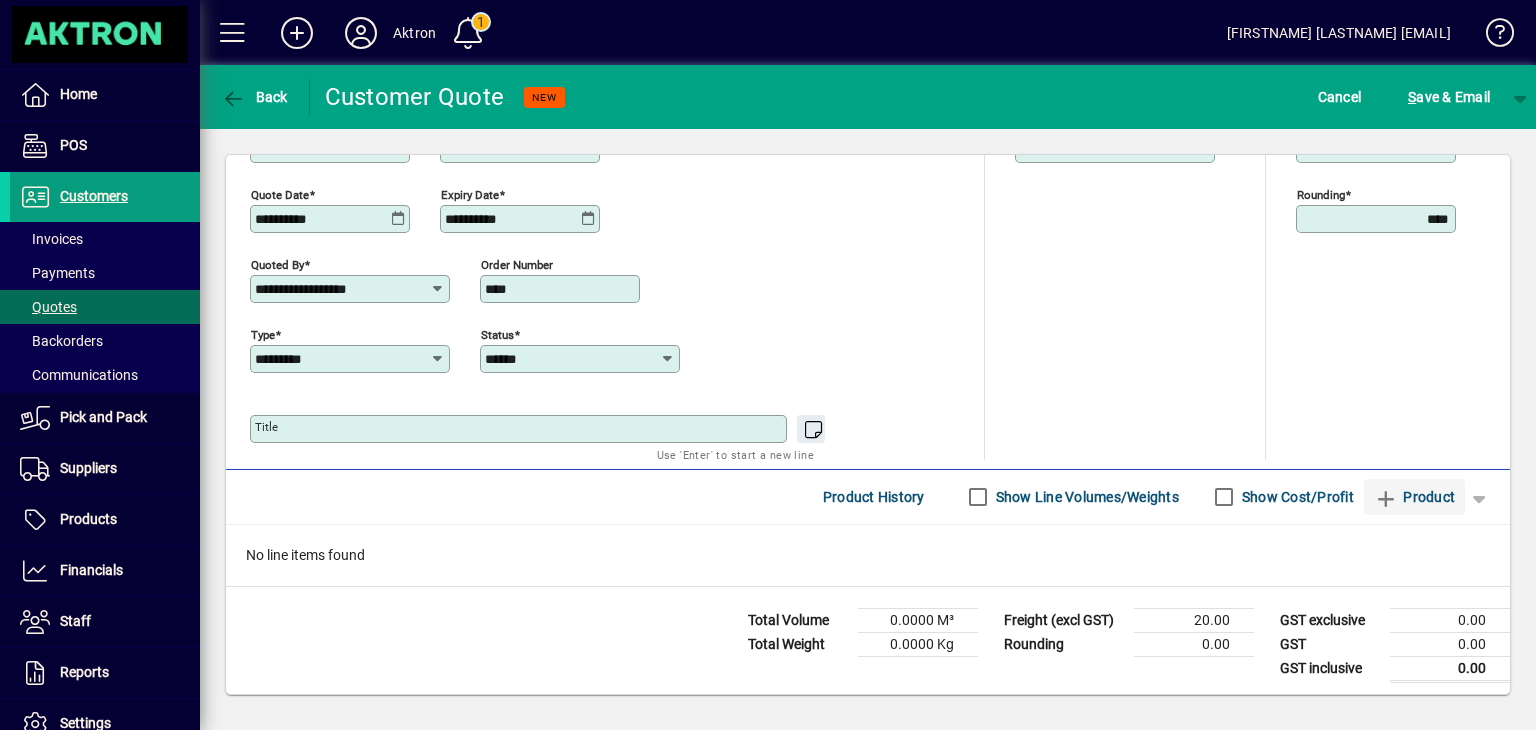 type on "*****" 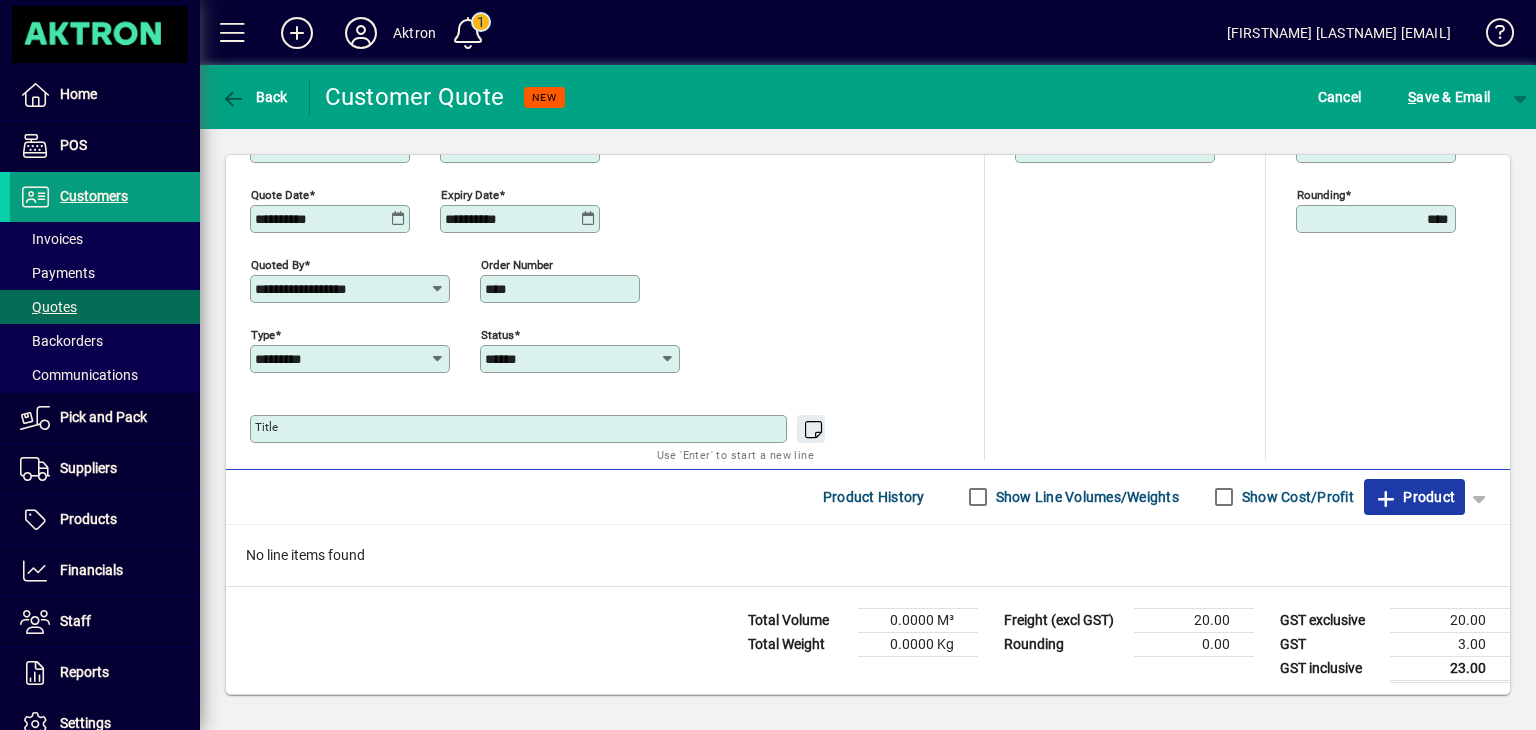 click on "Product" 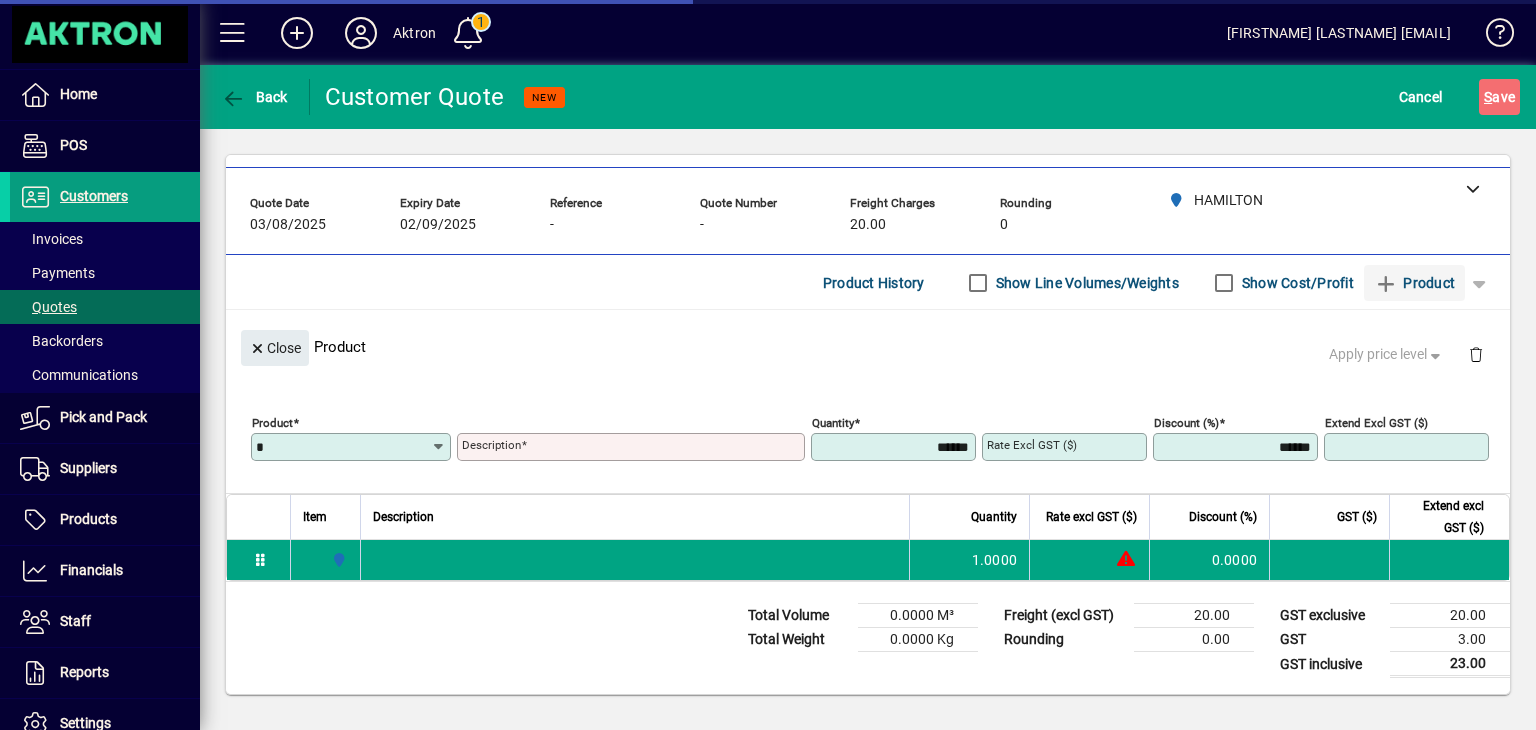 scroll, scrollTop: 72, scrollLeft: 0, axis: vertical 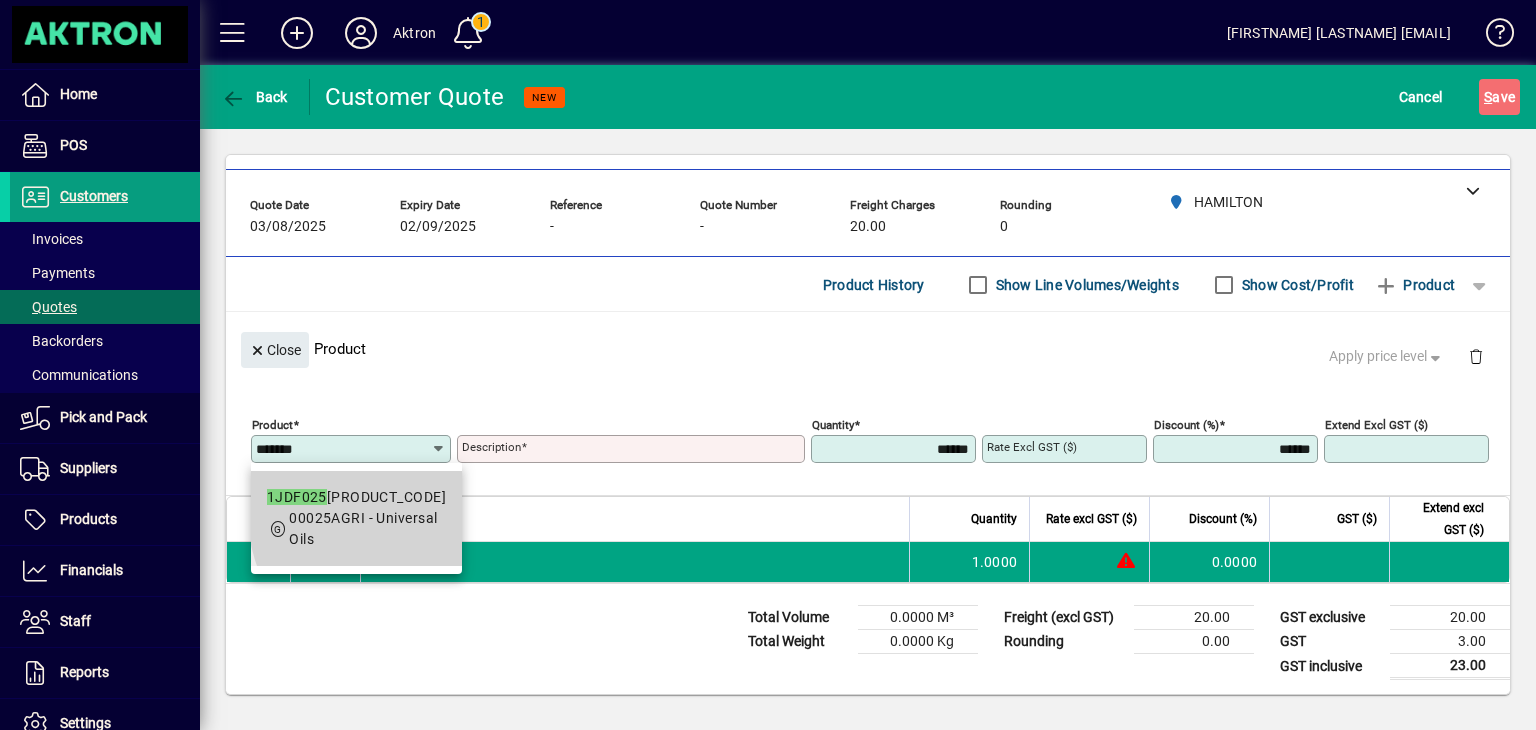 click on "[PRODUCT_CODE]" at bounding box center [356, 497] 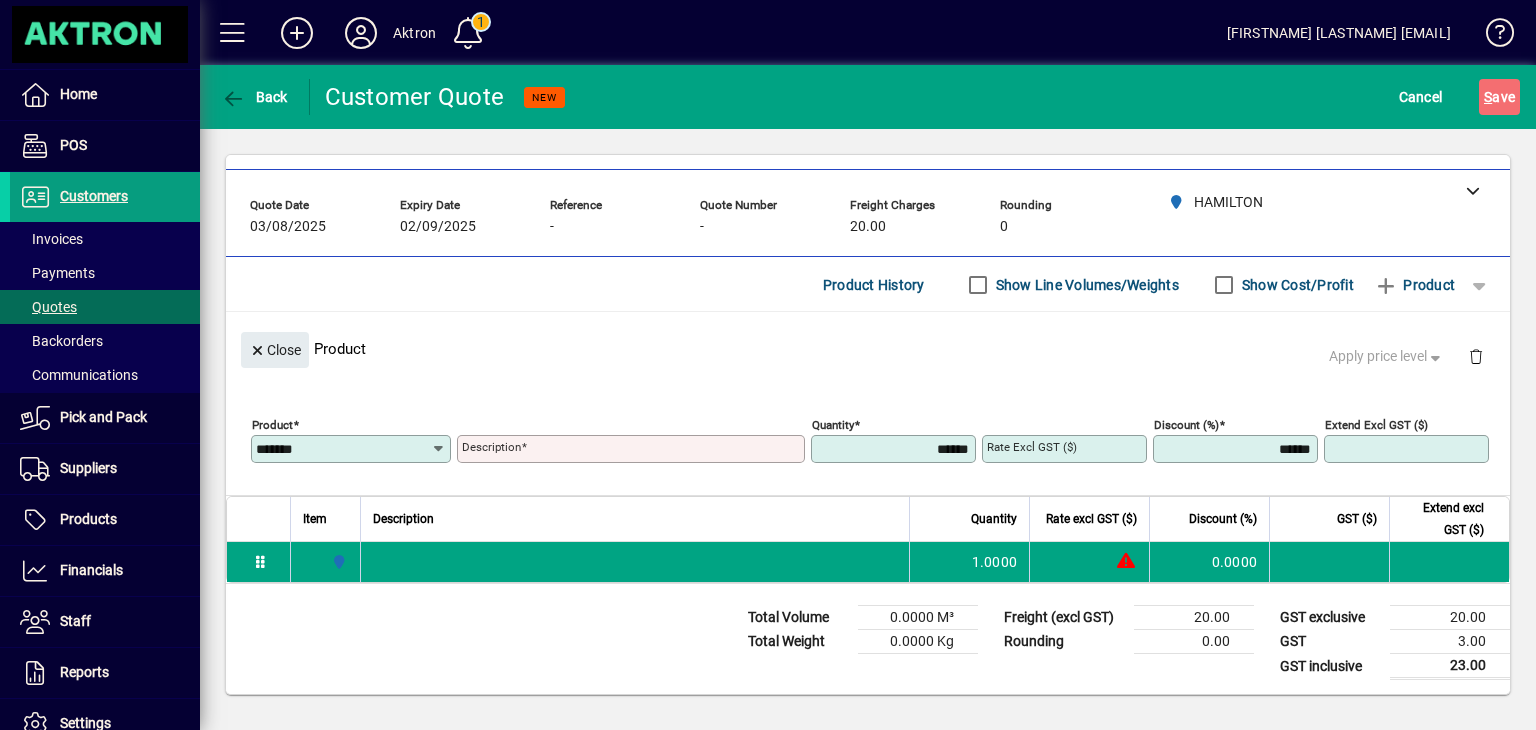 type on "**********" 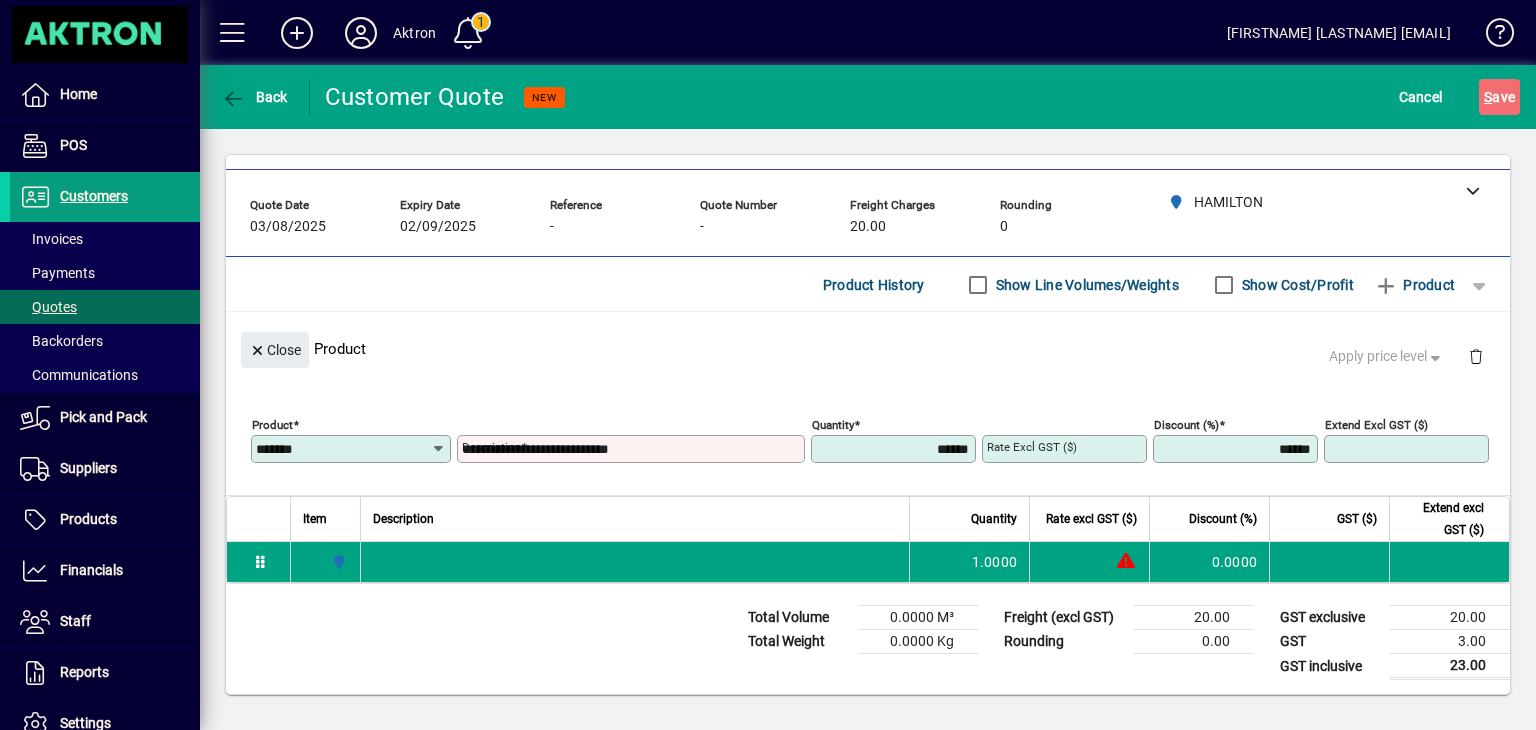 type on "********" 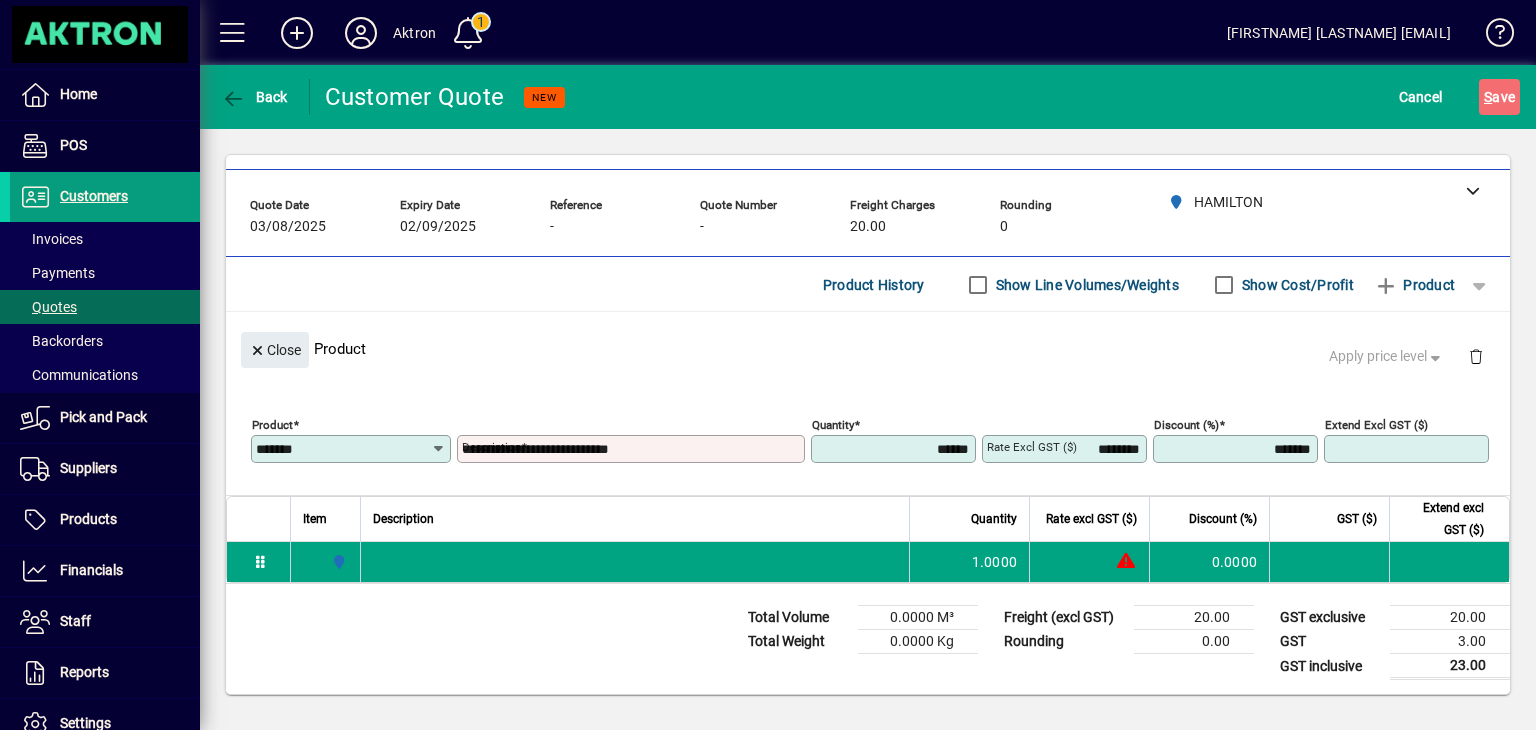 type on "******" 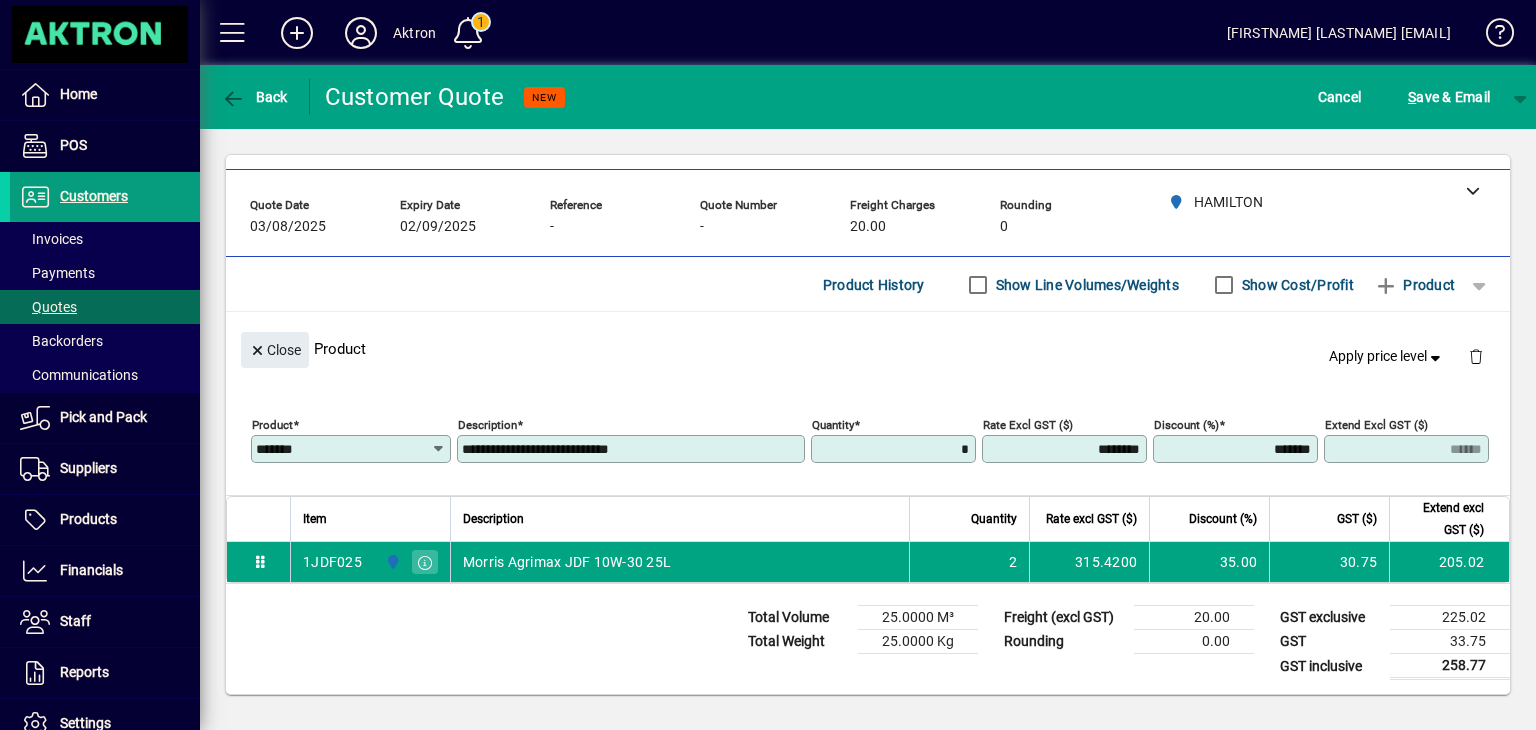 type on "******" 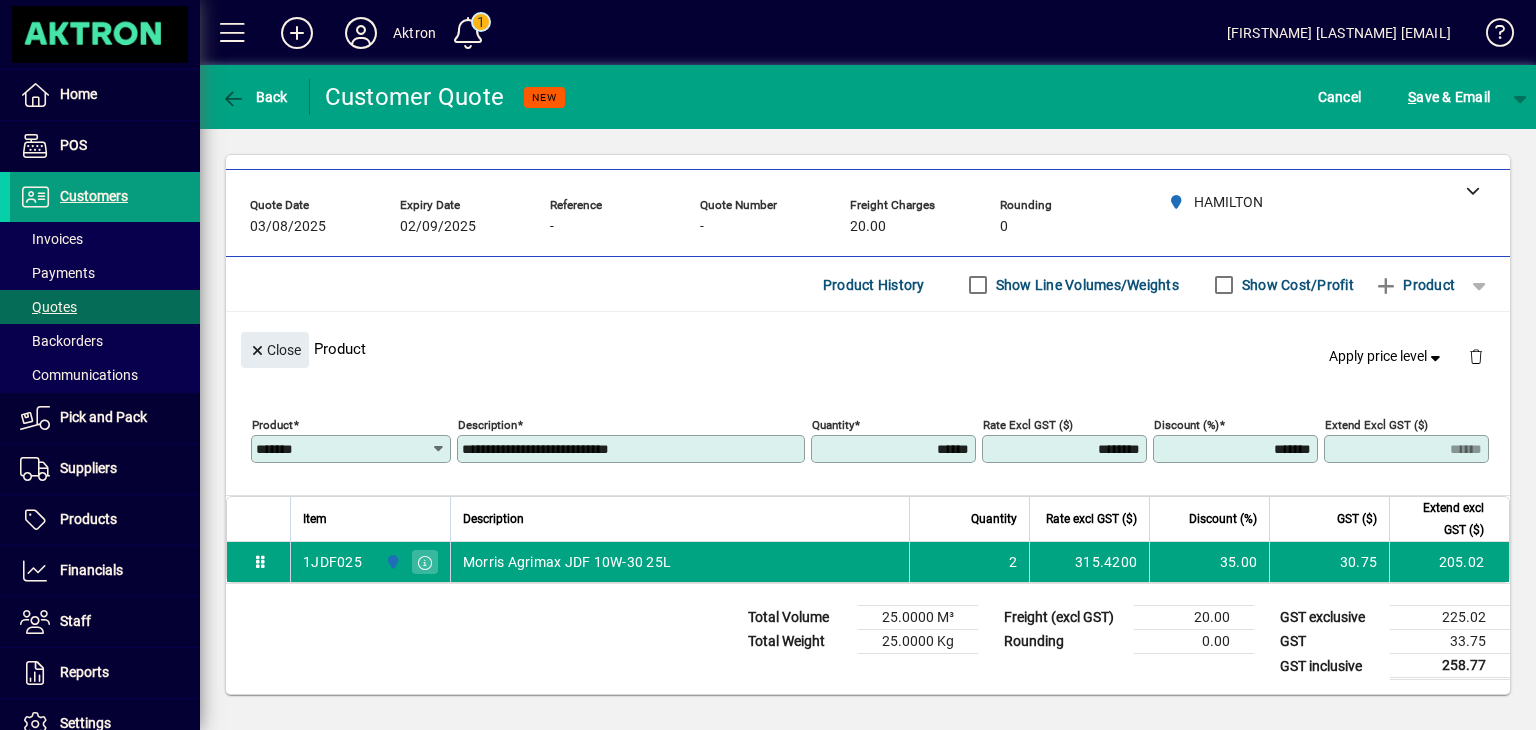 type on "******" 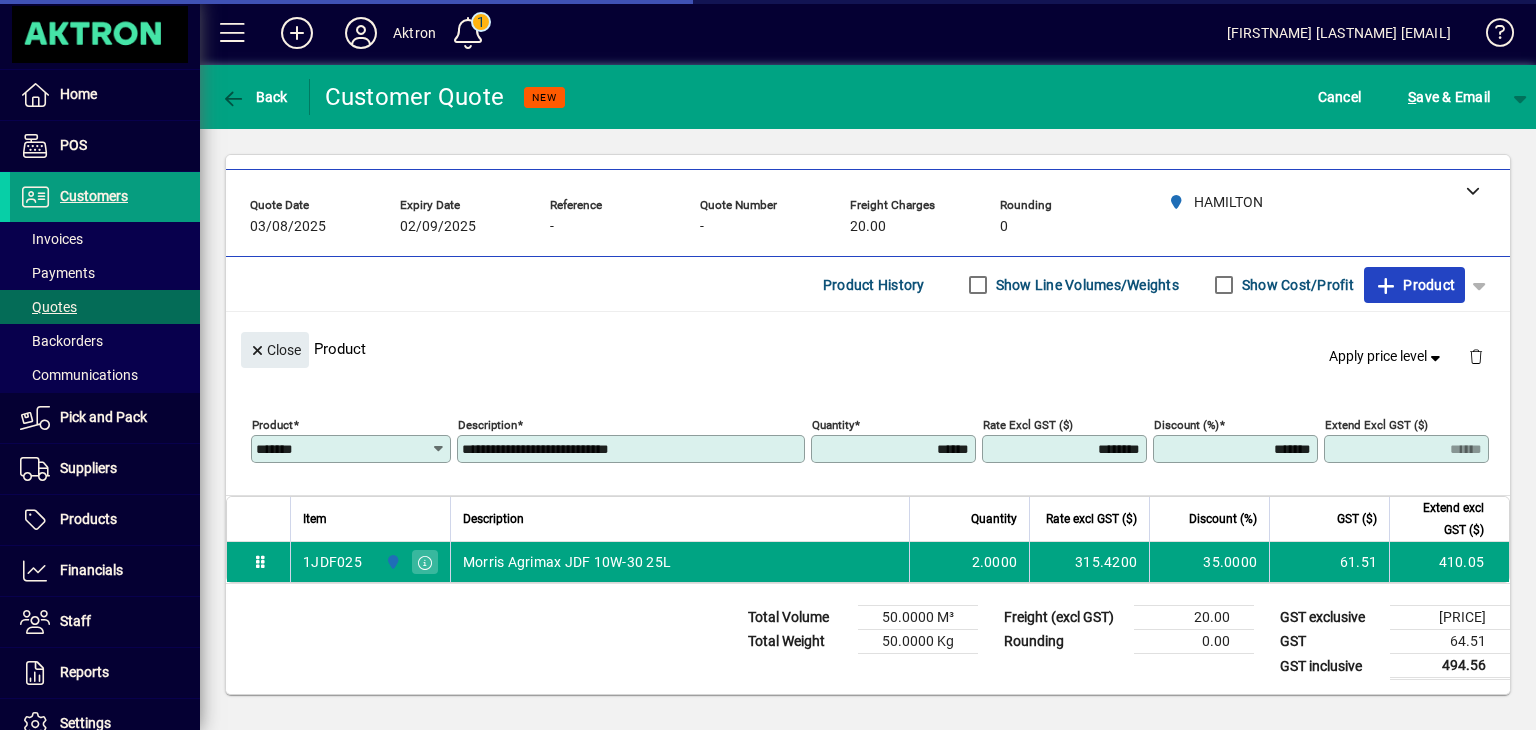 type 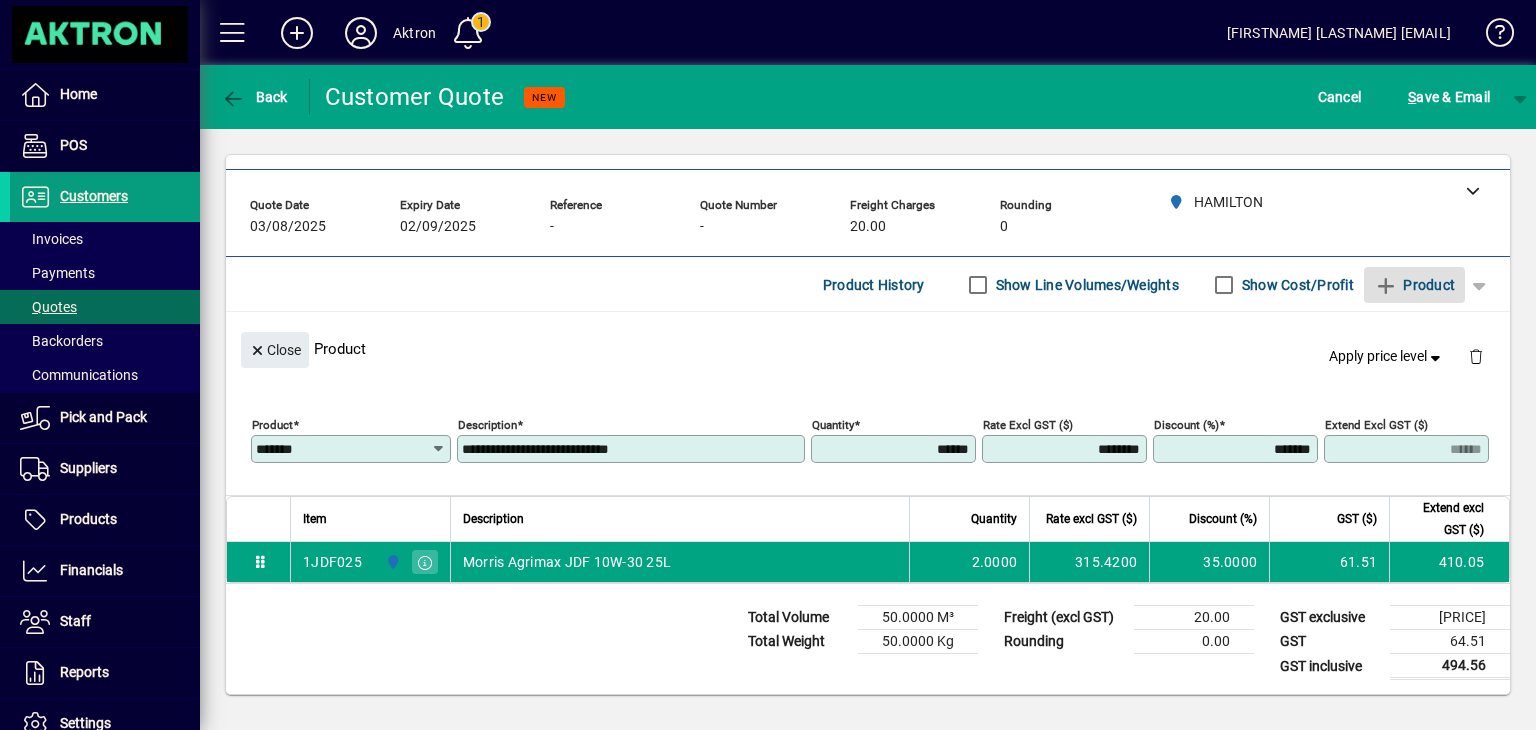 type 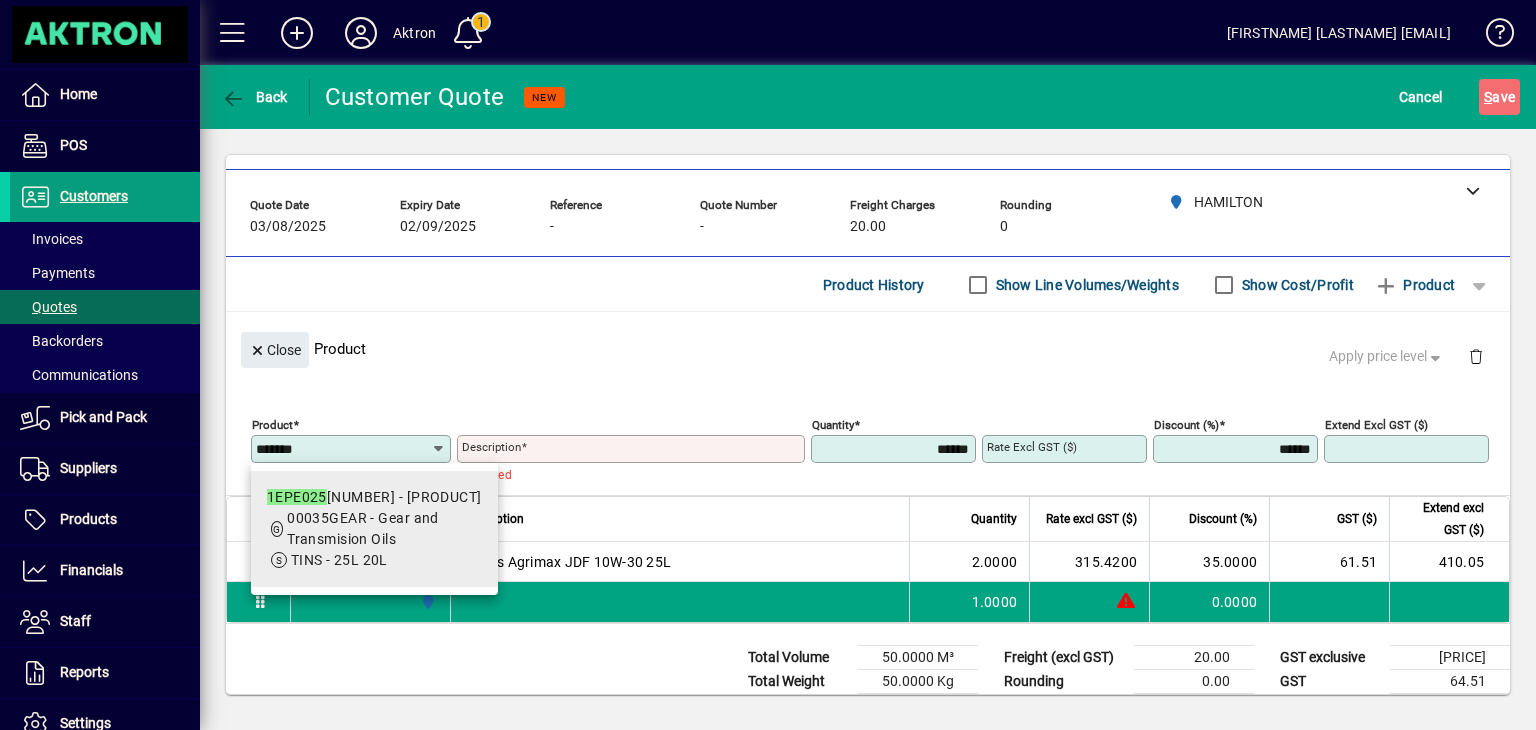 click on "[PRODUCT_CODE]" at bounding box center (374, 497) 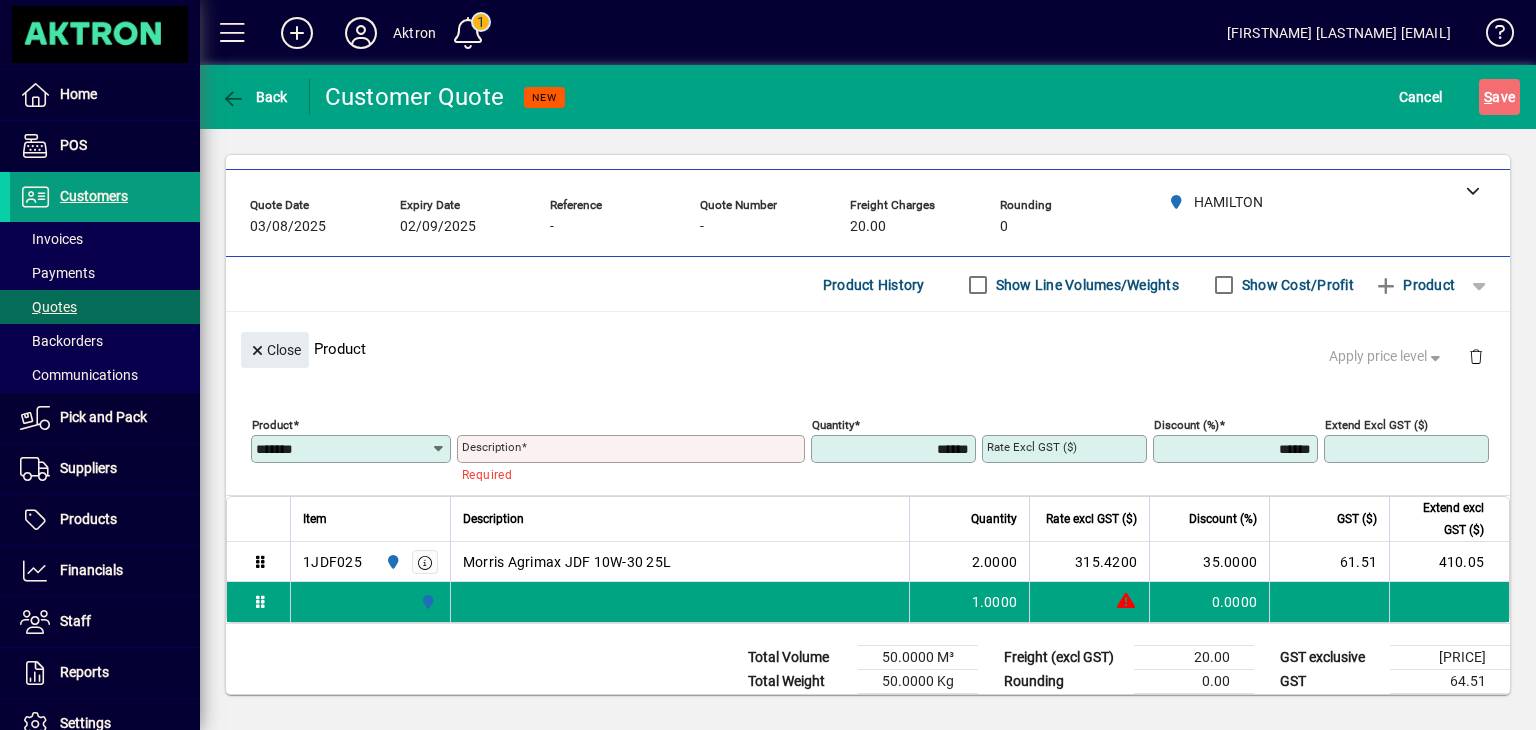 type on "**********" 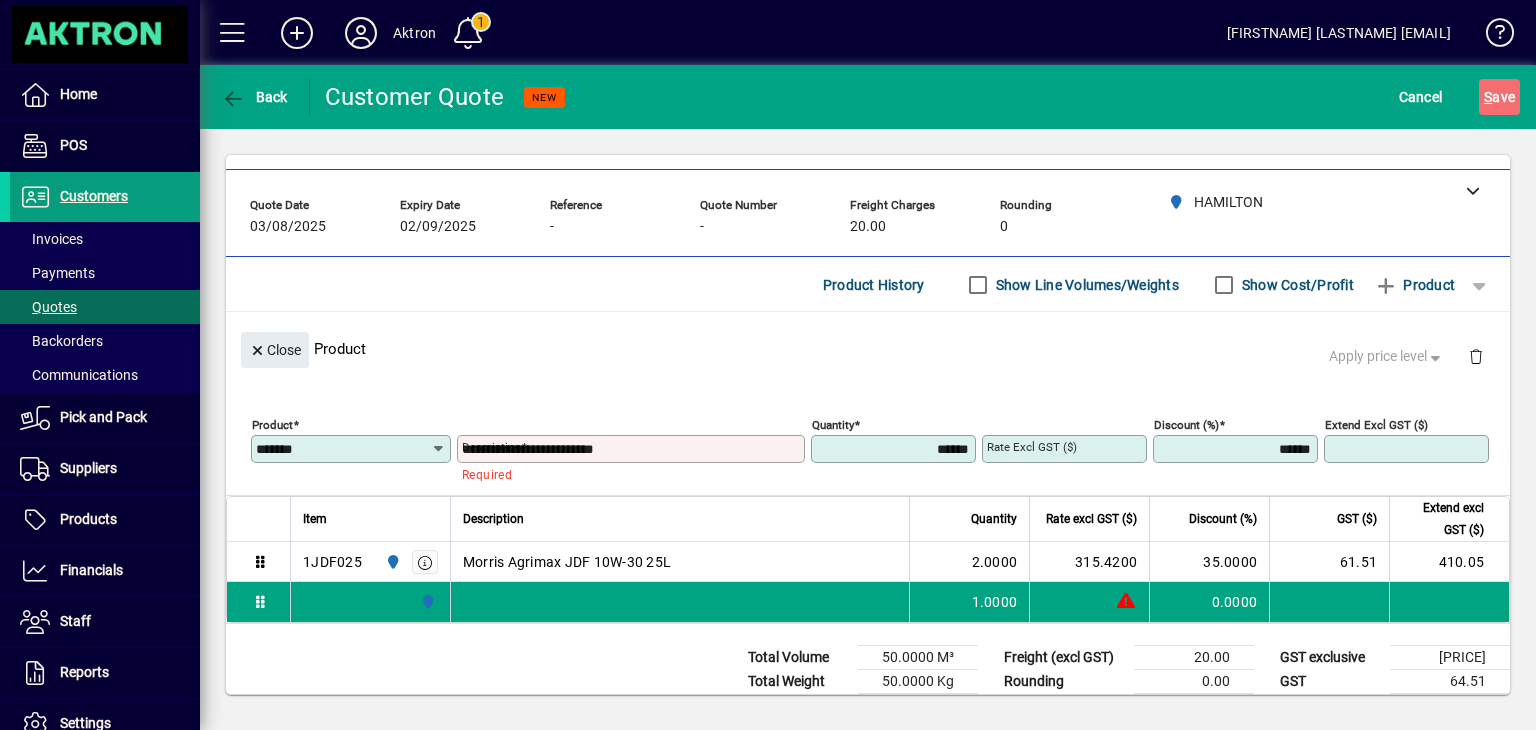 type on "********" 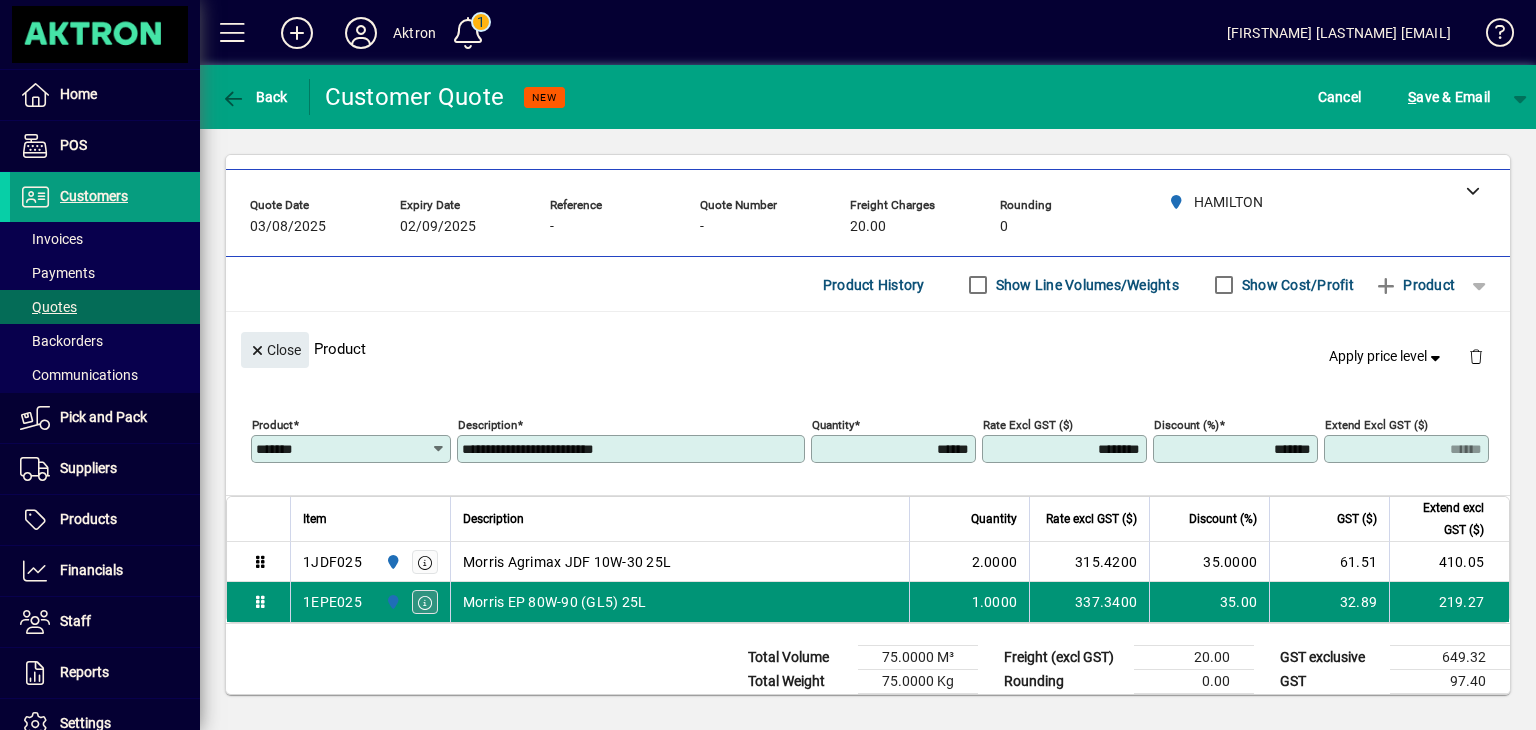 click 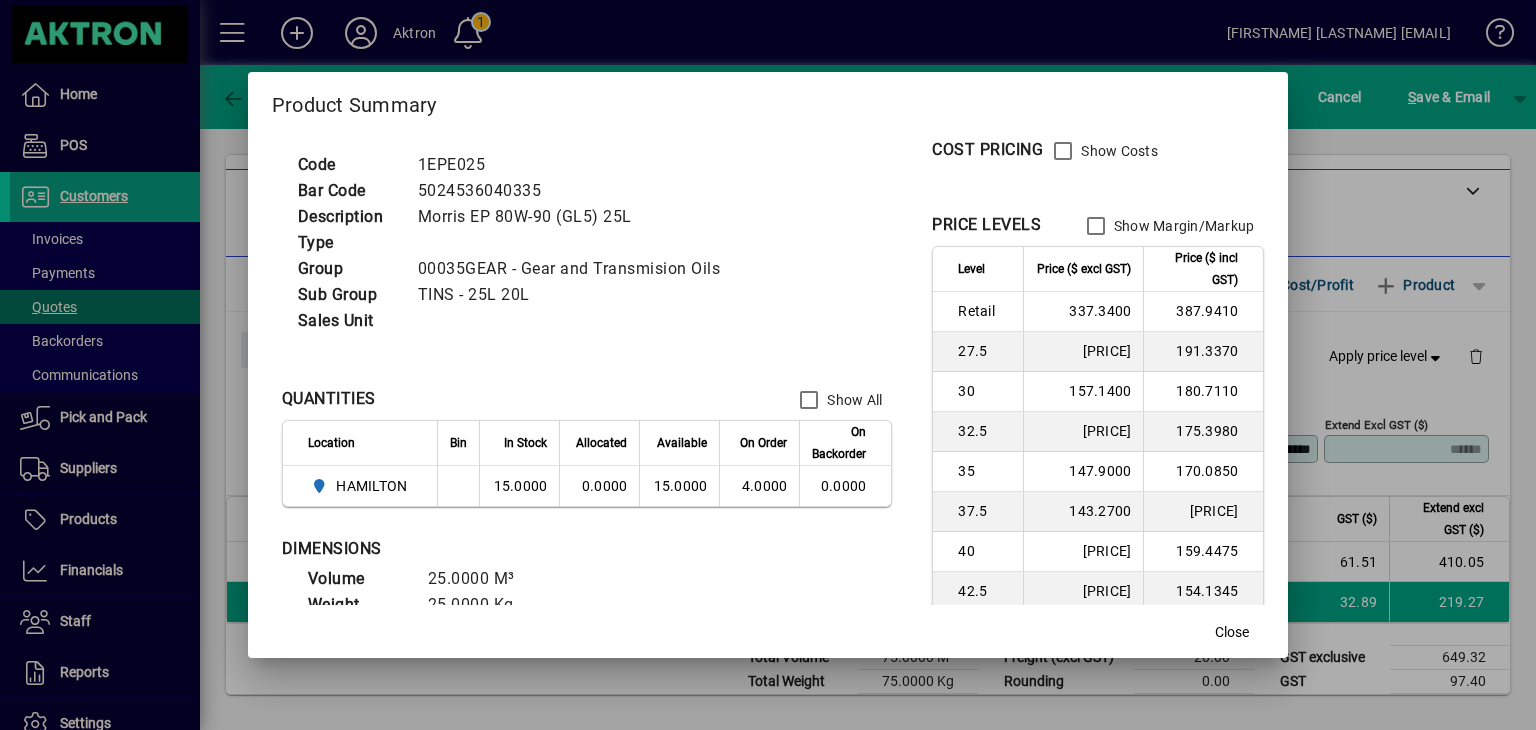 click at bounding box center (768, 365) 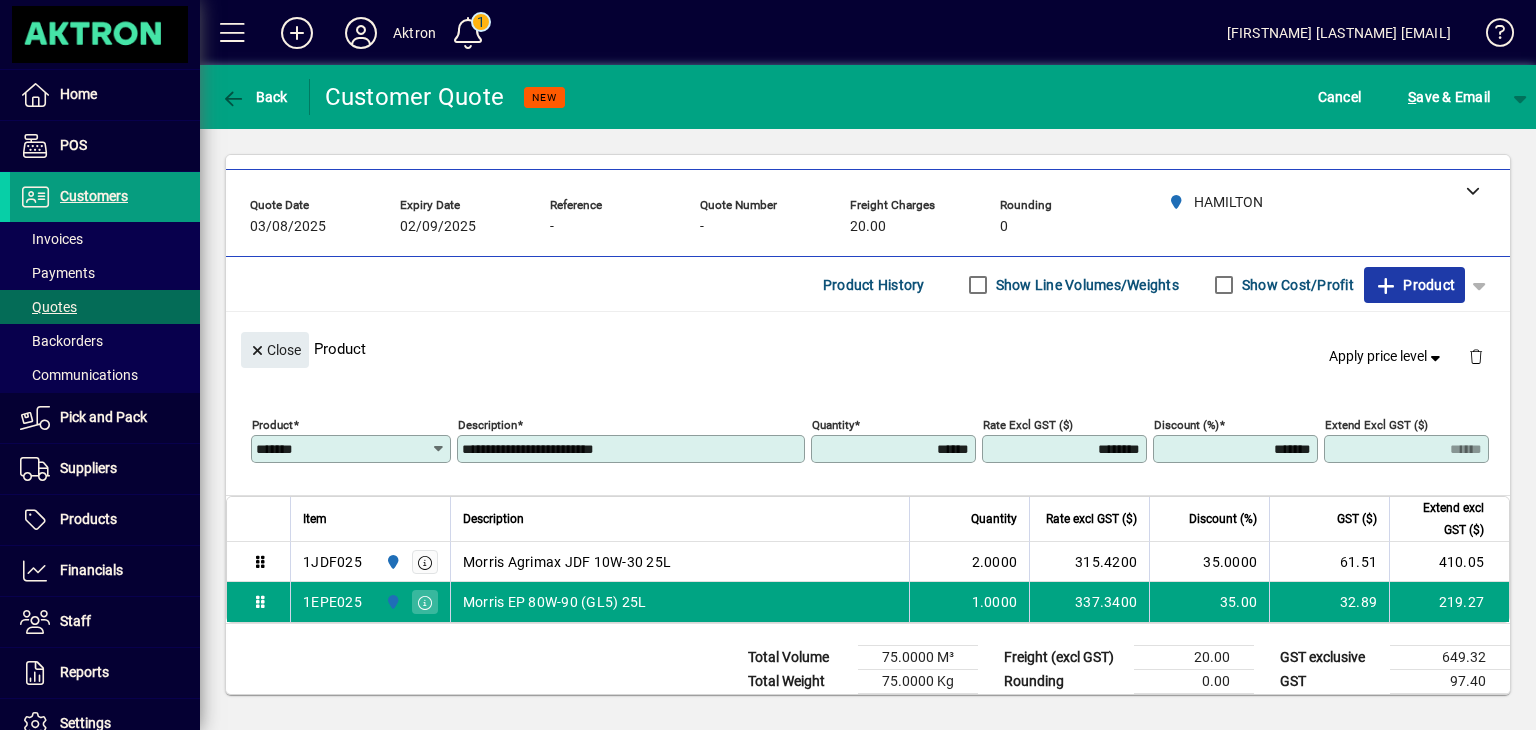 click on "Product" 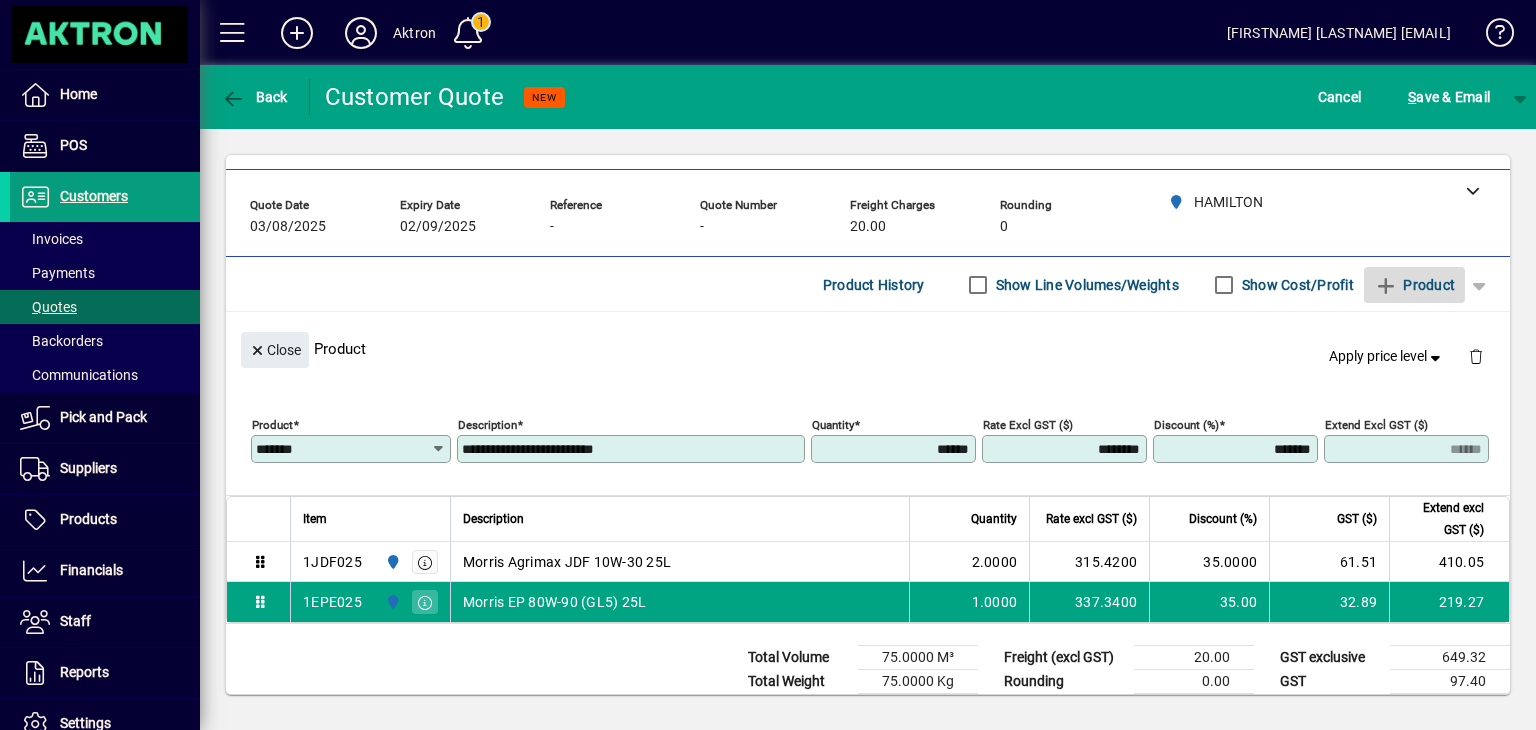 type 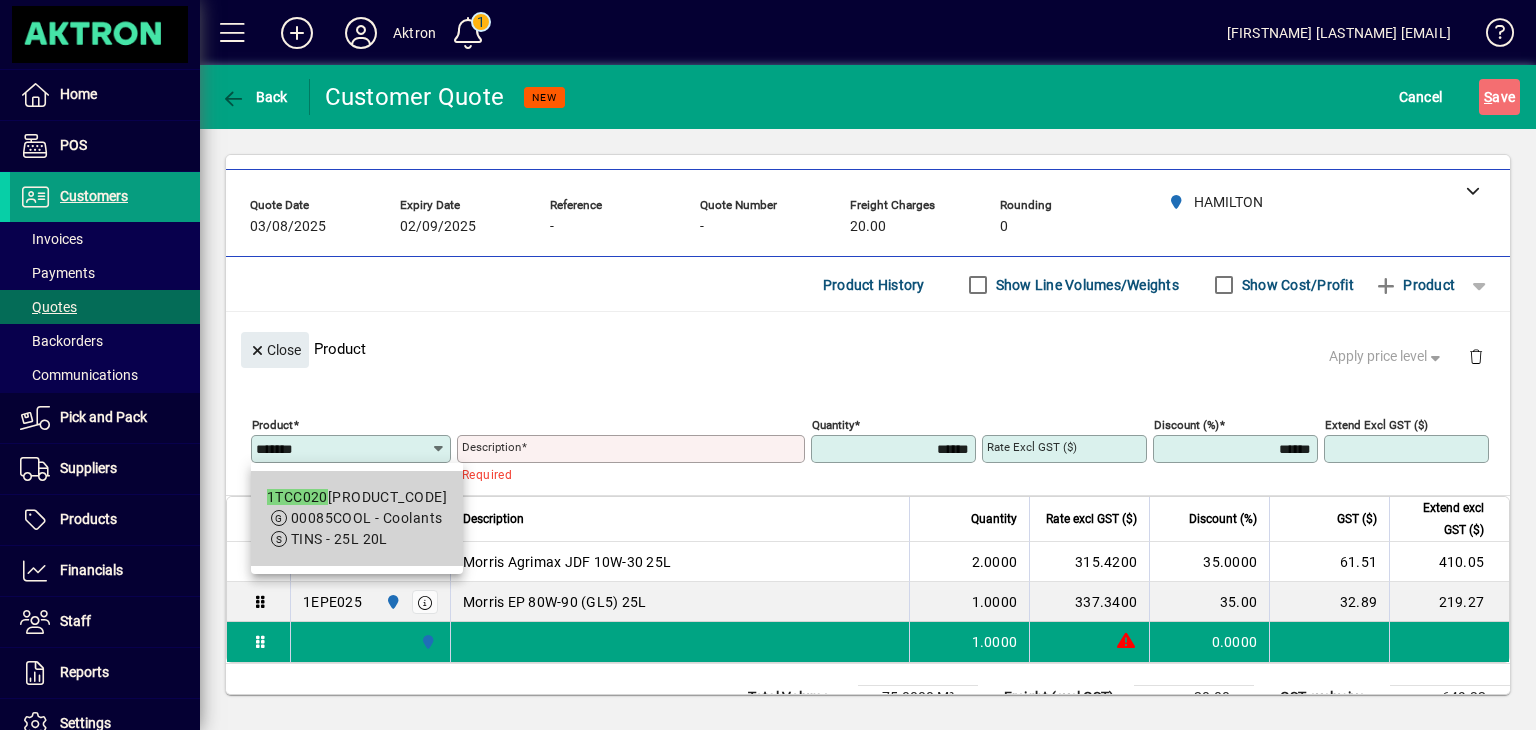 click on "[COMPANY]" at bounding box center [357, 497] 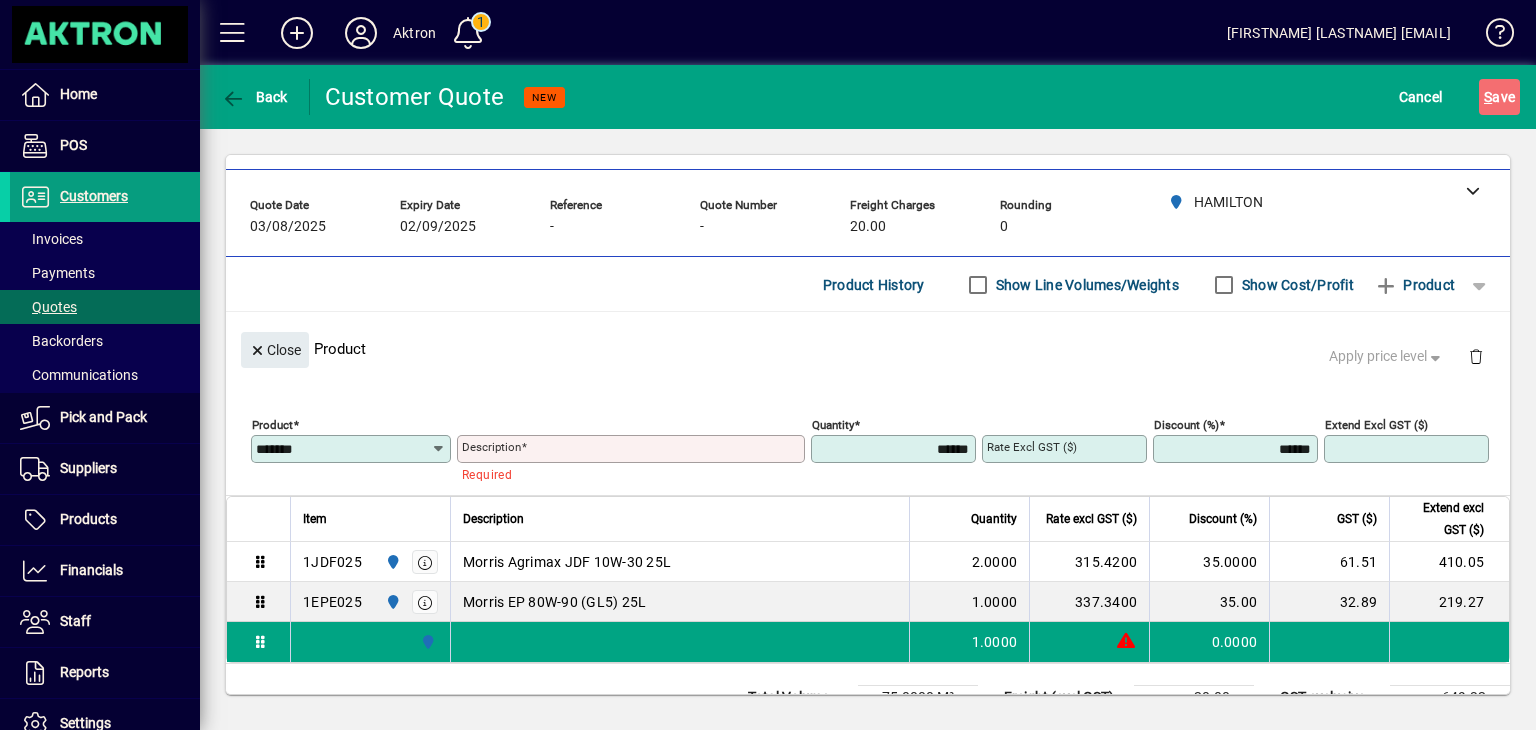 type on "**********" 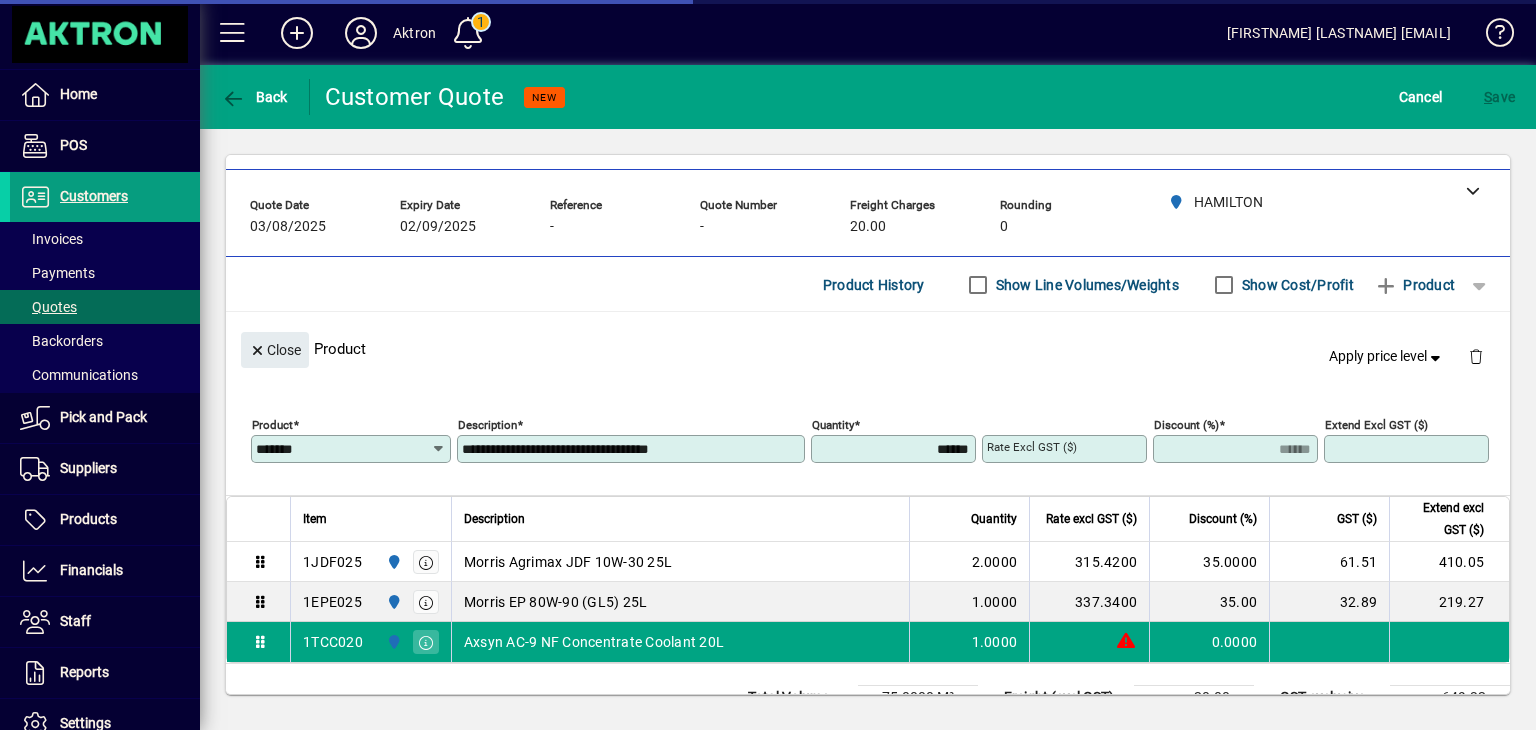 type on "********" 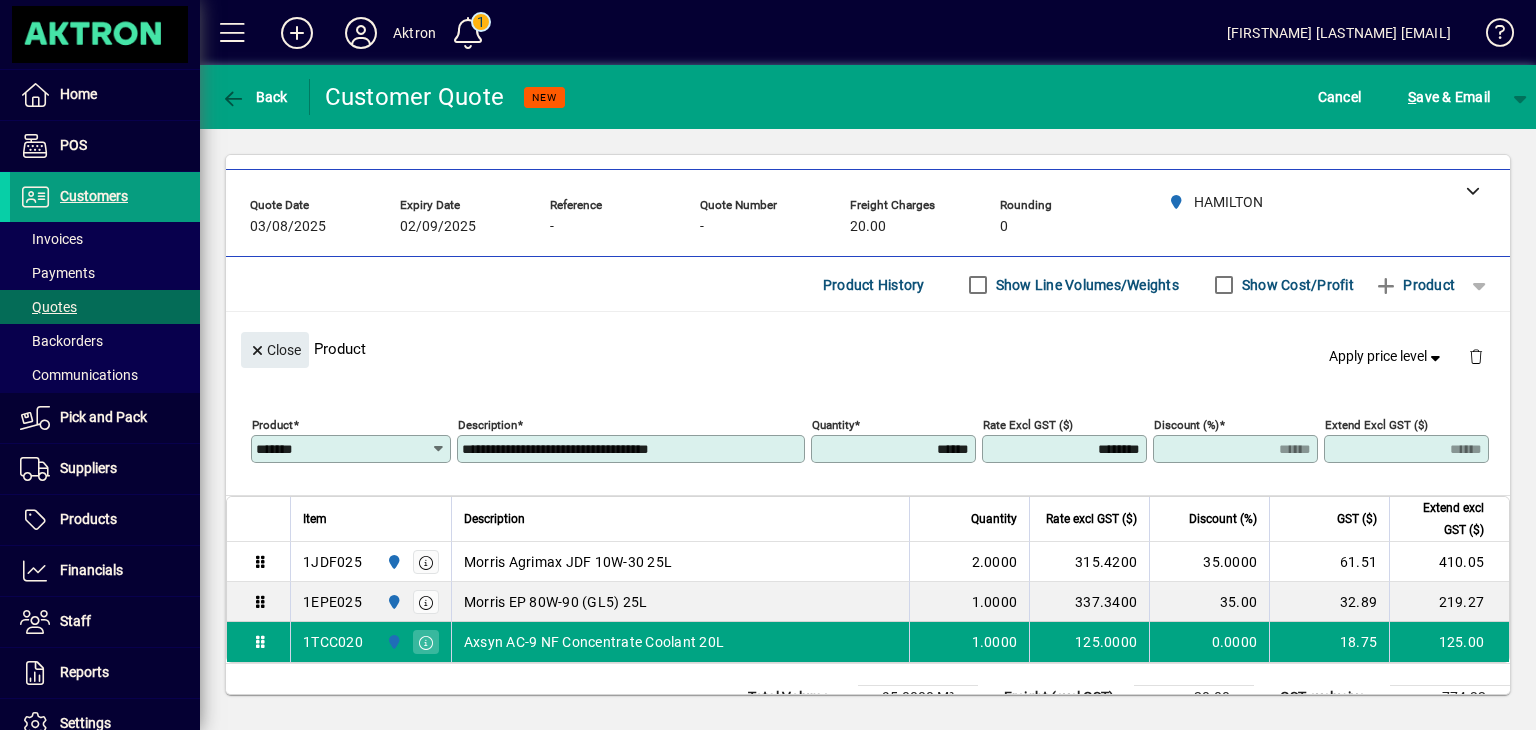 drag, startPoint x: 896, startPoint y: 446, endPoint x: 1006, endPoint y: 473, distance: 113.265175 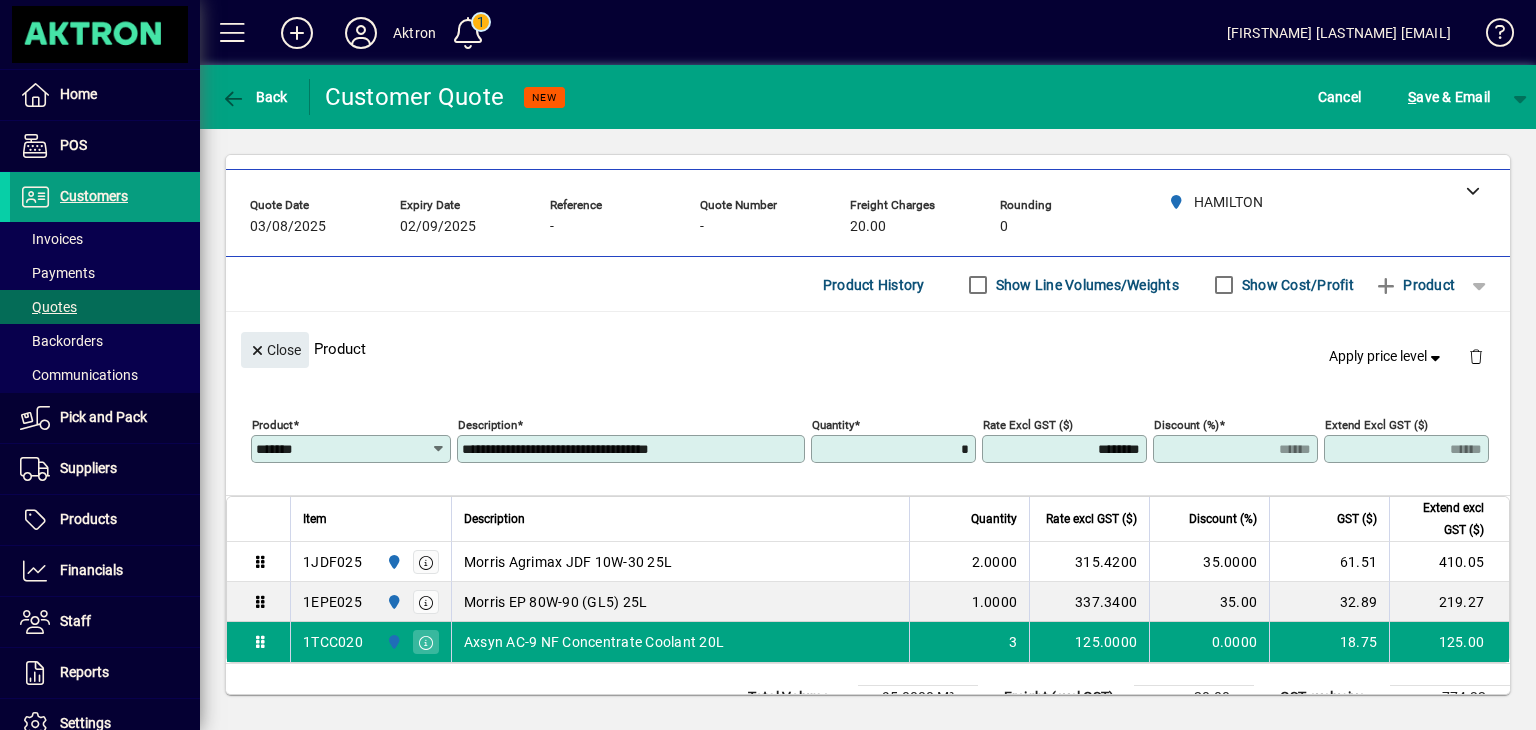 type on "******" 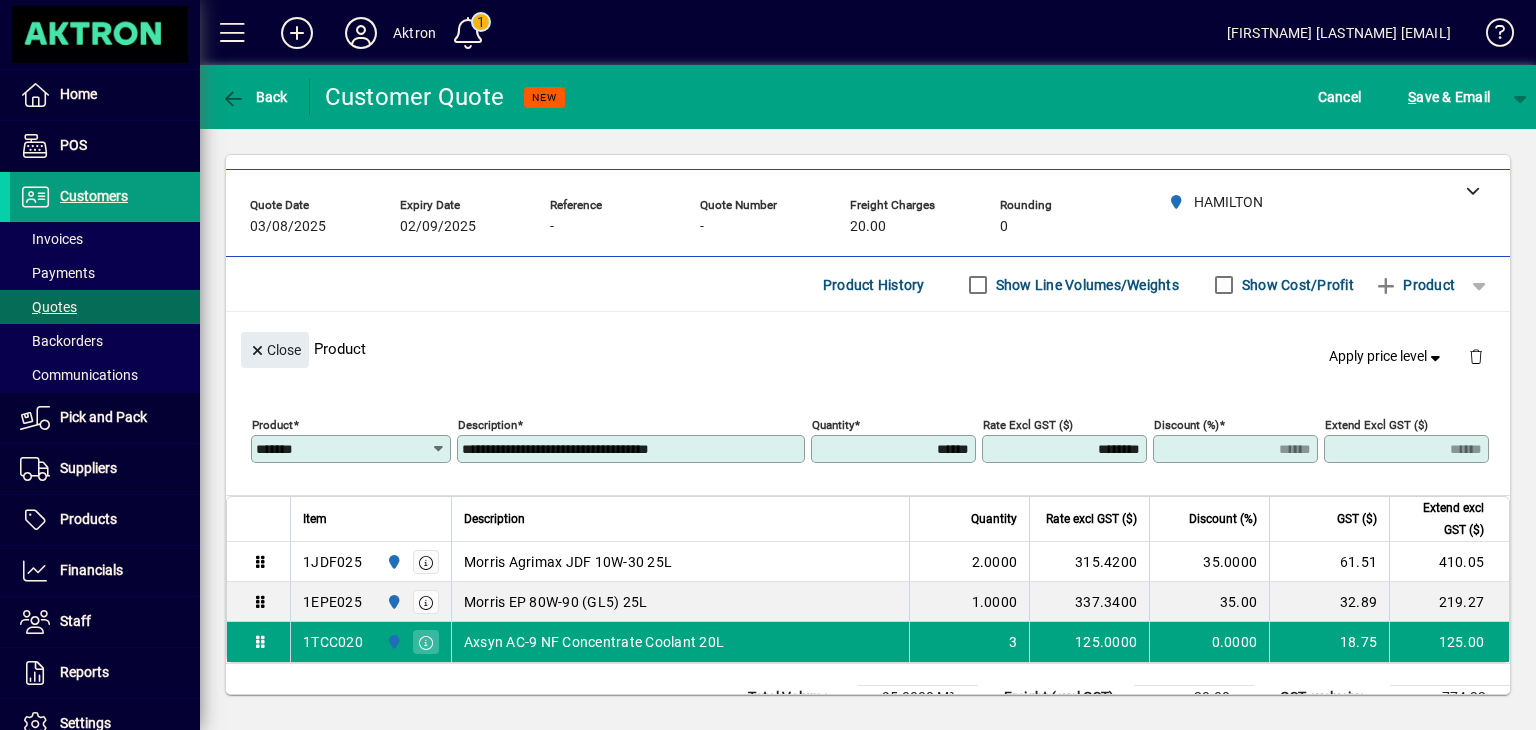 type on "******" 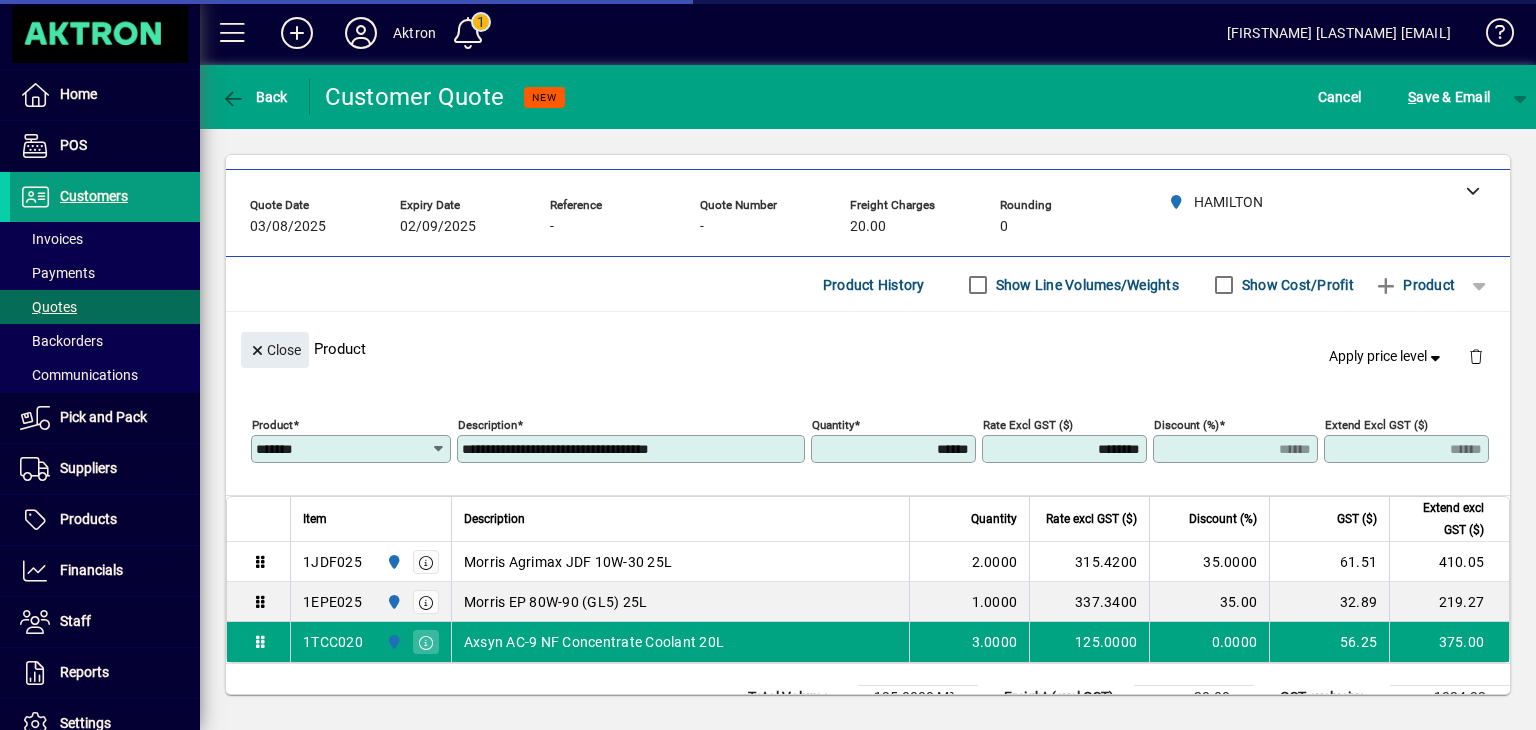 click on "********" at bounding box center (1066, 449) 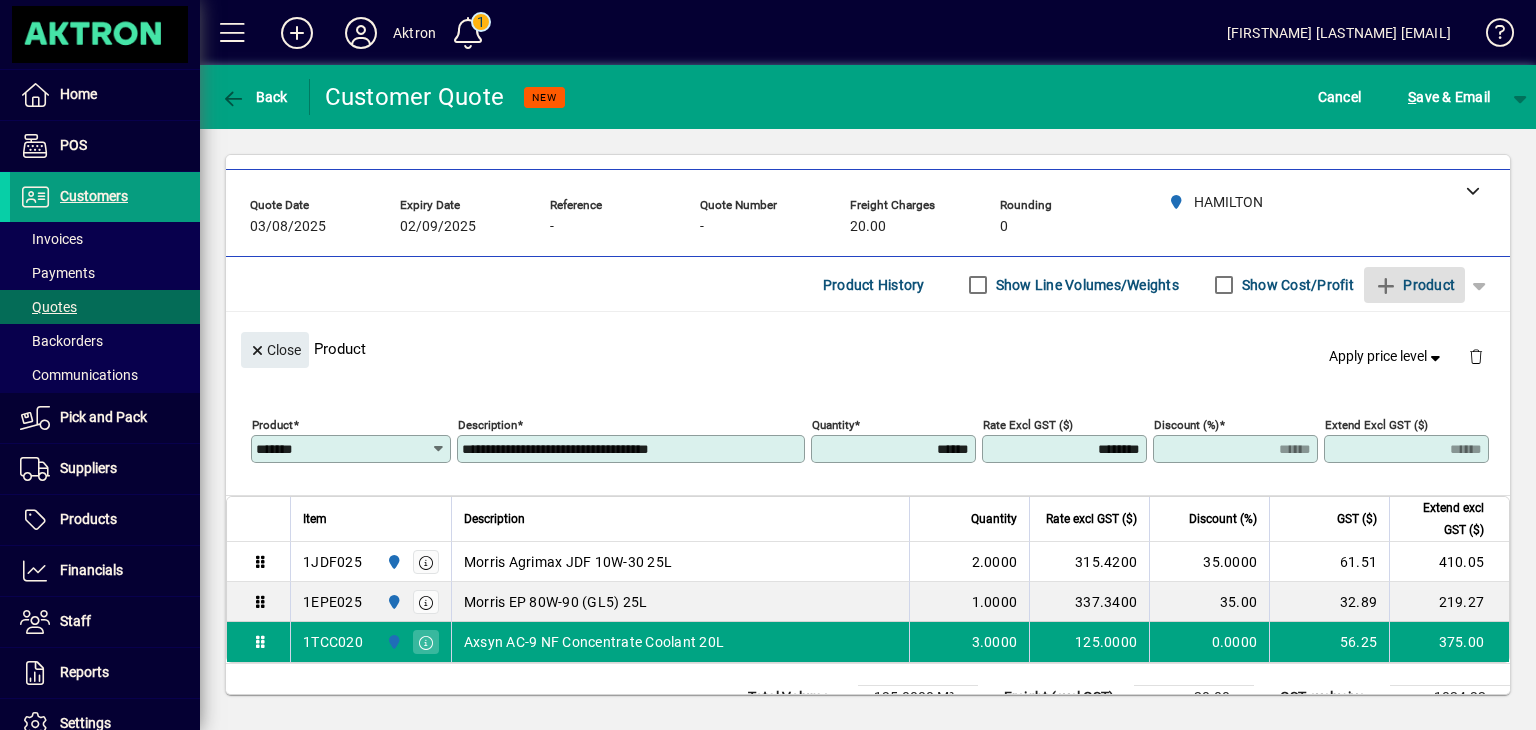 type 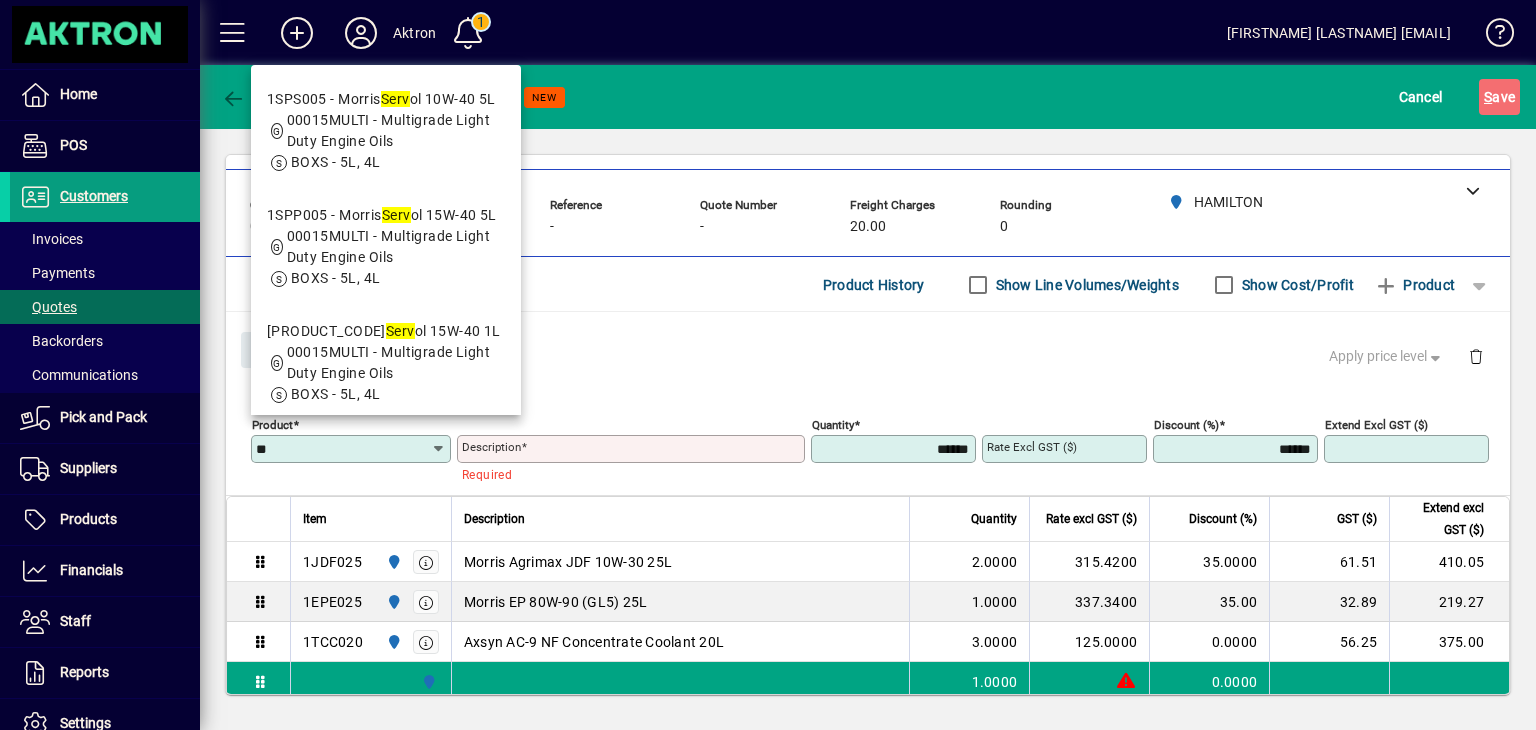 type on "*" 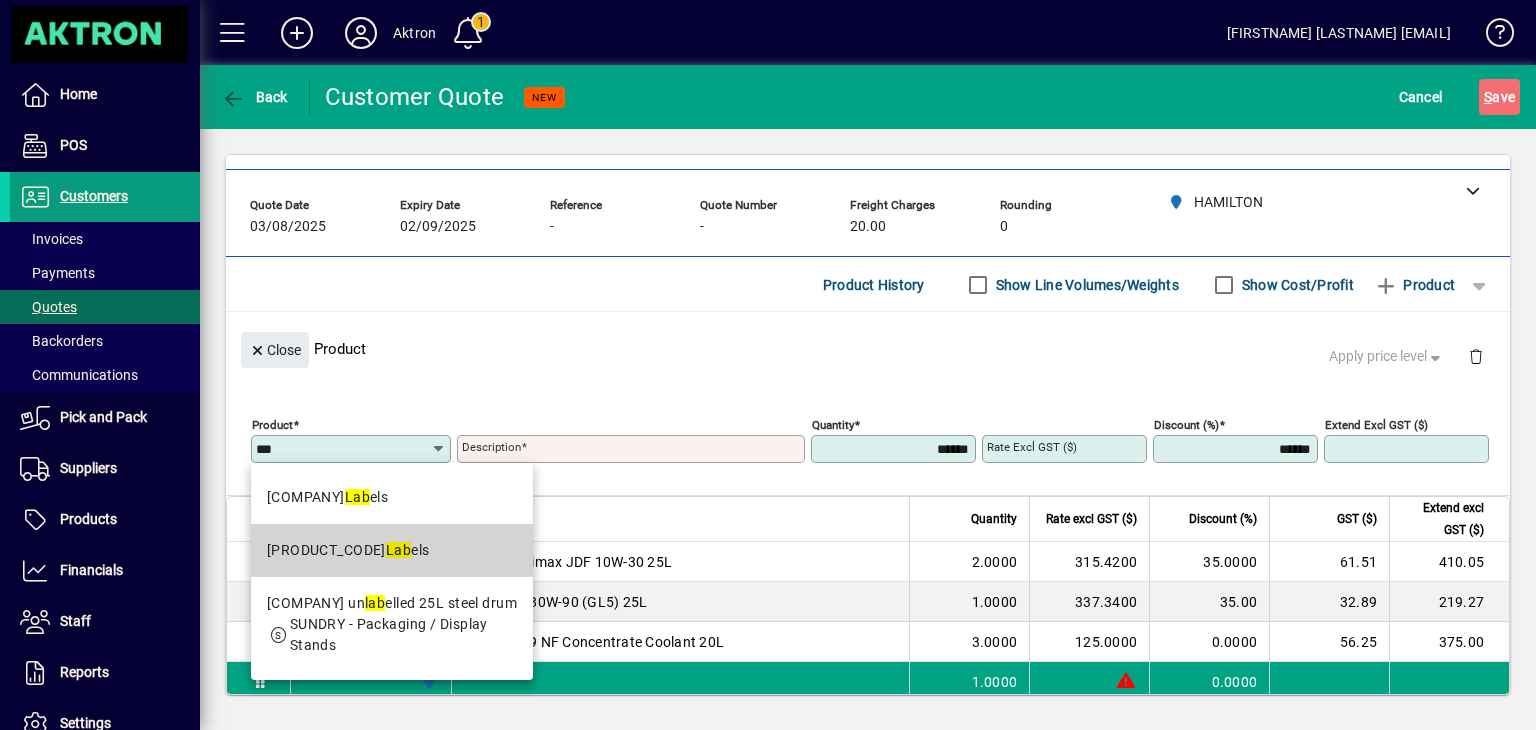 click on "[PRODUCT_CODE]" at bounding box center (392, 550) 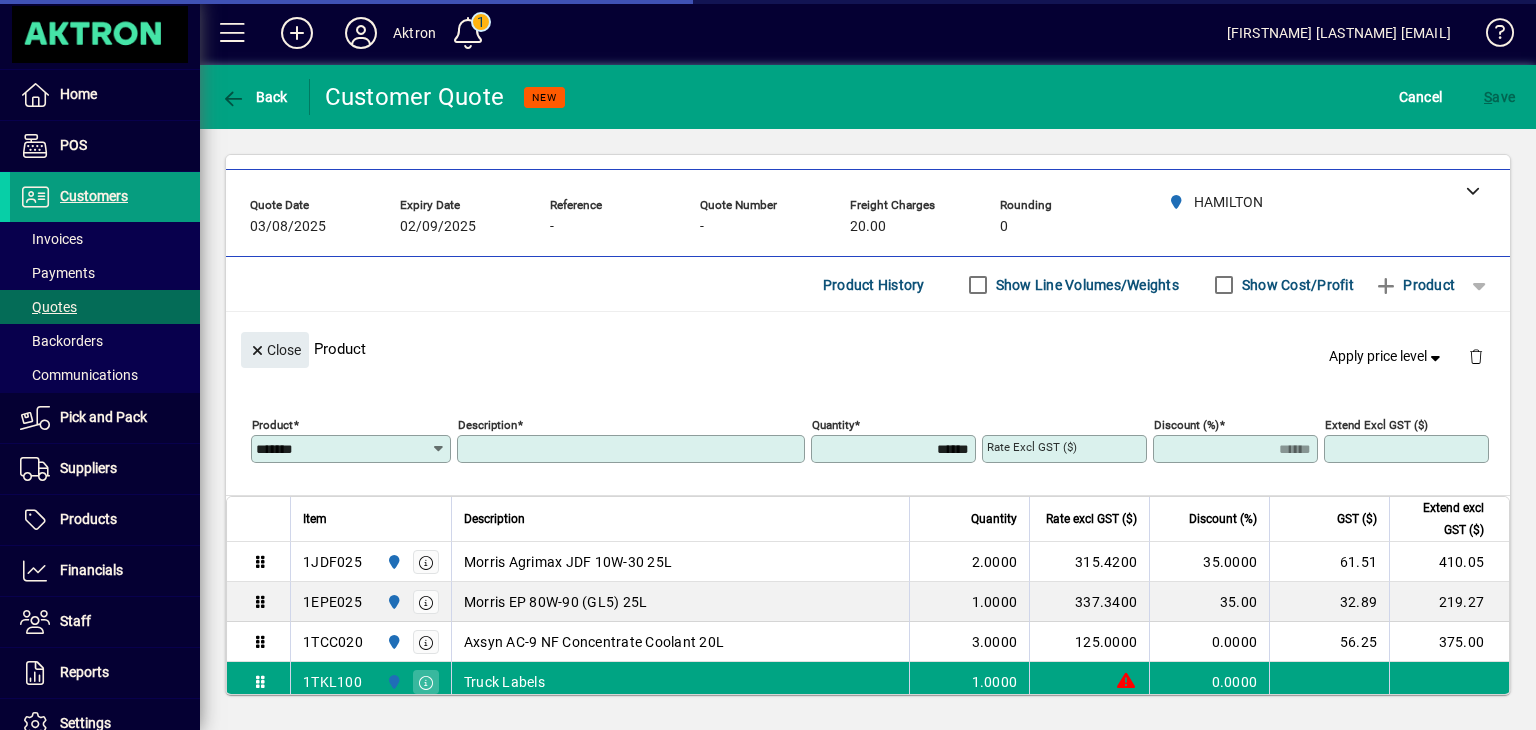 type on "**********" 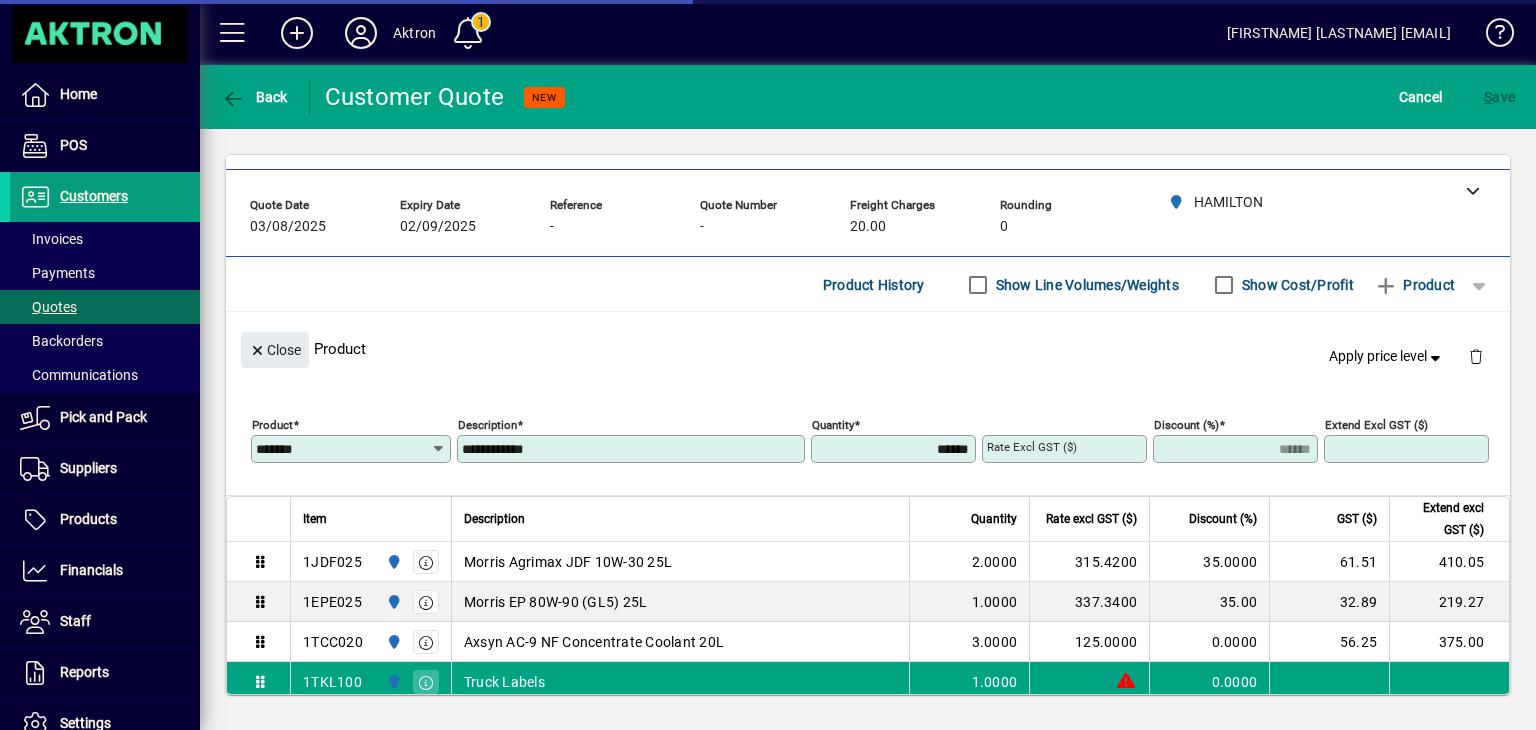 type on "******" 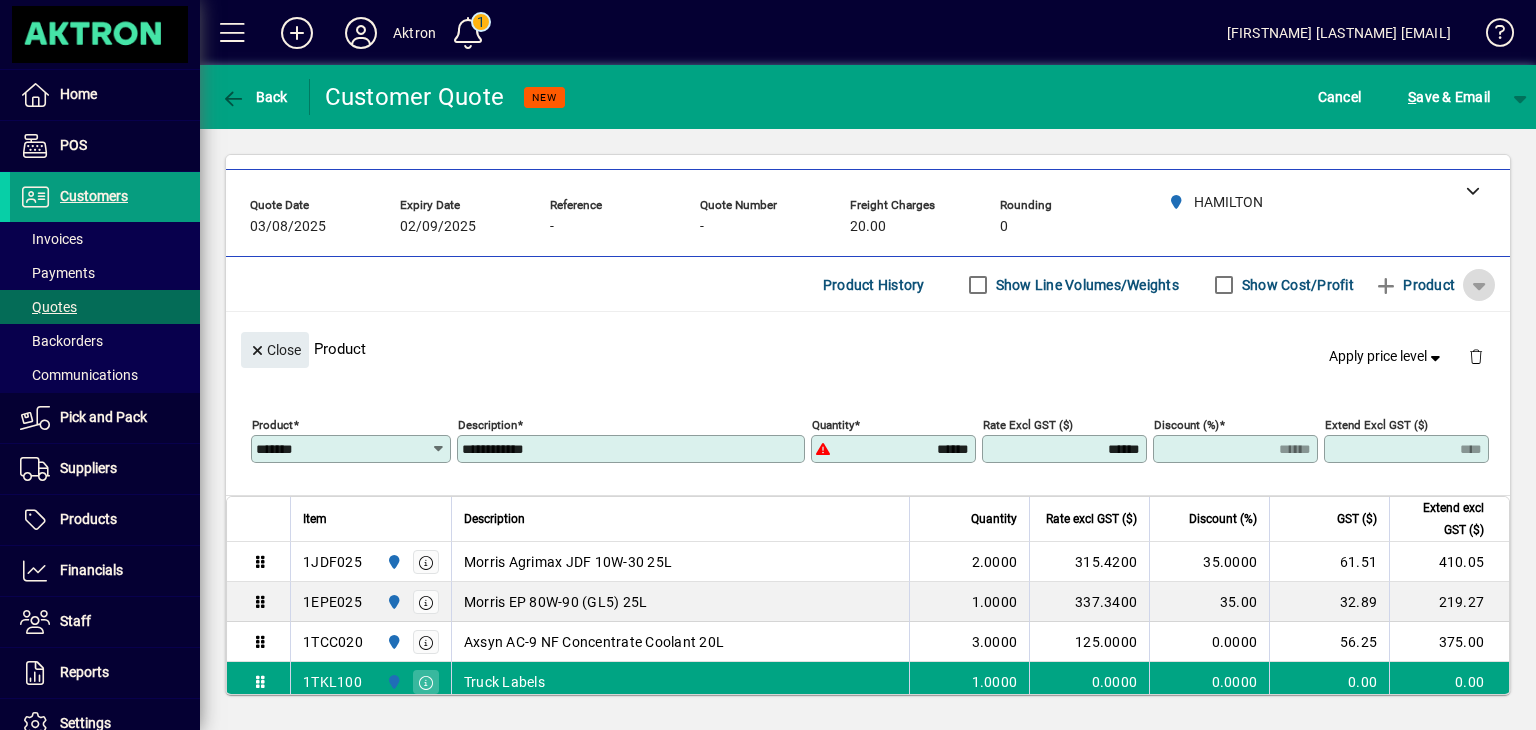 click 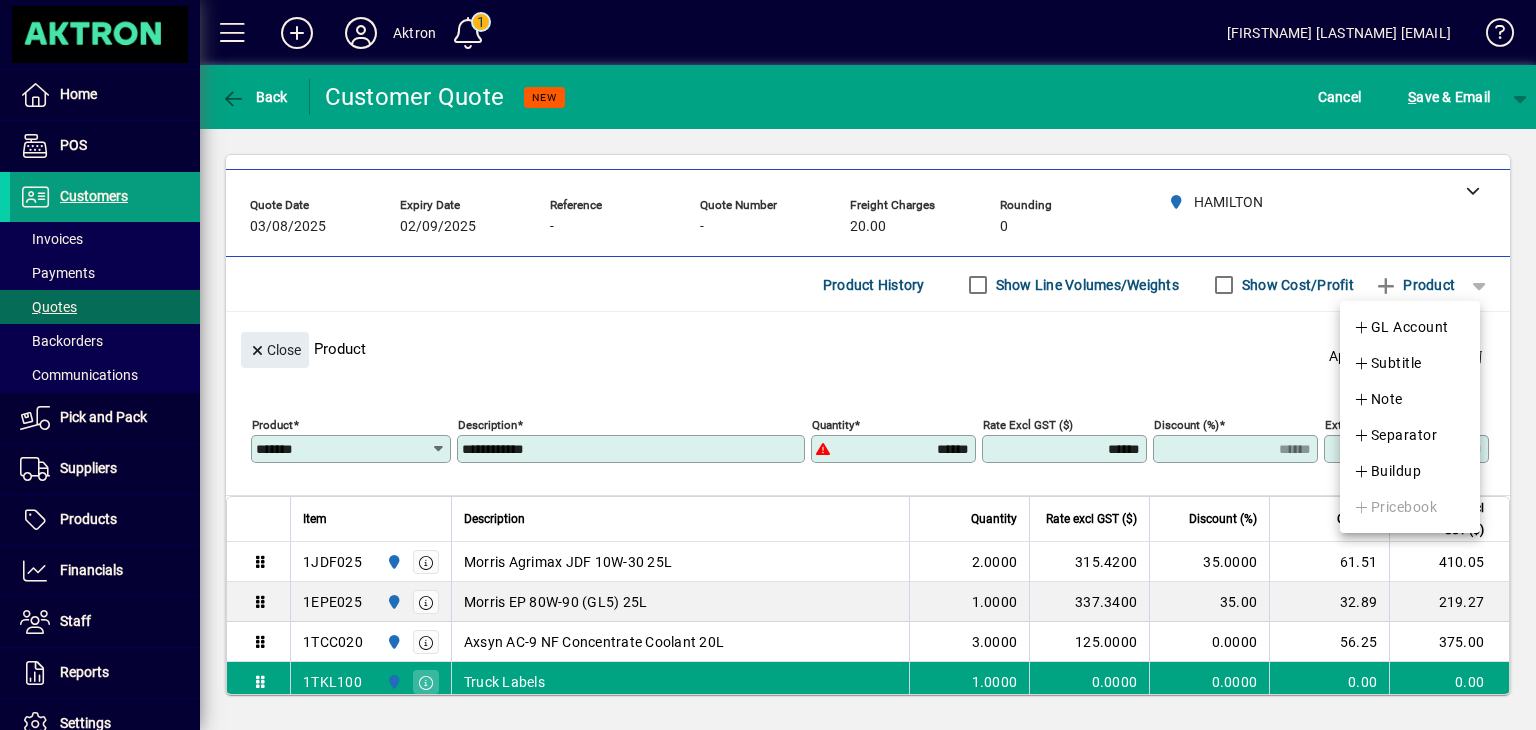 click at bounding box center (768, 365) 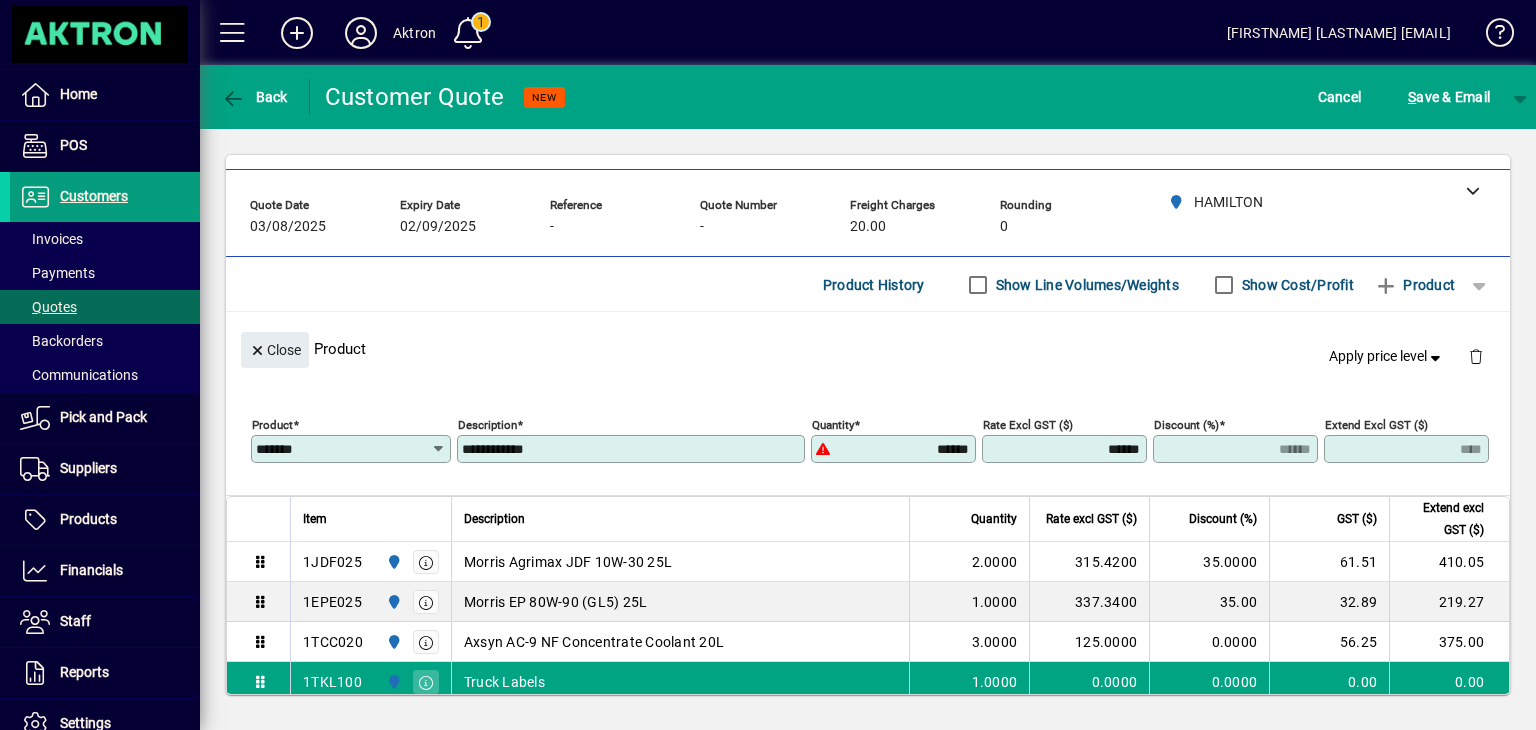 click on "******" at bounding box center (1066, 449) 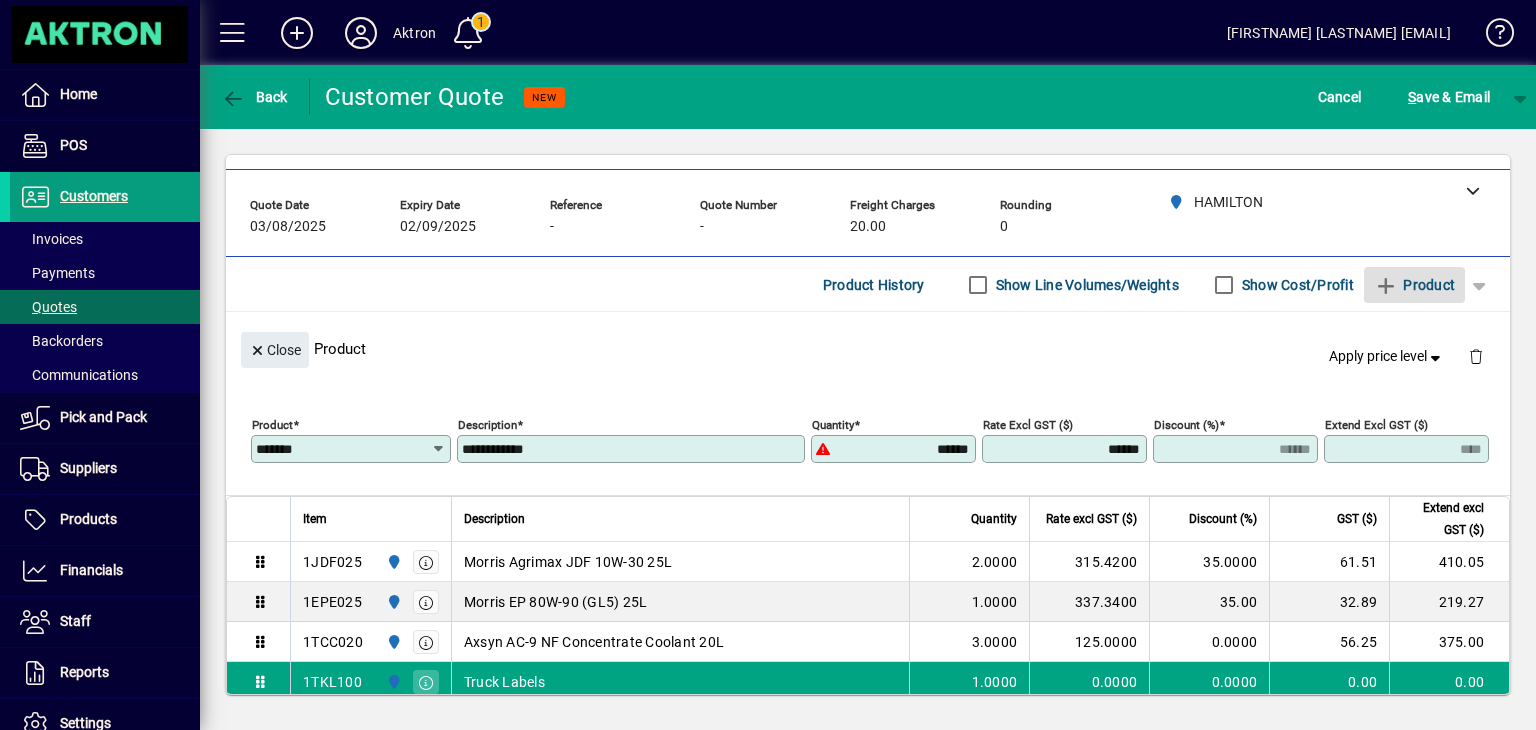 type 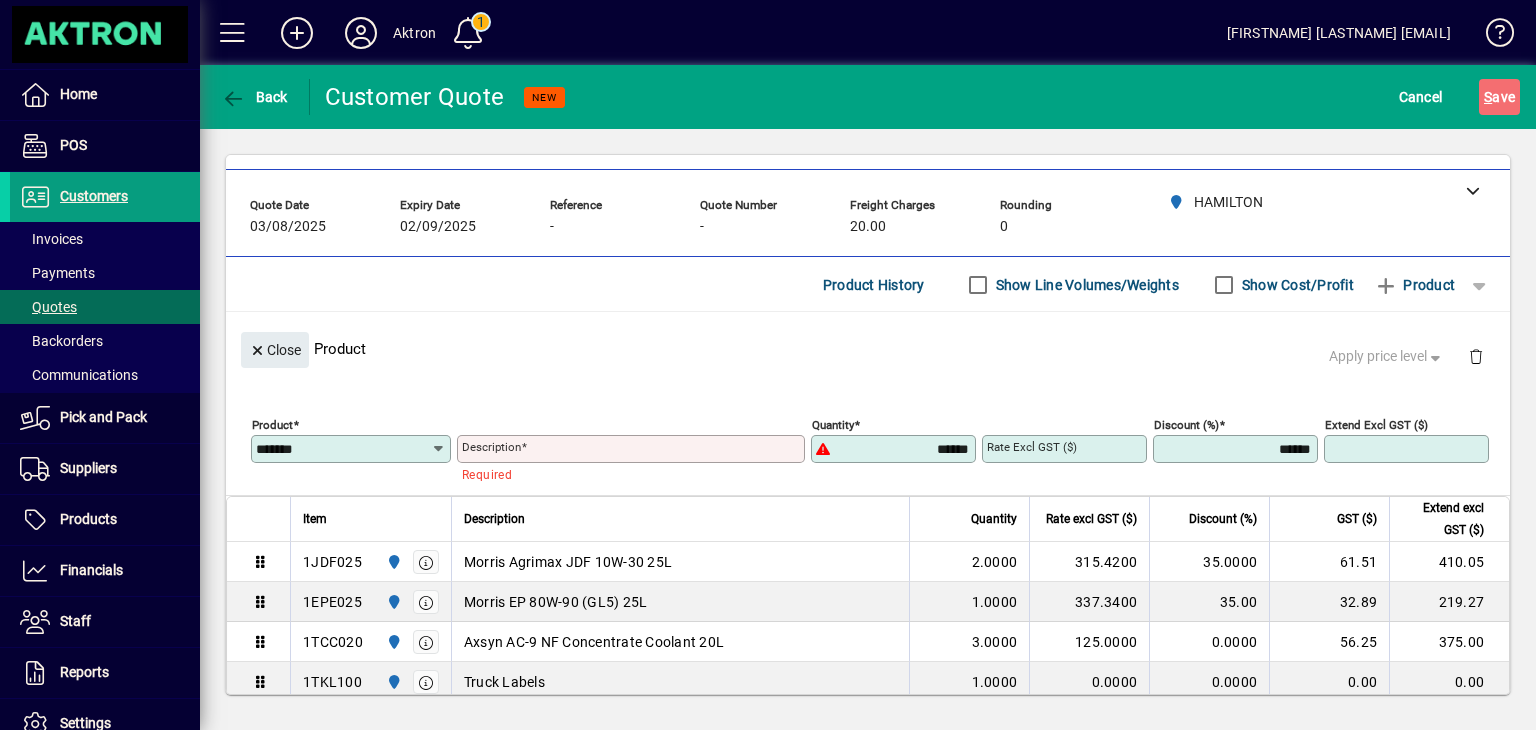 type 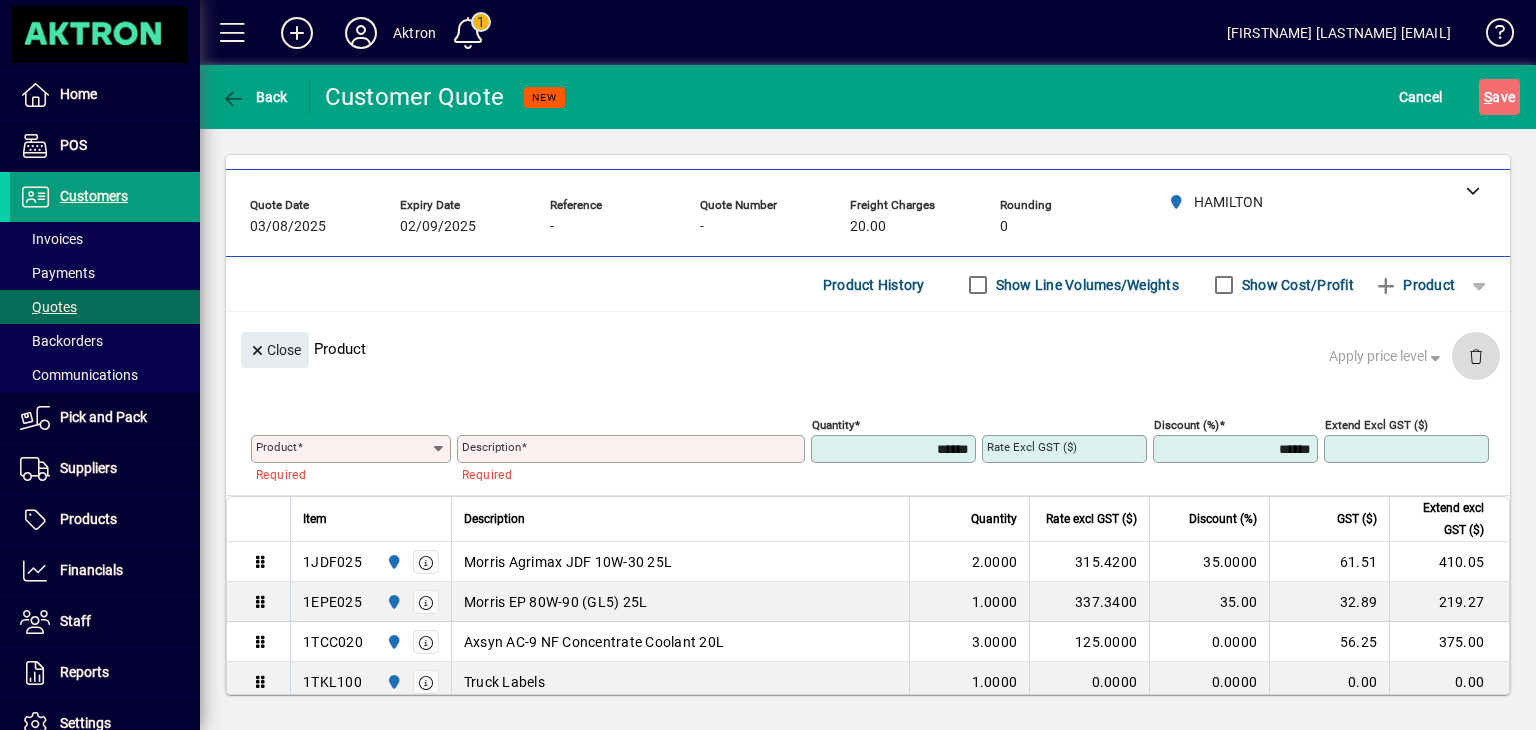 click 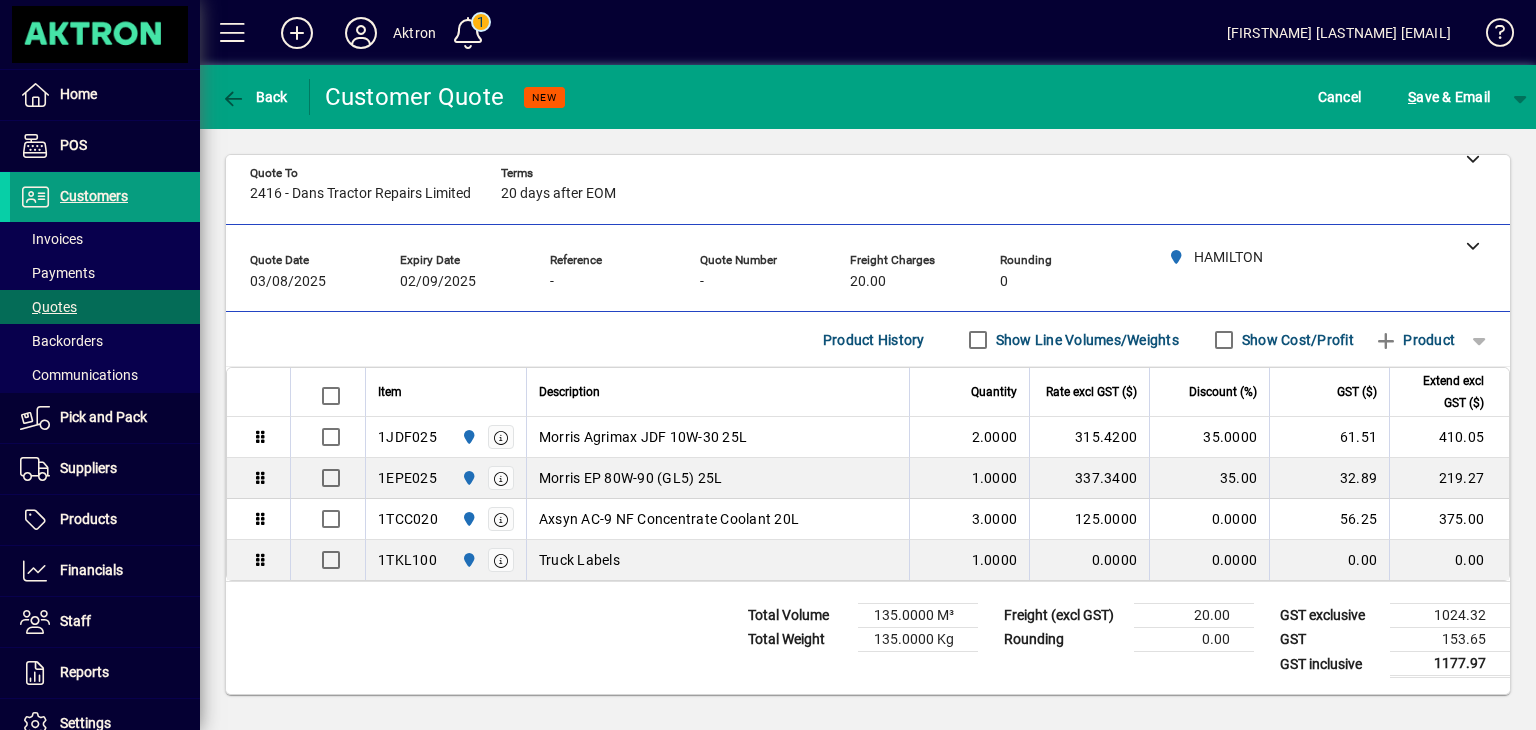 scroll, scrollTop: 14, scrollLeft: 0, axis: vertical 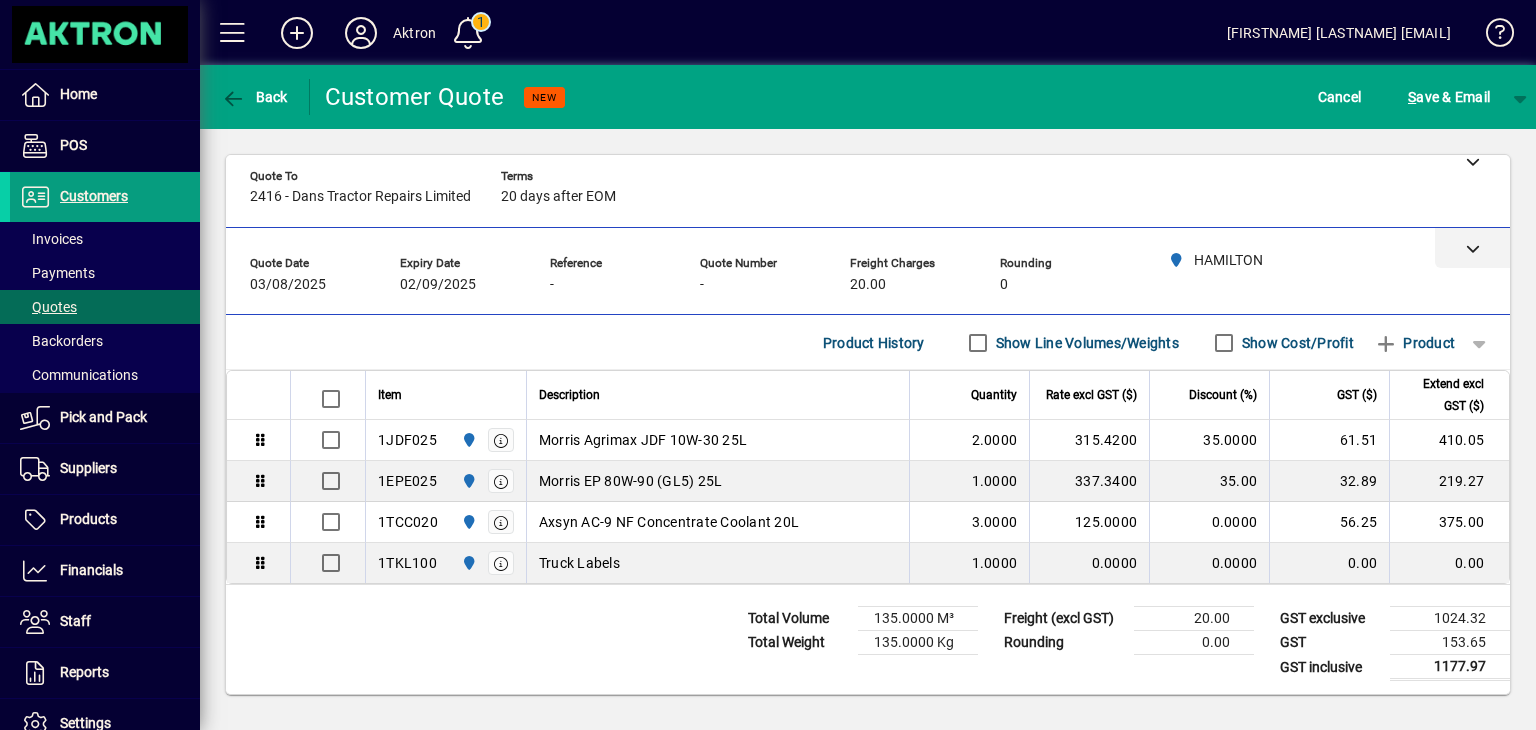 click 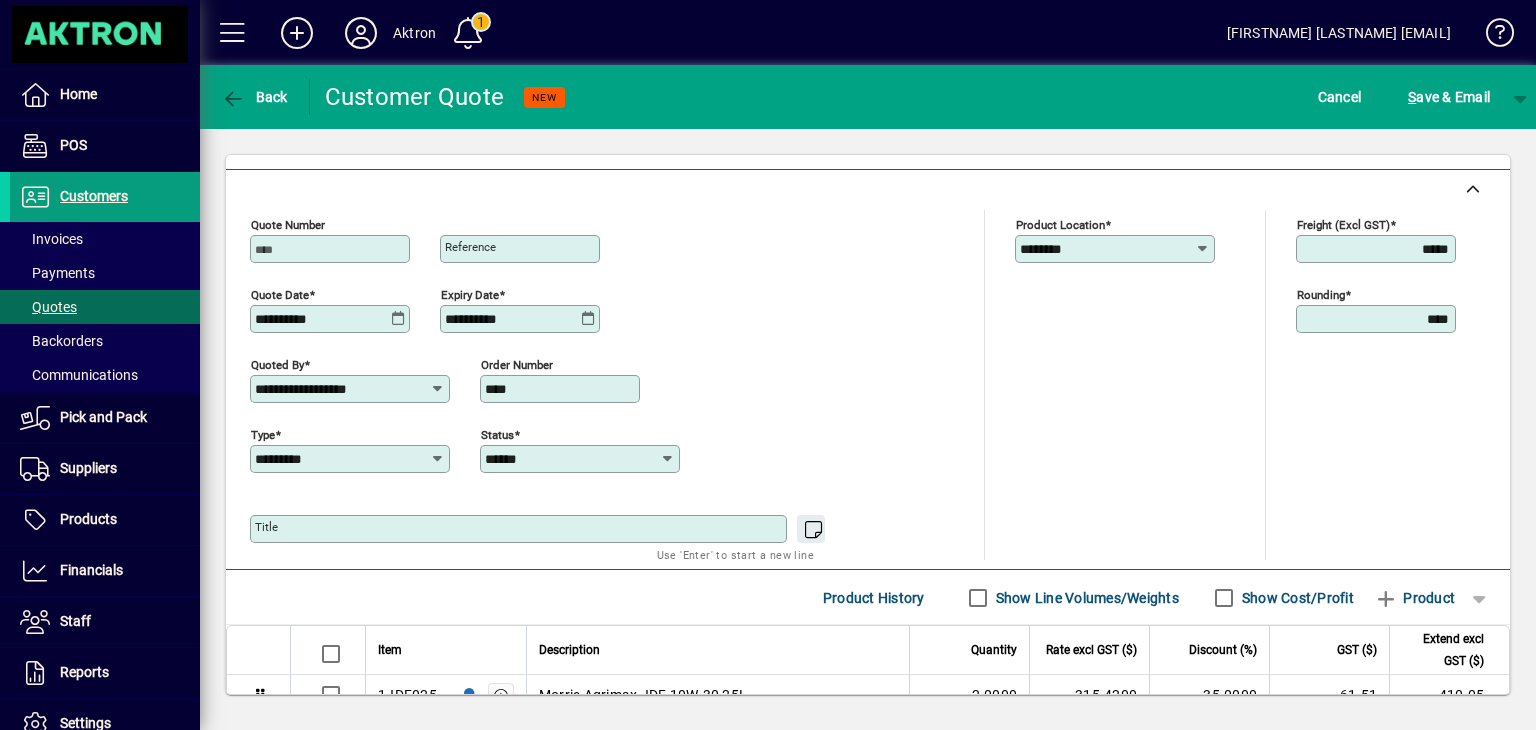click 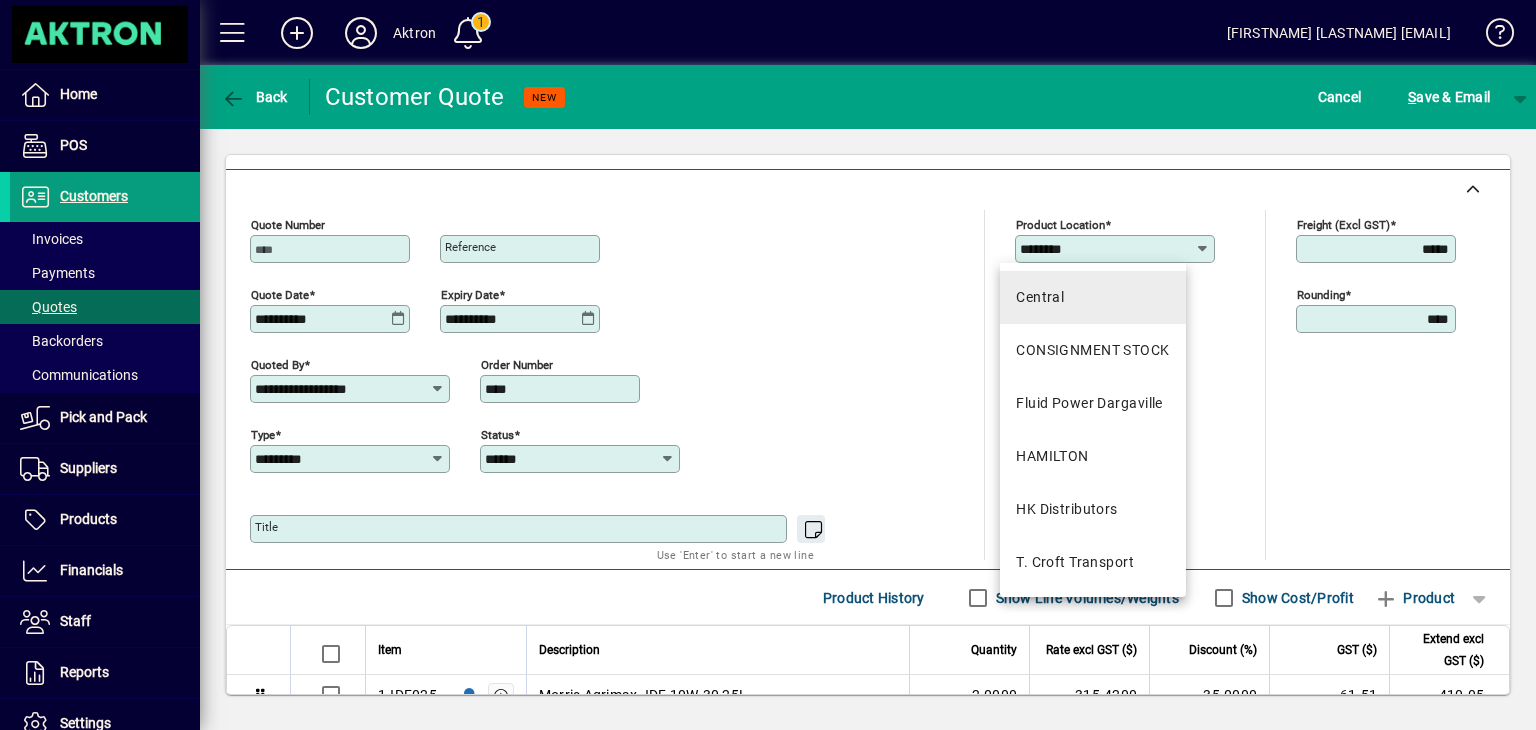 click on "Central" at bounding box center [1092, 297] 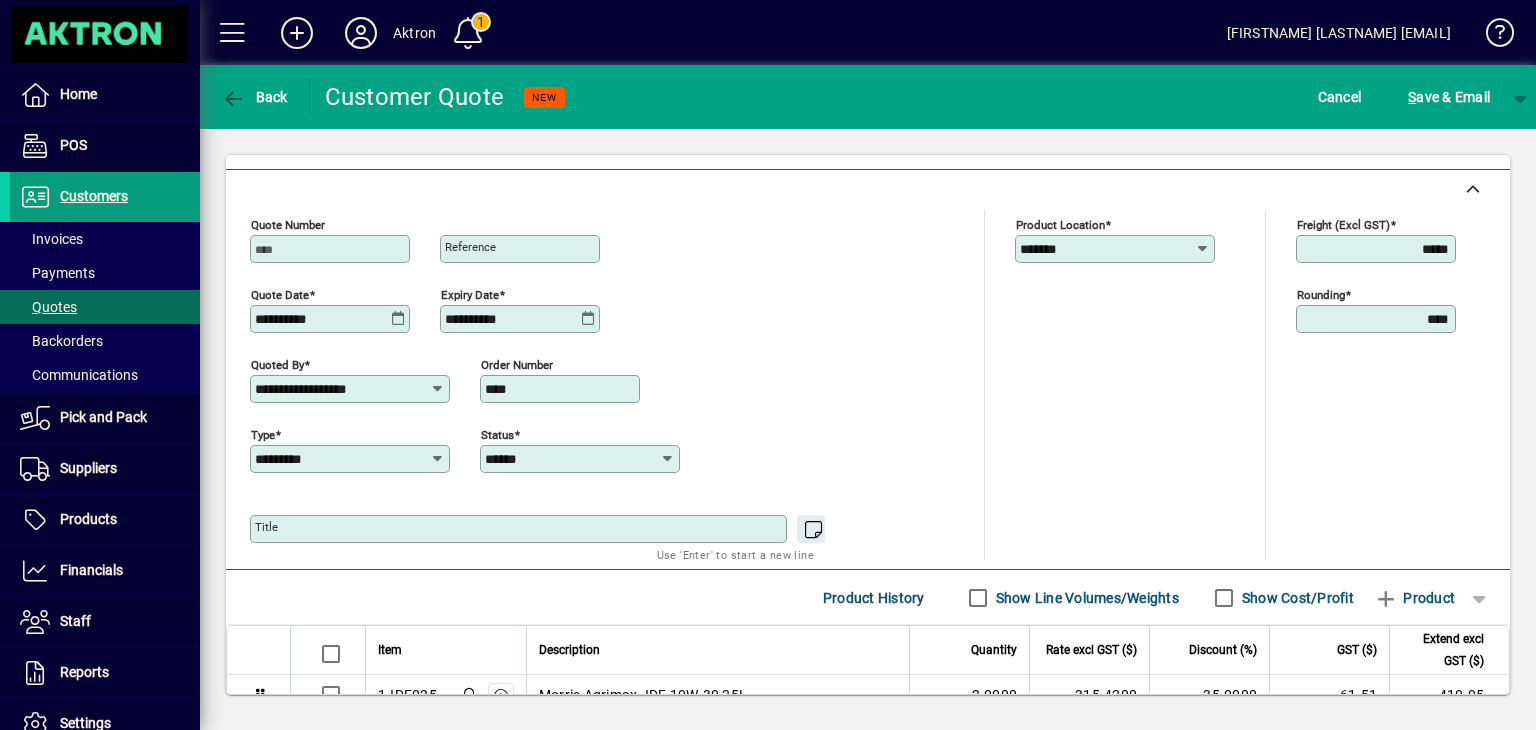 scroll, scrollTop: 0, scrollLeft: 0, axis: both 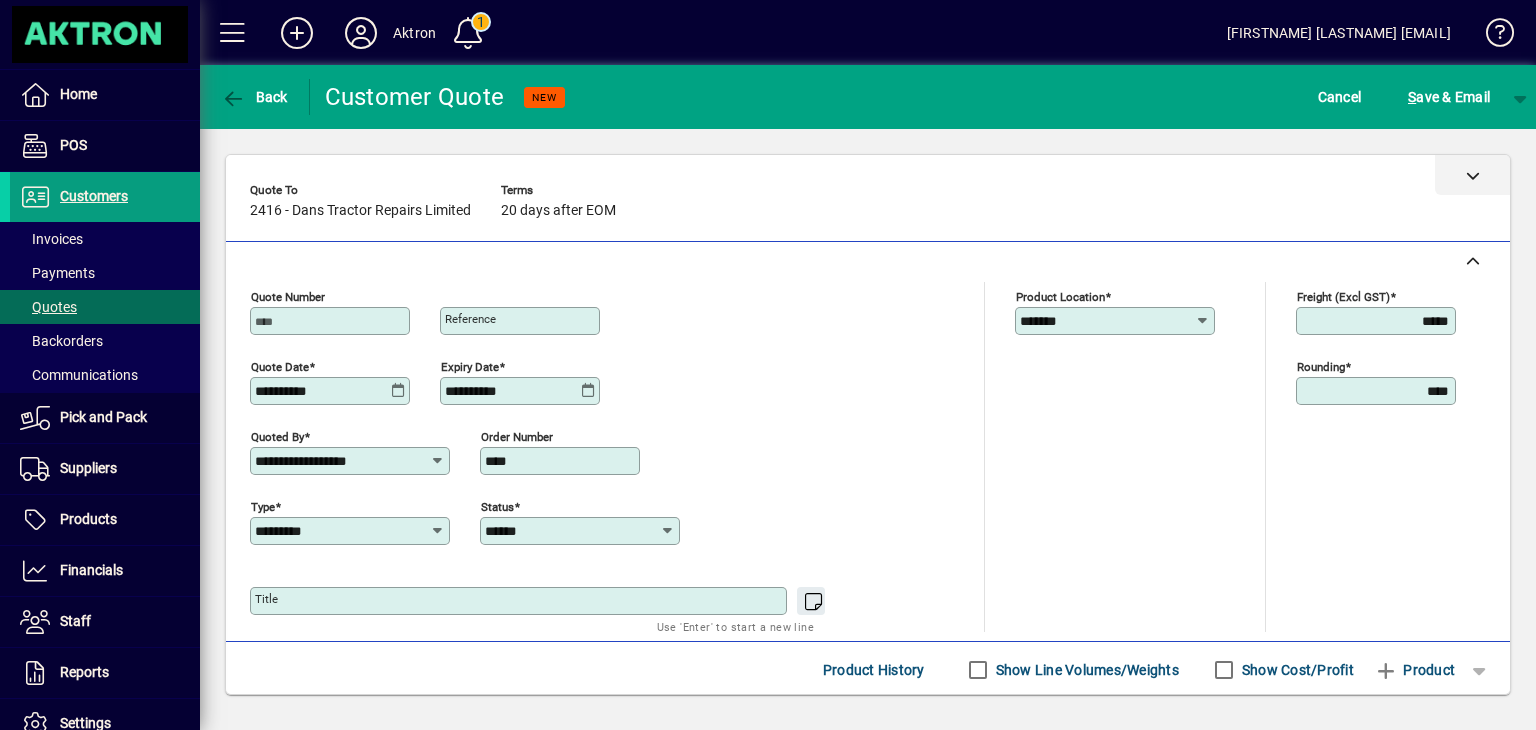 click 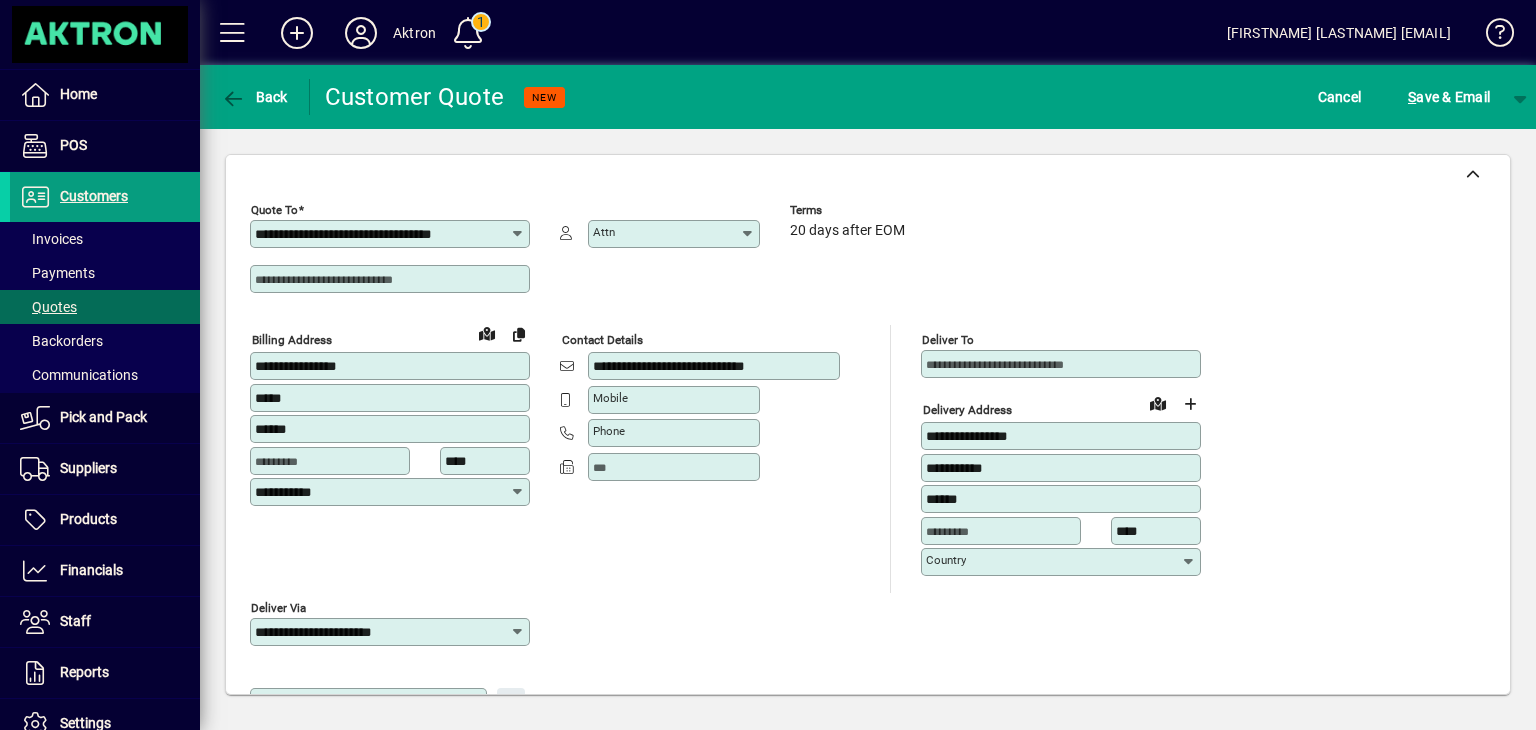 click 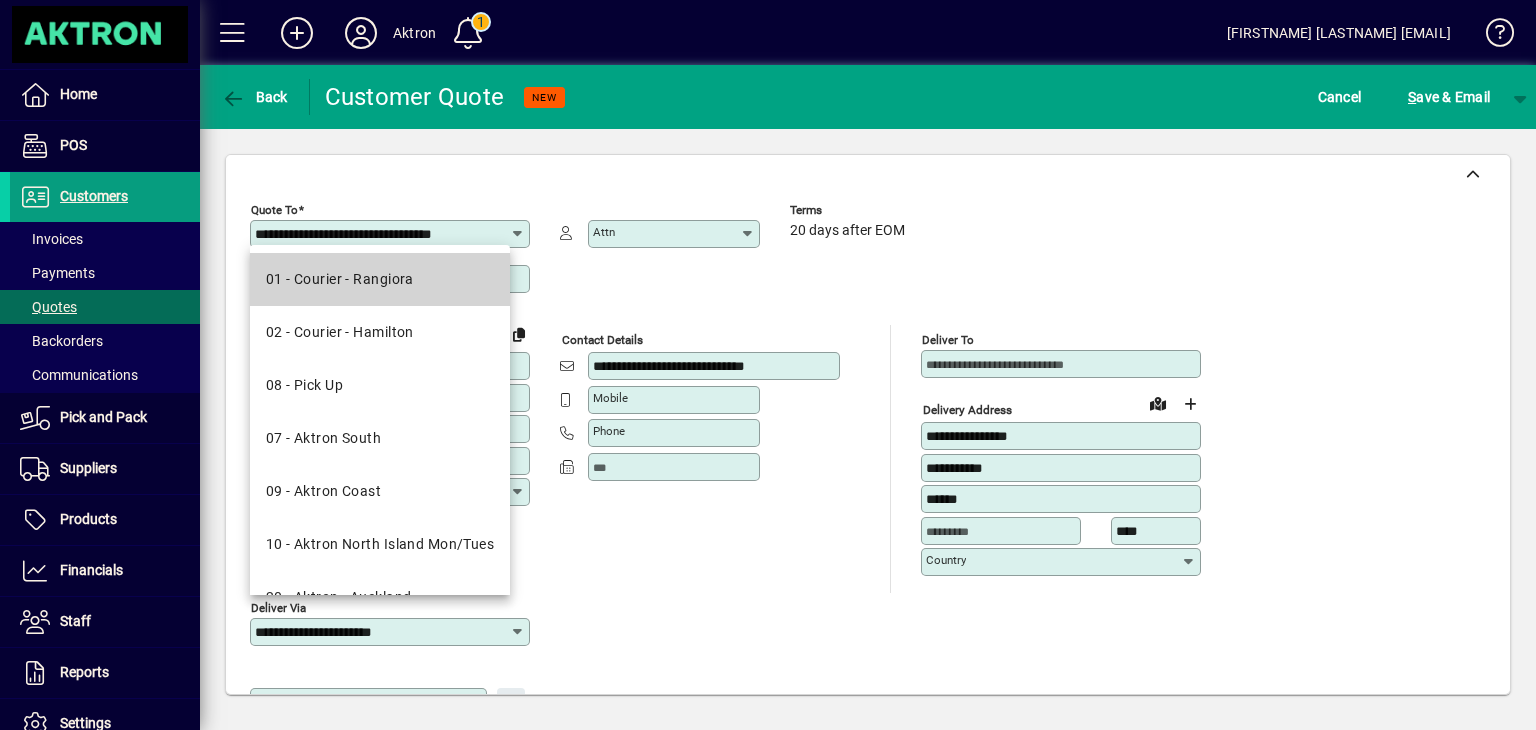 click on "01 - Courier - Rangiora" at bounding box center (340, 279) 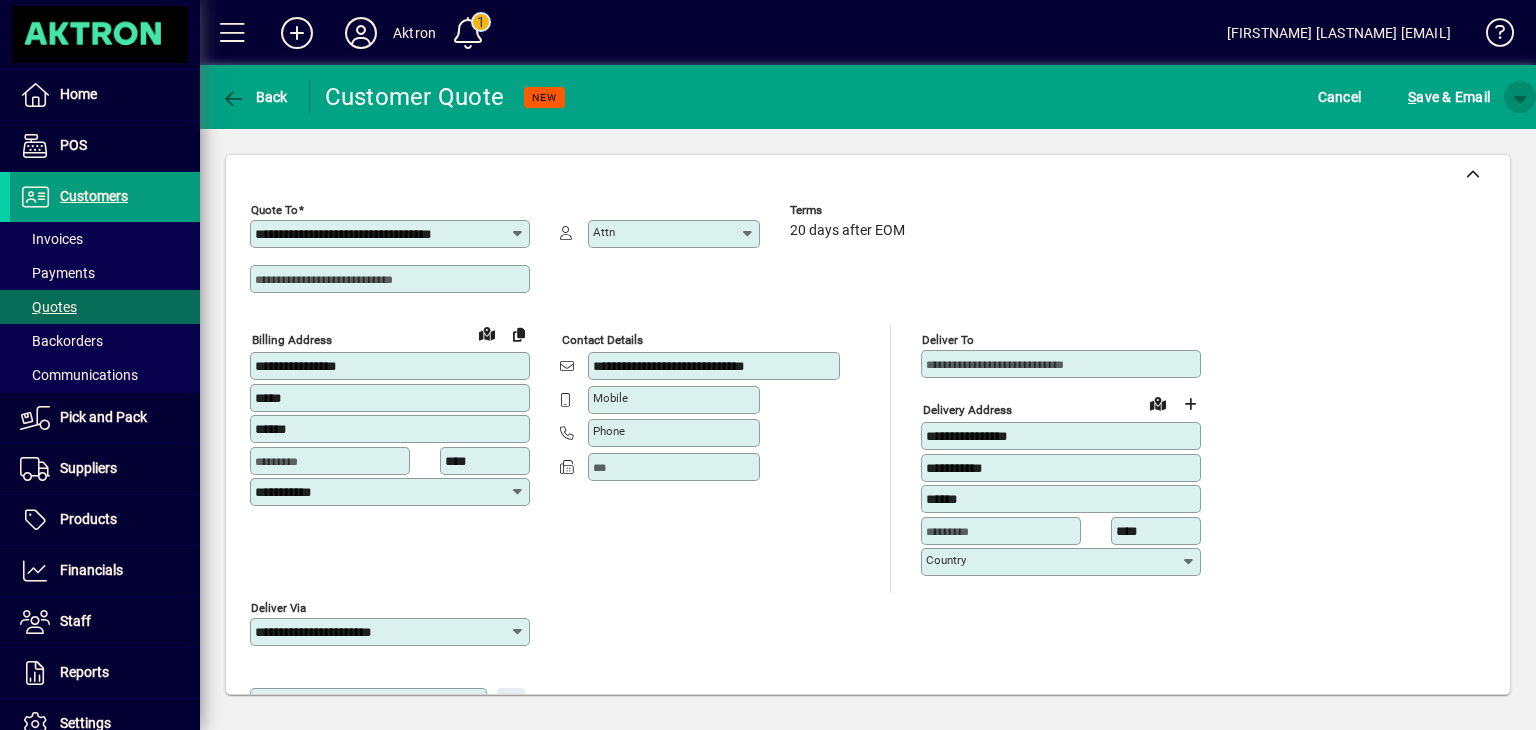 click 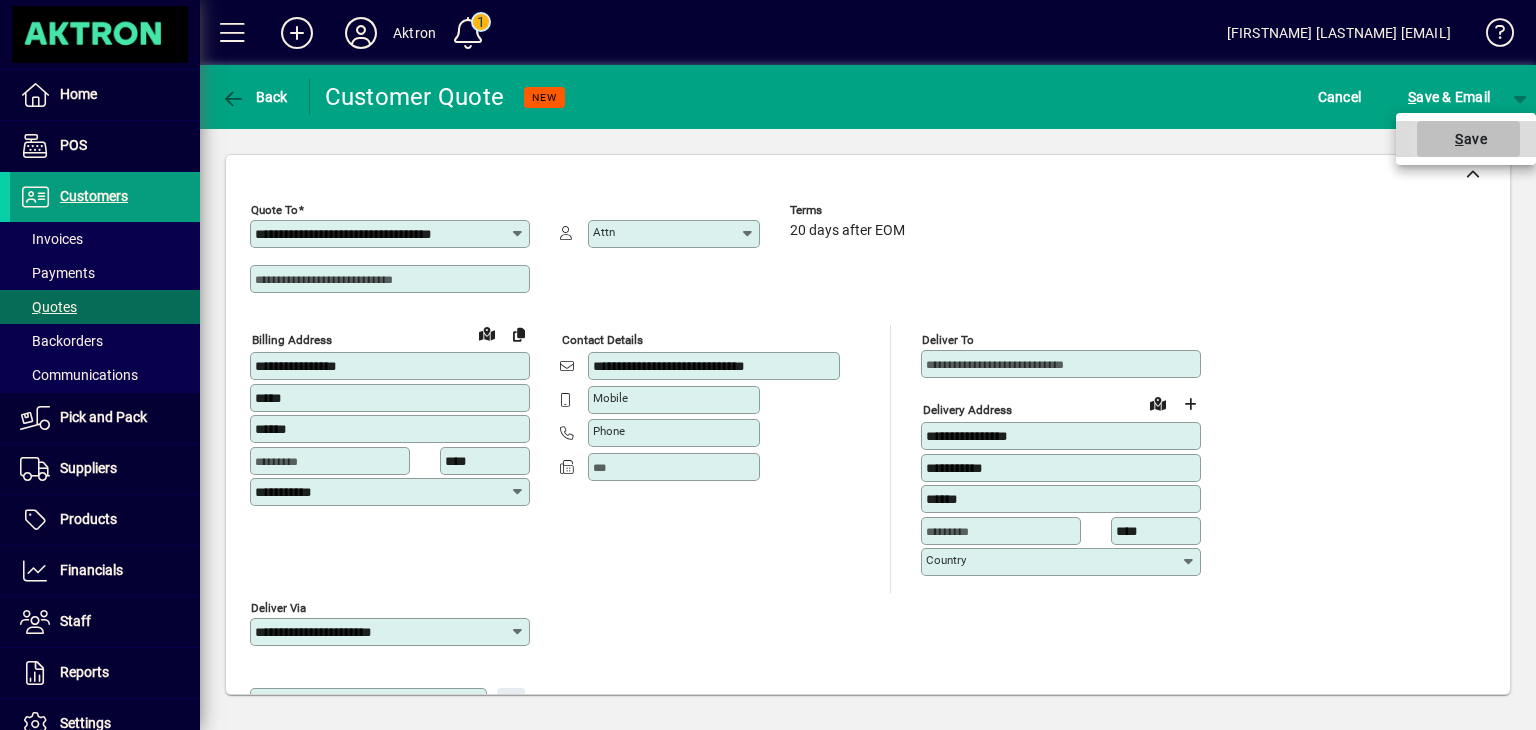 click on "S ave" at bounding box center [1468, 139] 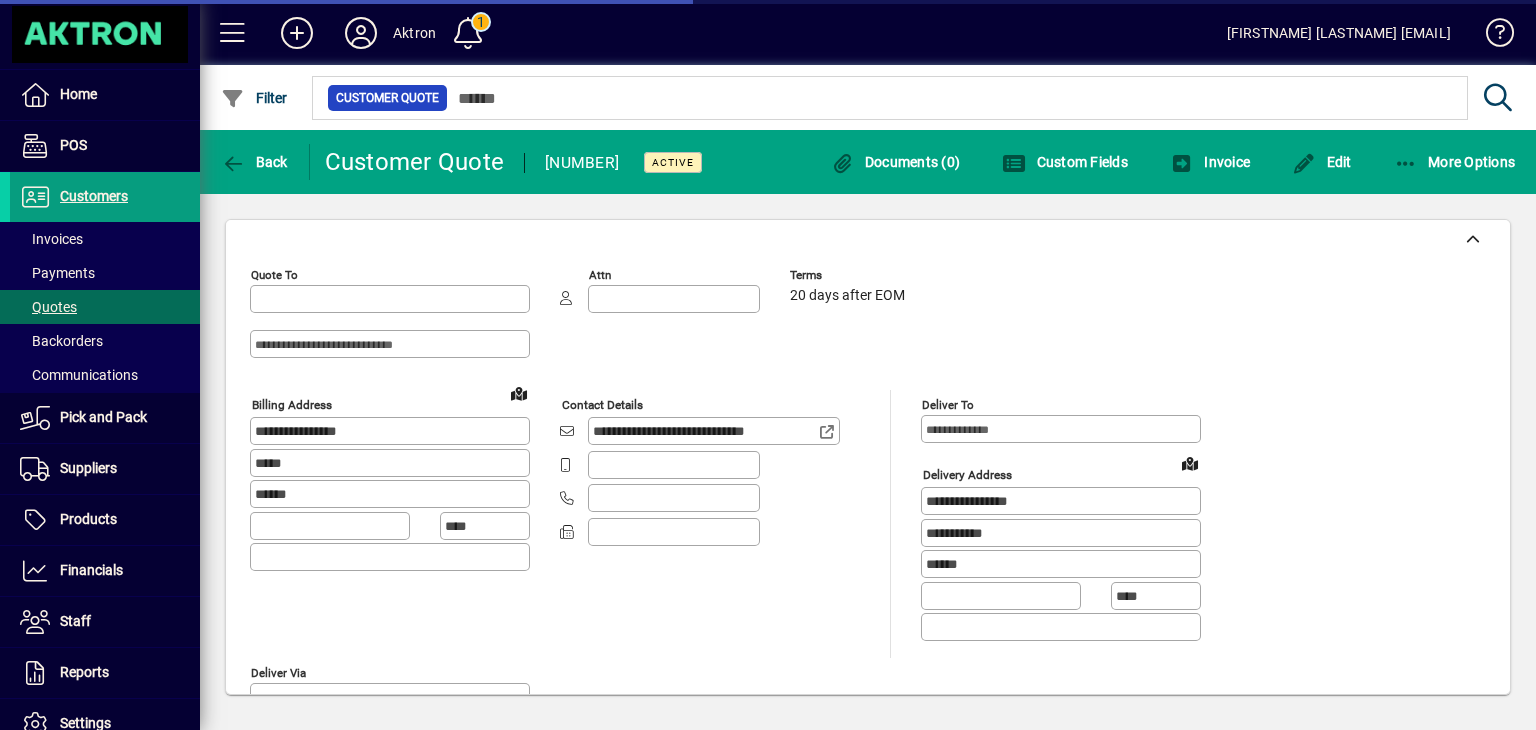 type on "**********" 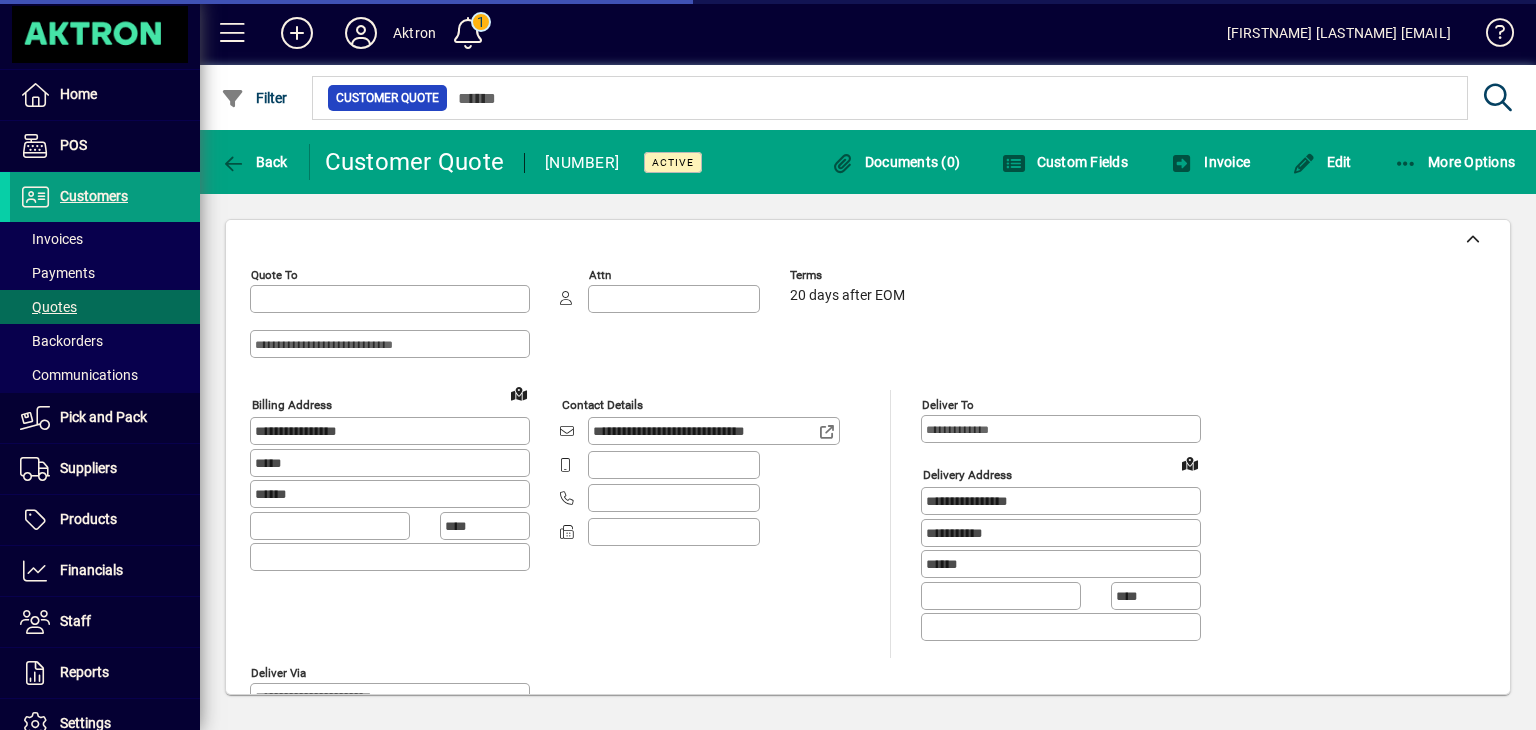 type on "**********" 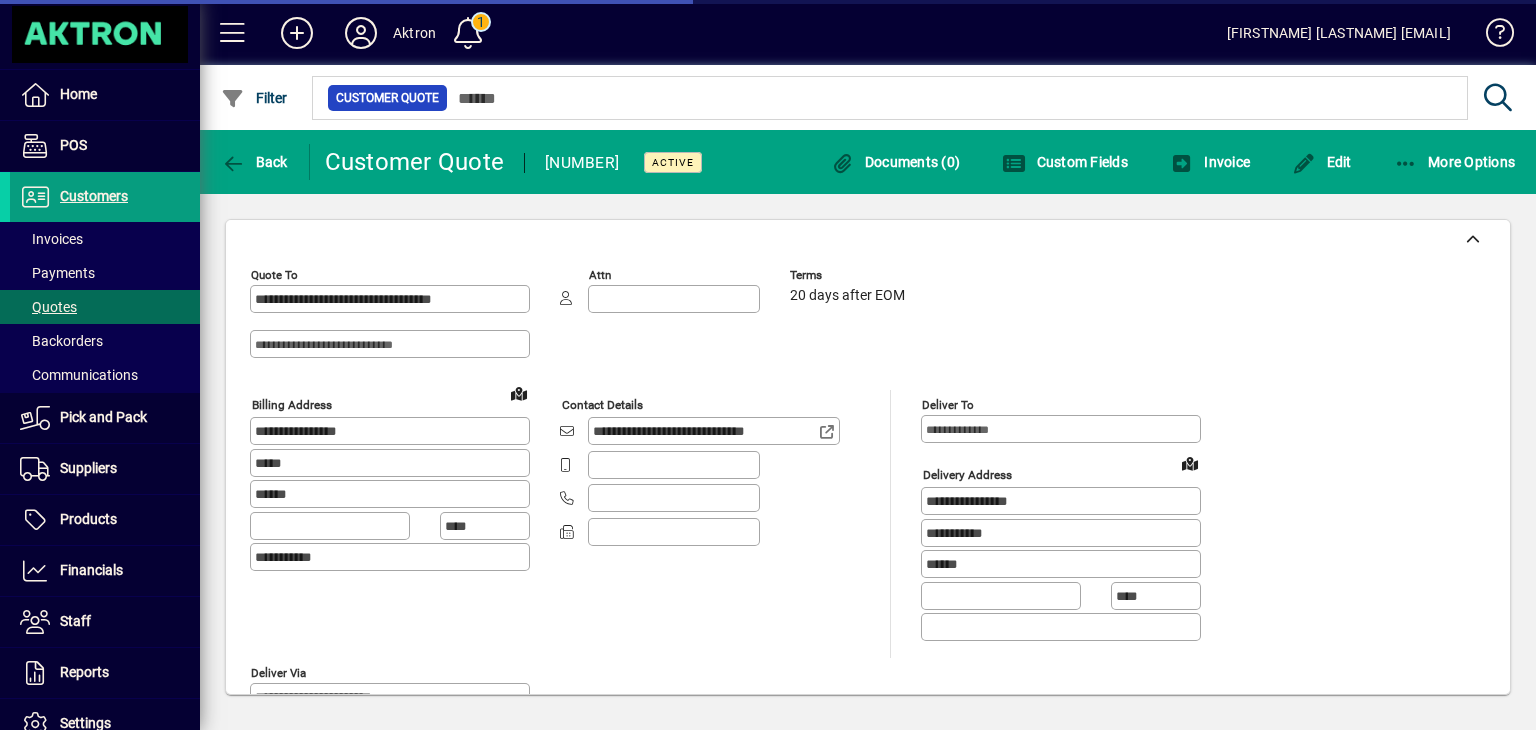 type on "**********" 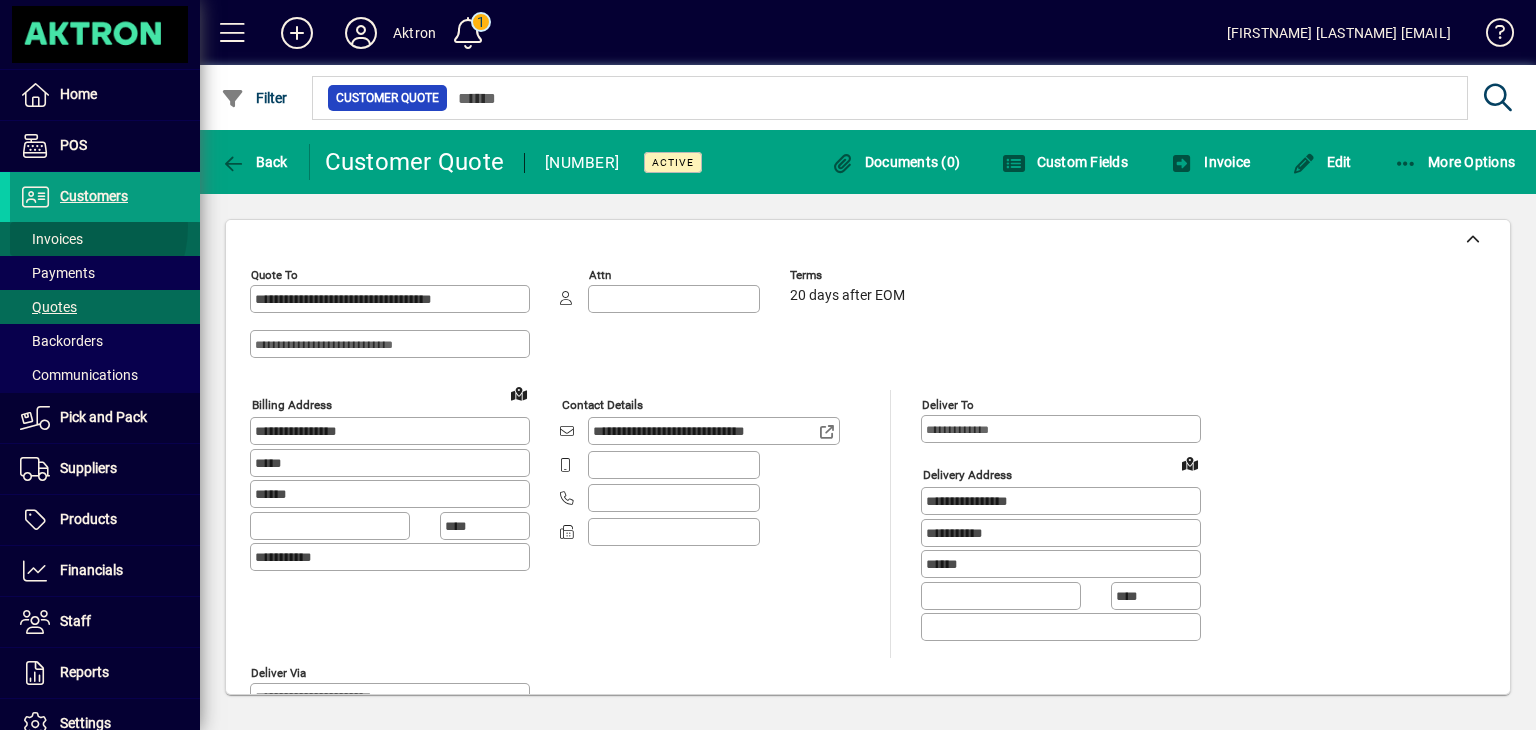 click at bounding box center (105, 239) 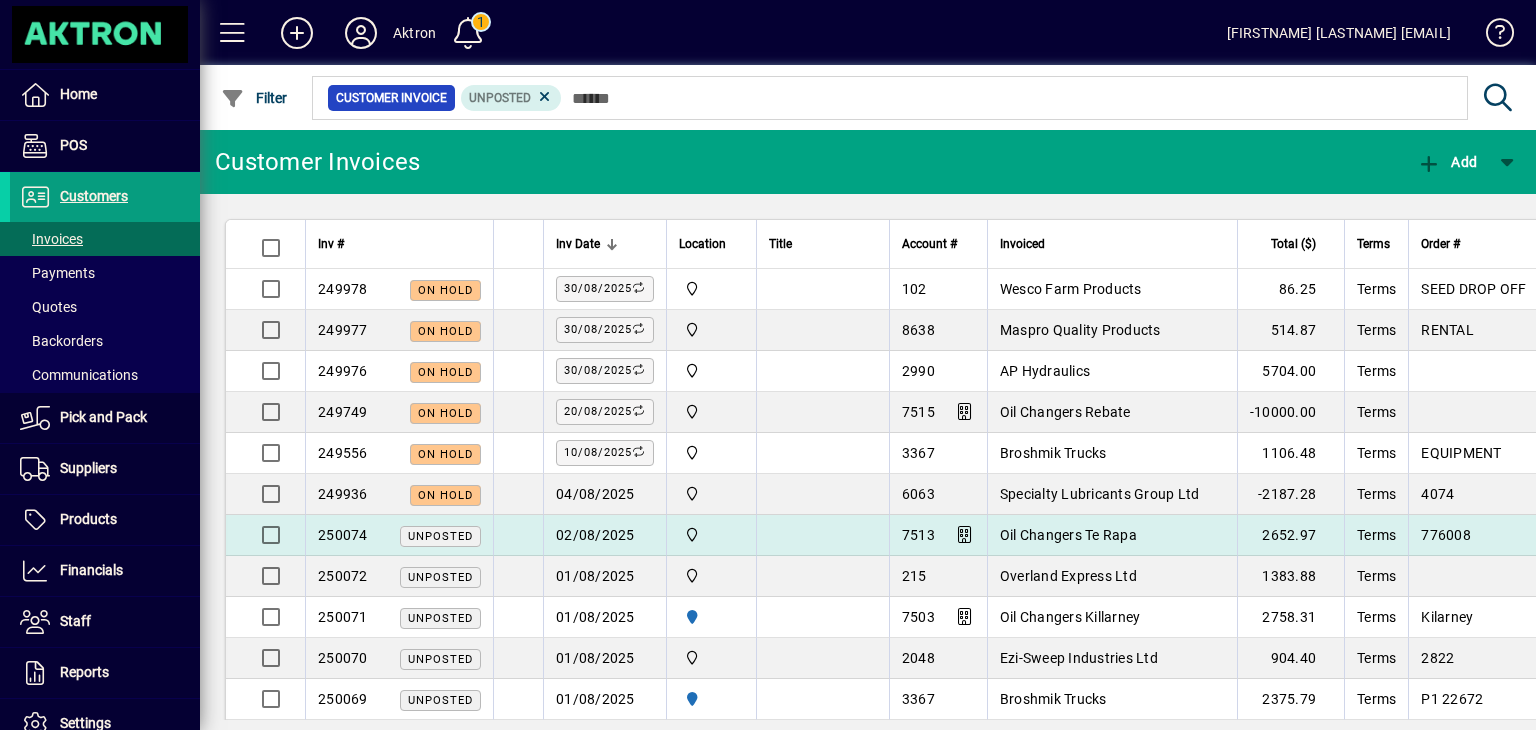 click on "Oil Changers Te Rapa" at bounding box center (1112, 535) 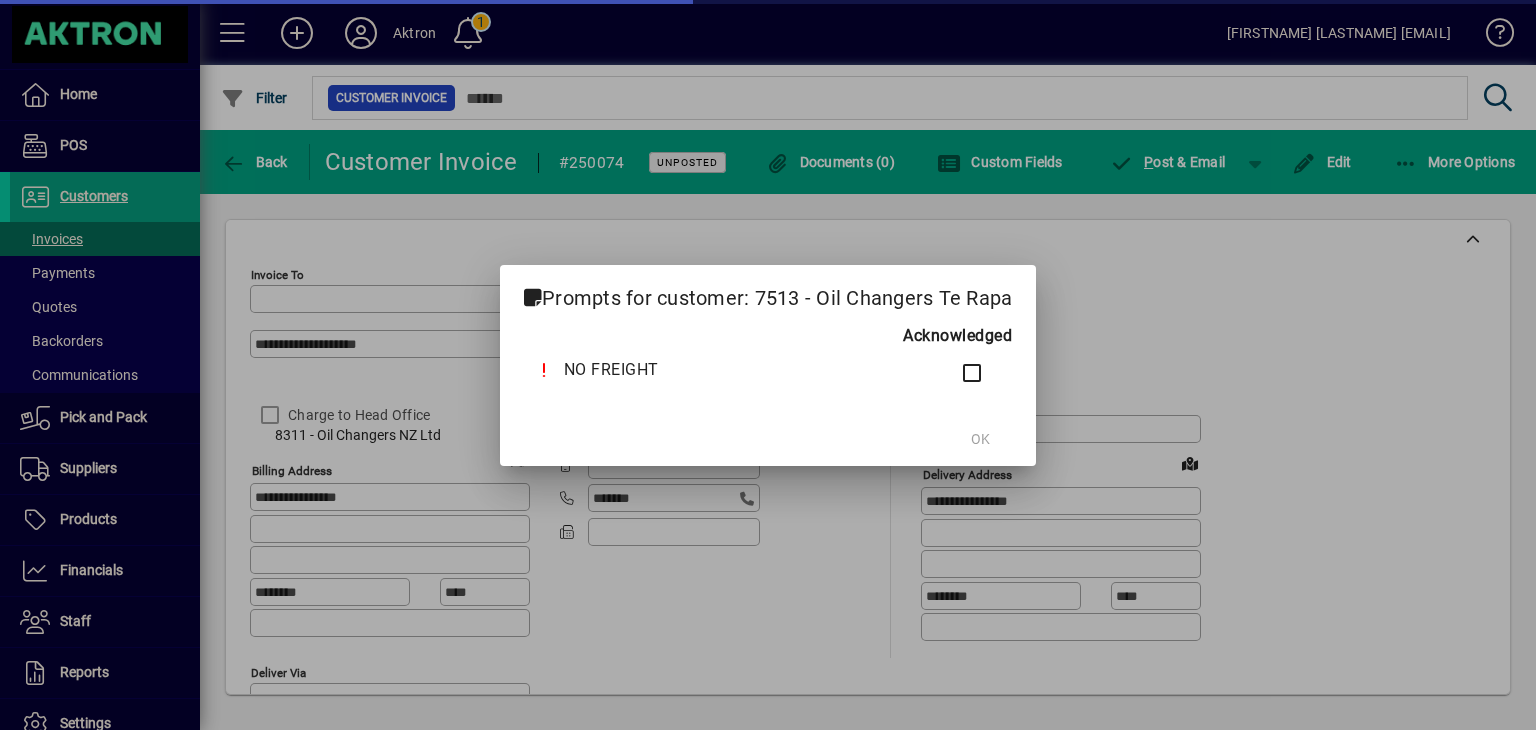 type on "**********" 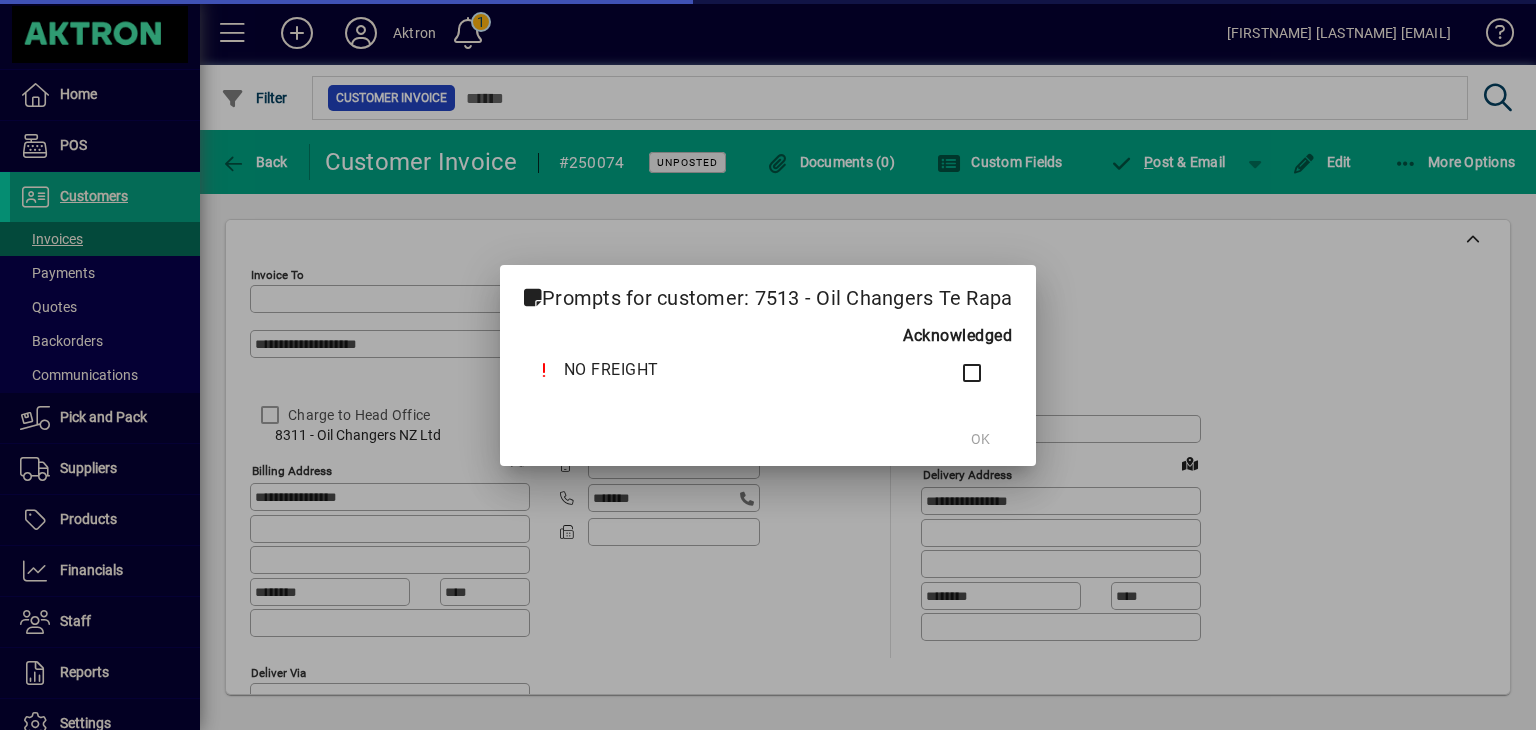 type on "**********" 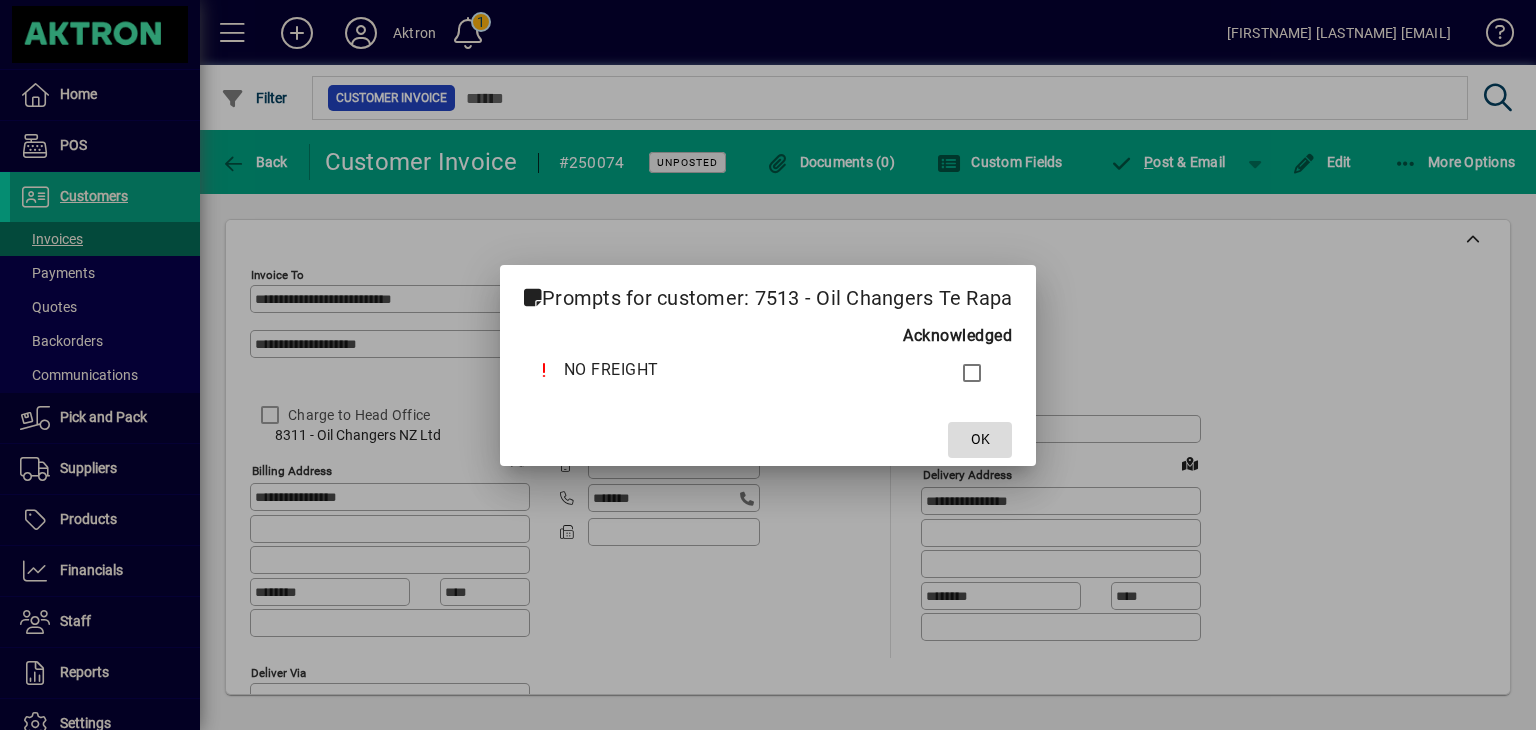 click on "OK" 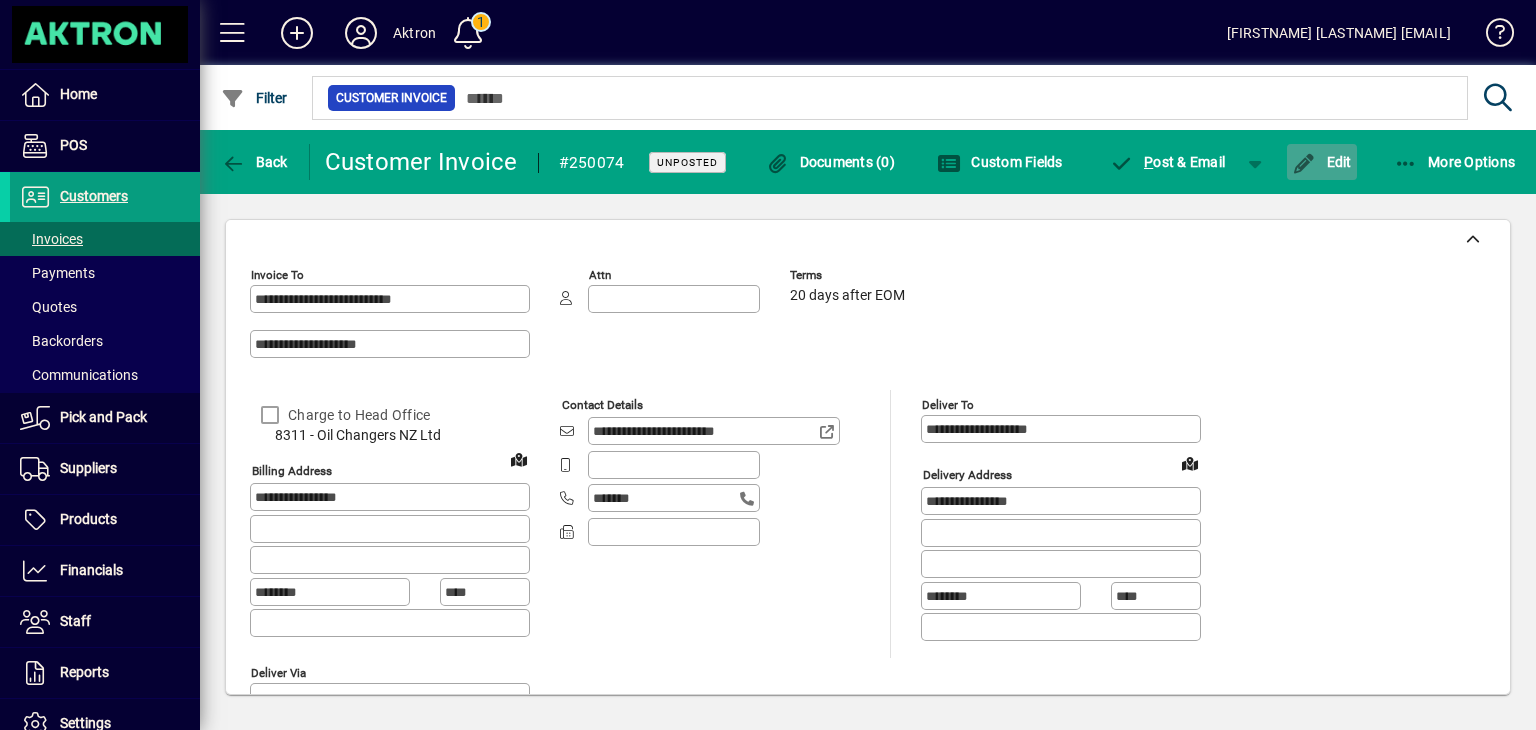 click on "Edit" 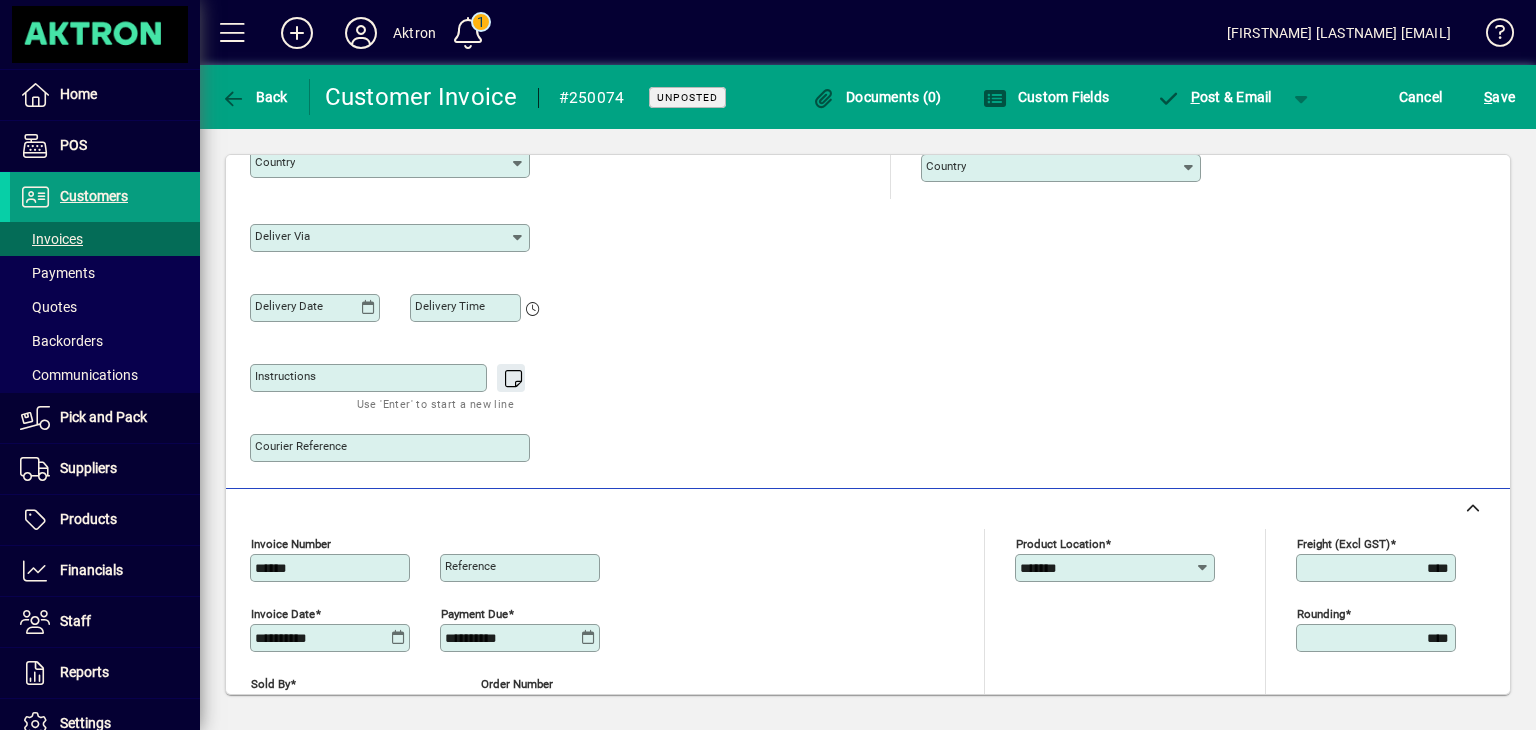 scroll, scrollTop: 401, scrollLeft: 0, axis: vertical 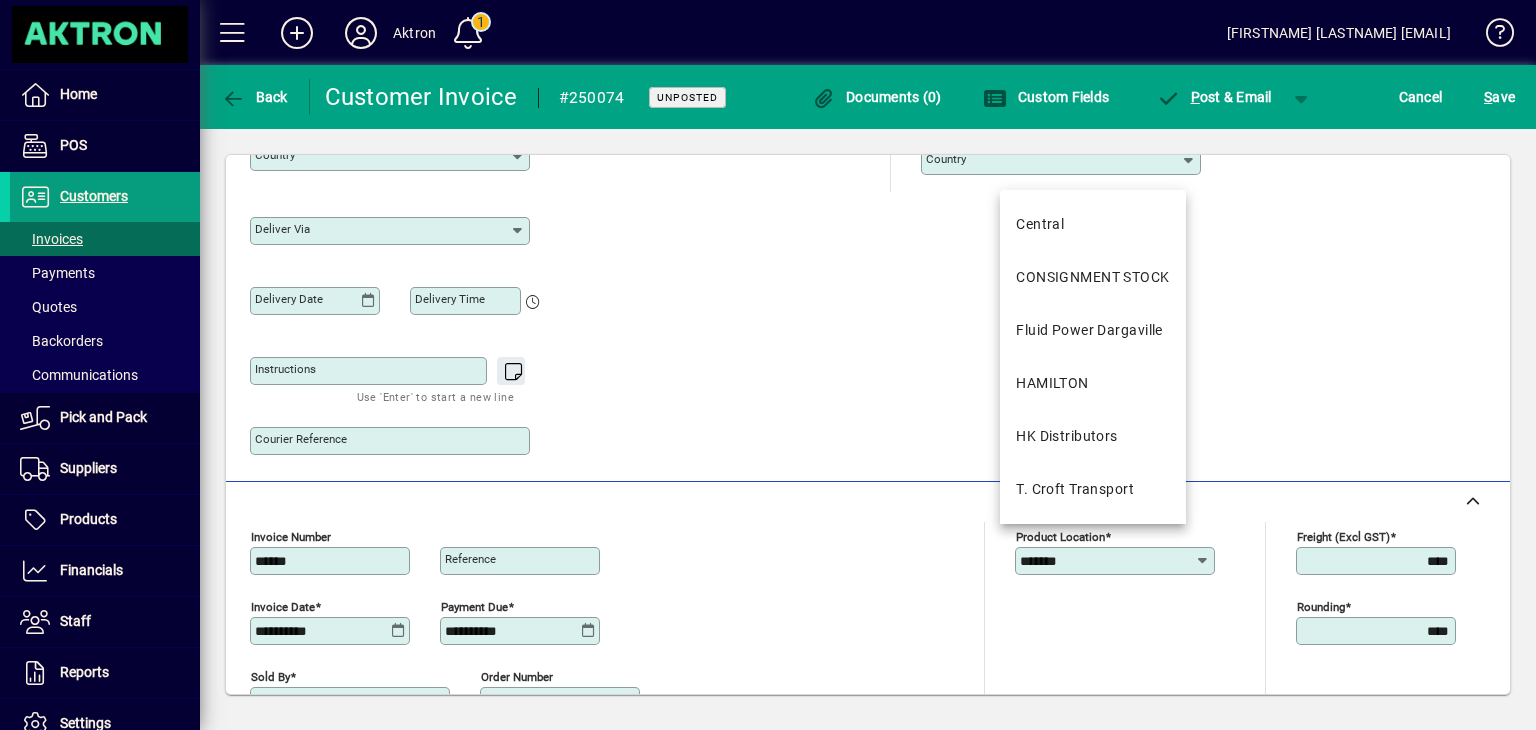 click on "*******" at bounding box center [1107, 561] 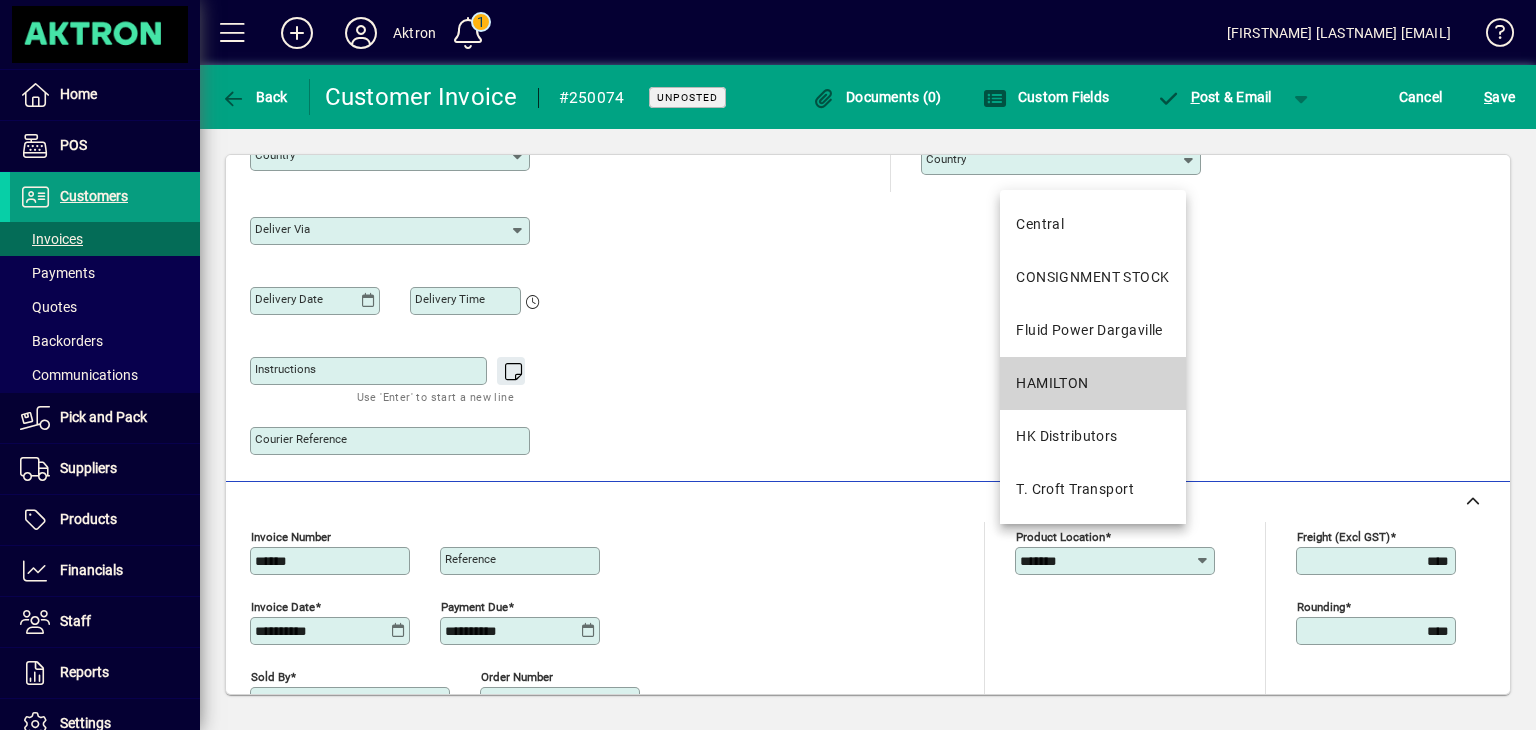 click on "HAMILTON" at bounding box center (1092, 383) 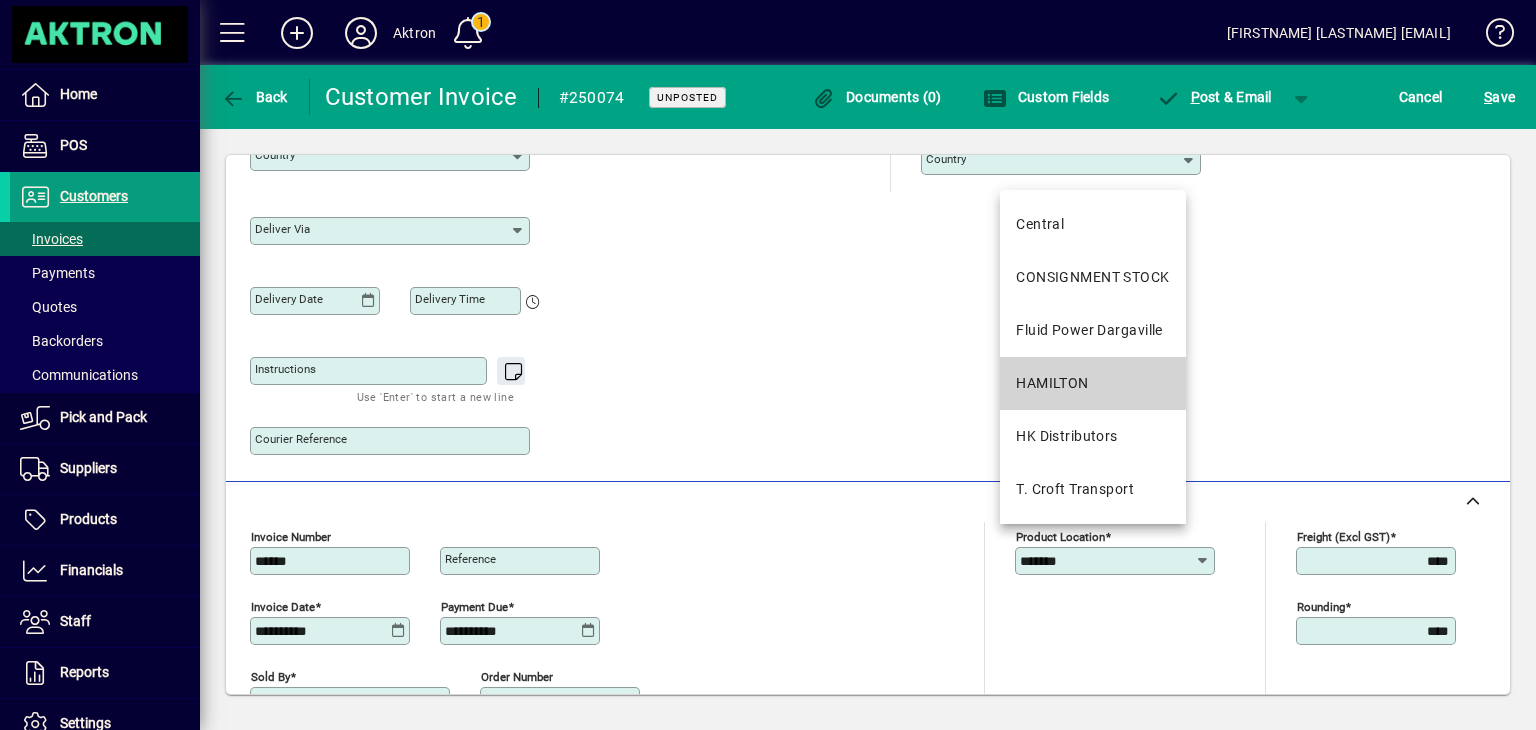 type on "********" 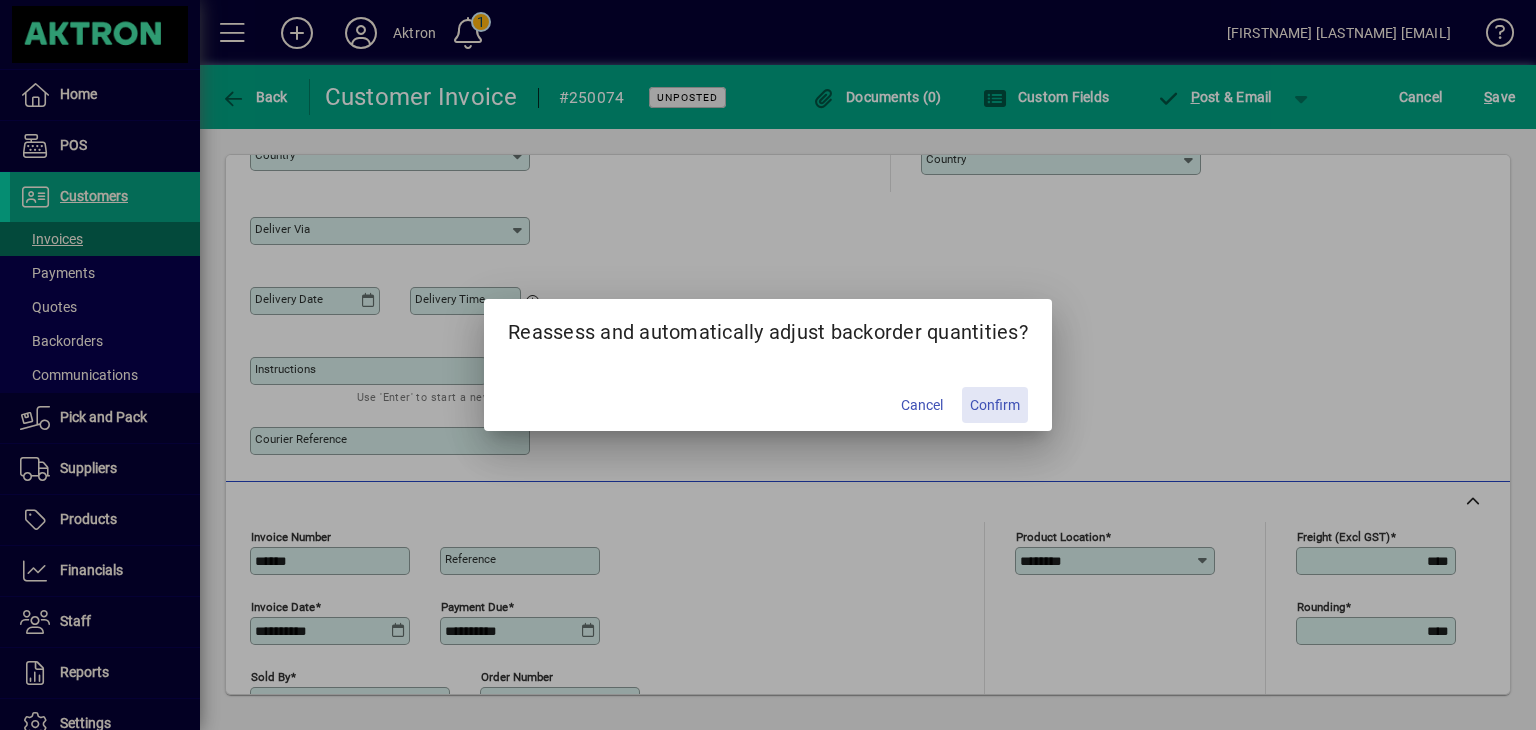click 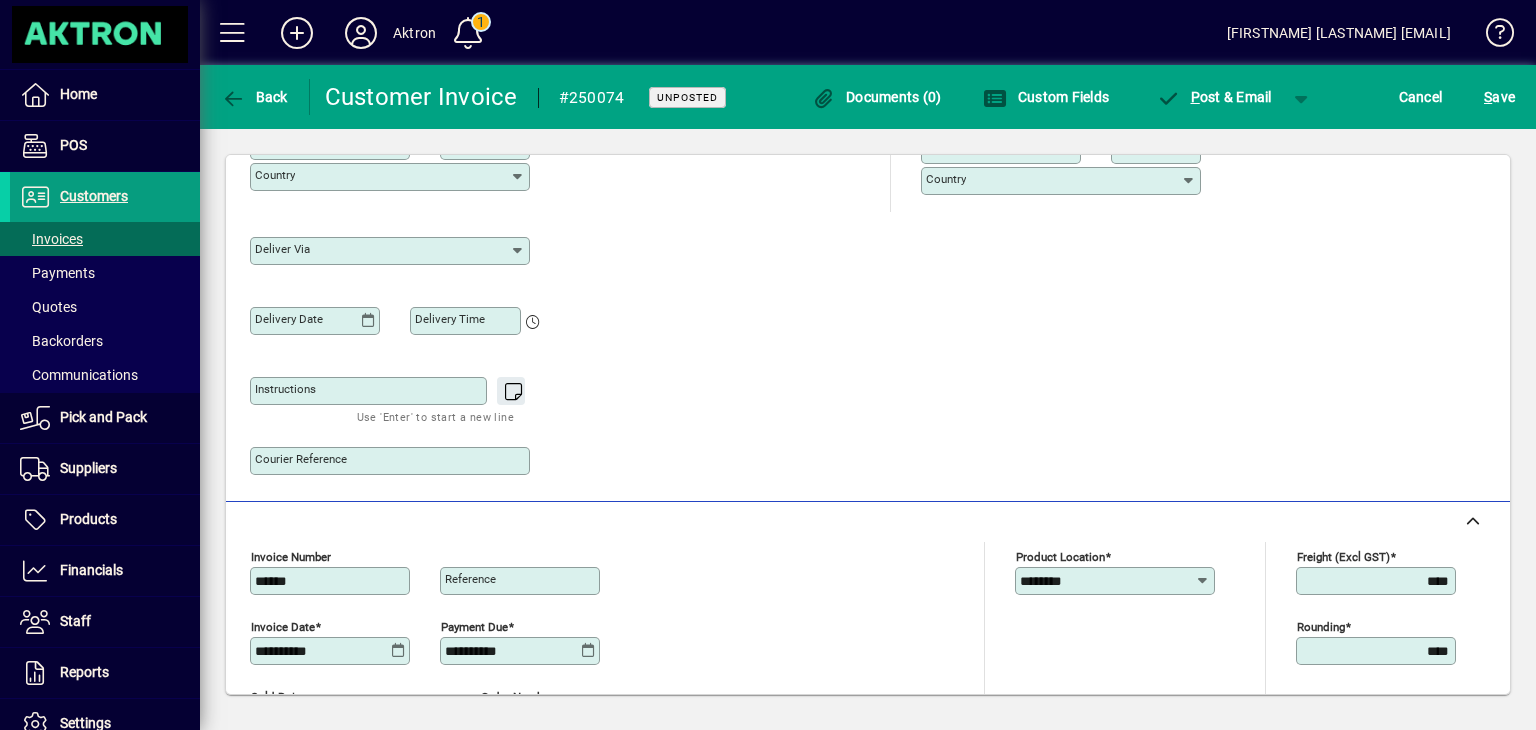 scroll, scrollTop: 400, scrollLeft: 0, axis: vertical 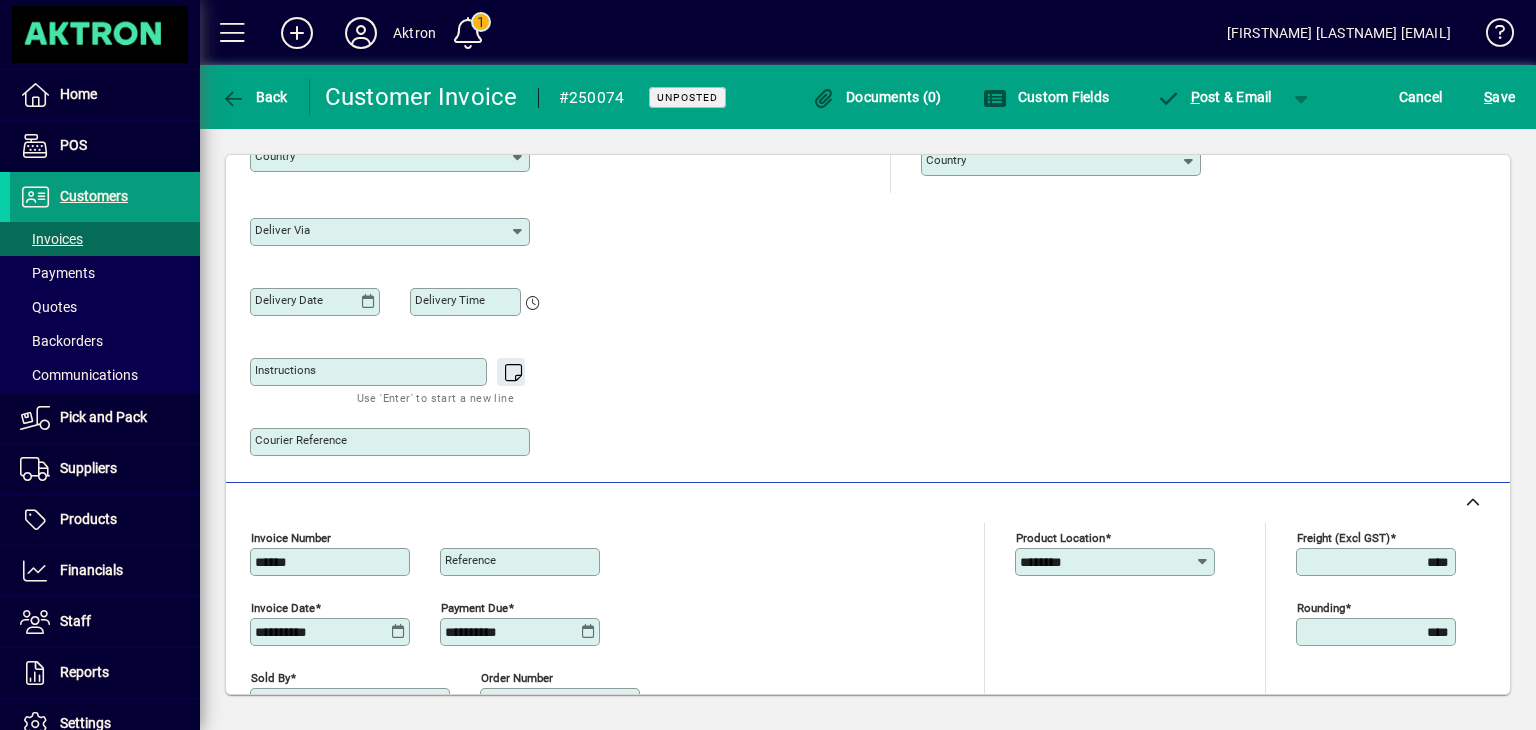 click 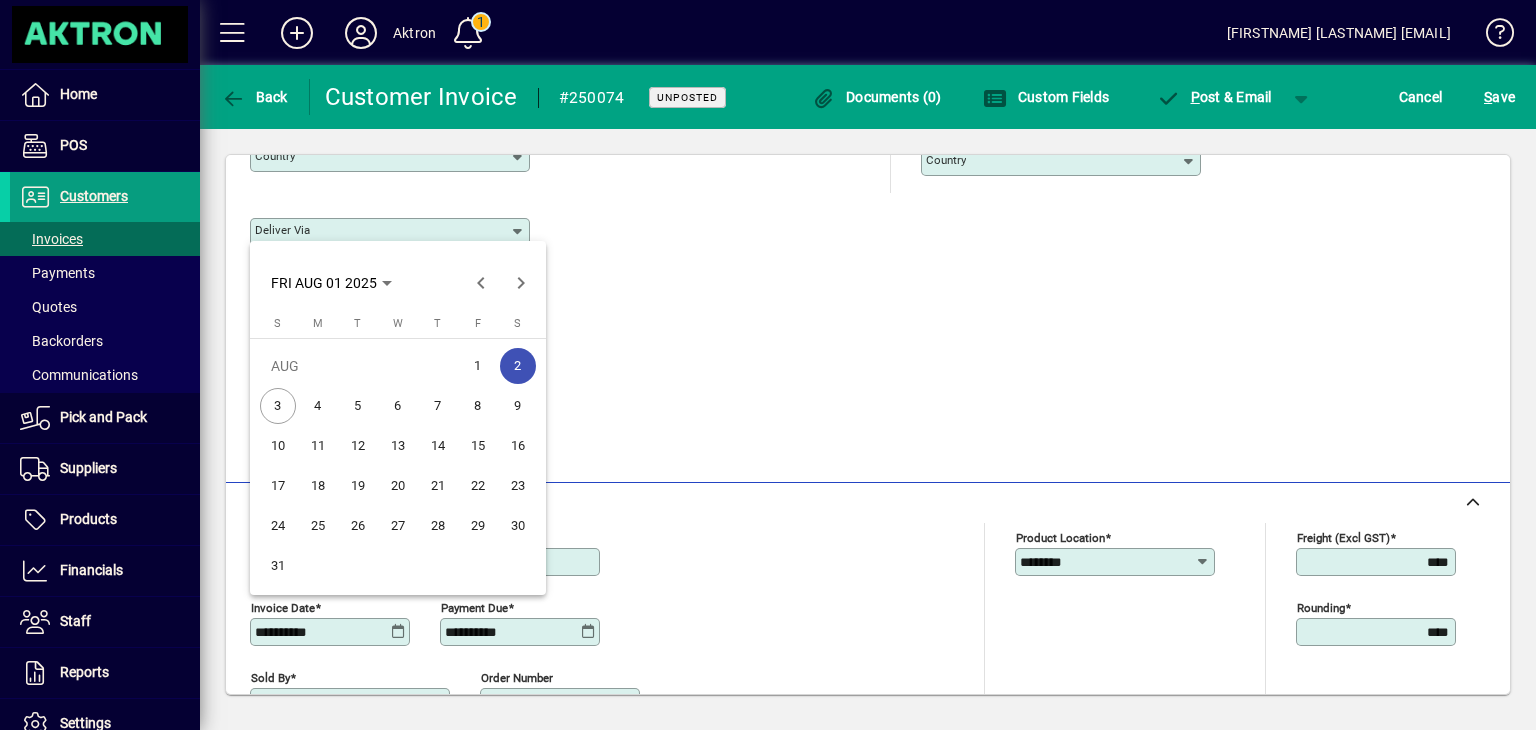 click on "1" at bounding box center (478, 366) 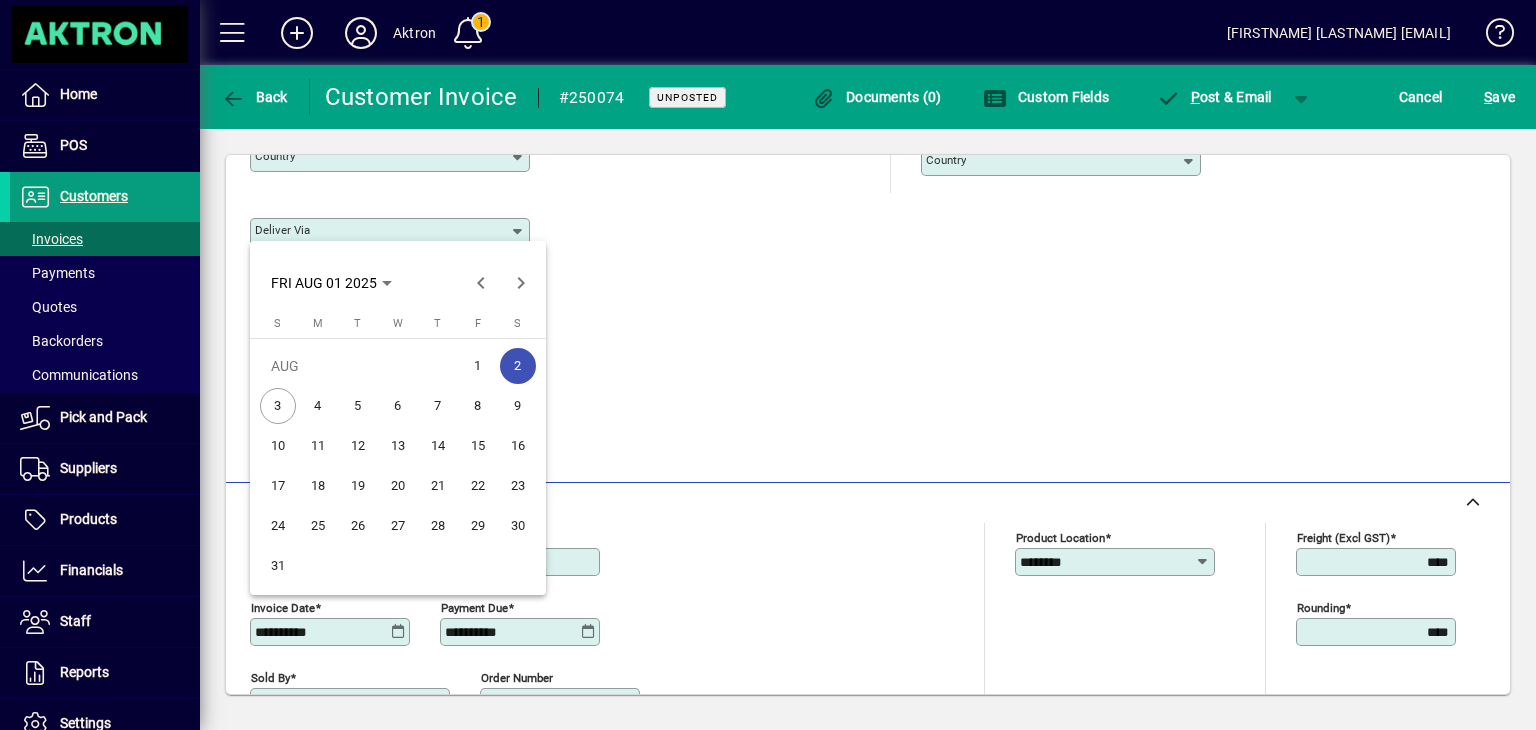type on "**********" 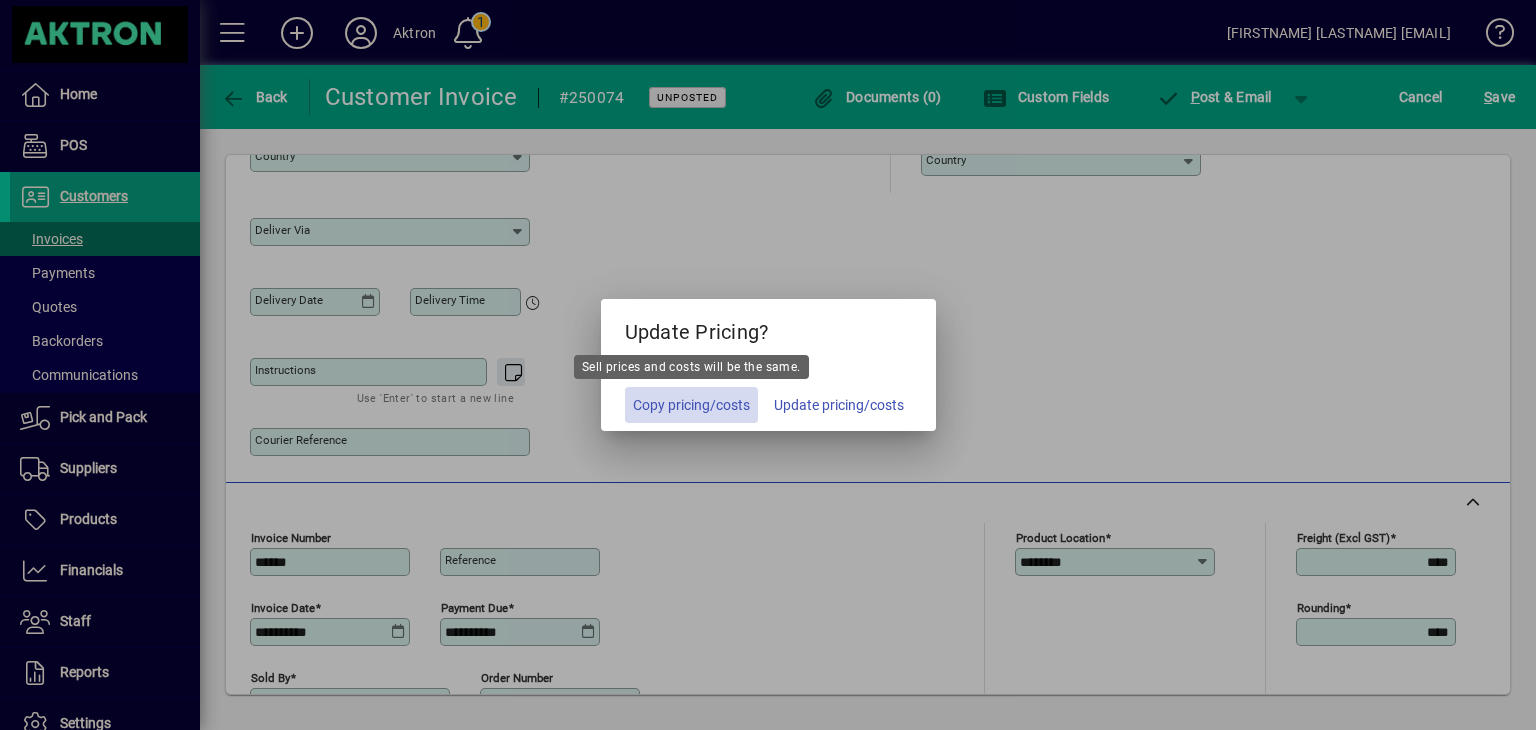 click on "Copy pricing/costs" 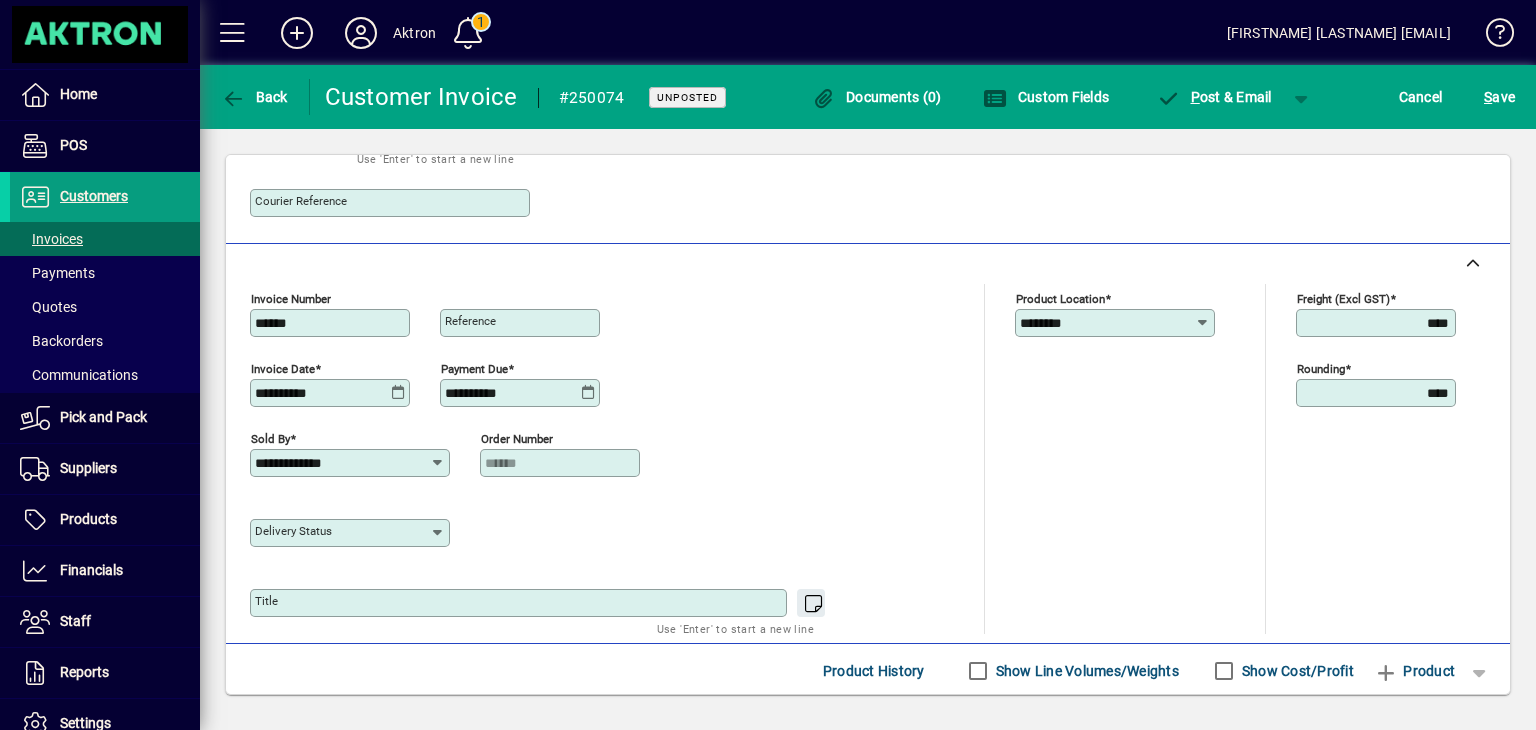 scroll, scrollTop: 616, scrollLeft: 0, axis: vertical 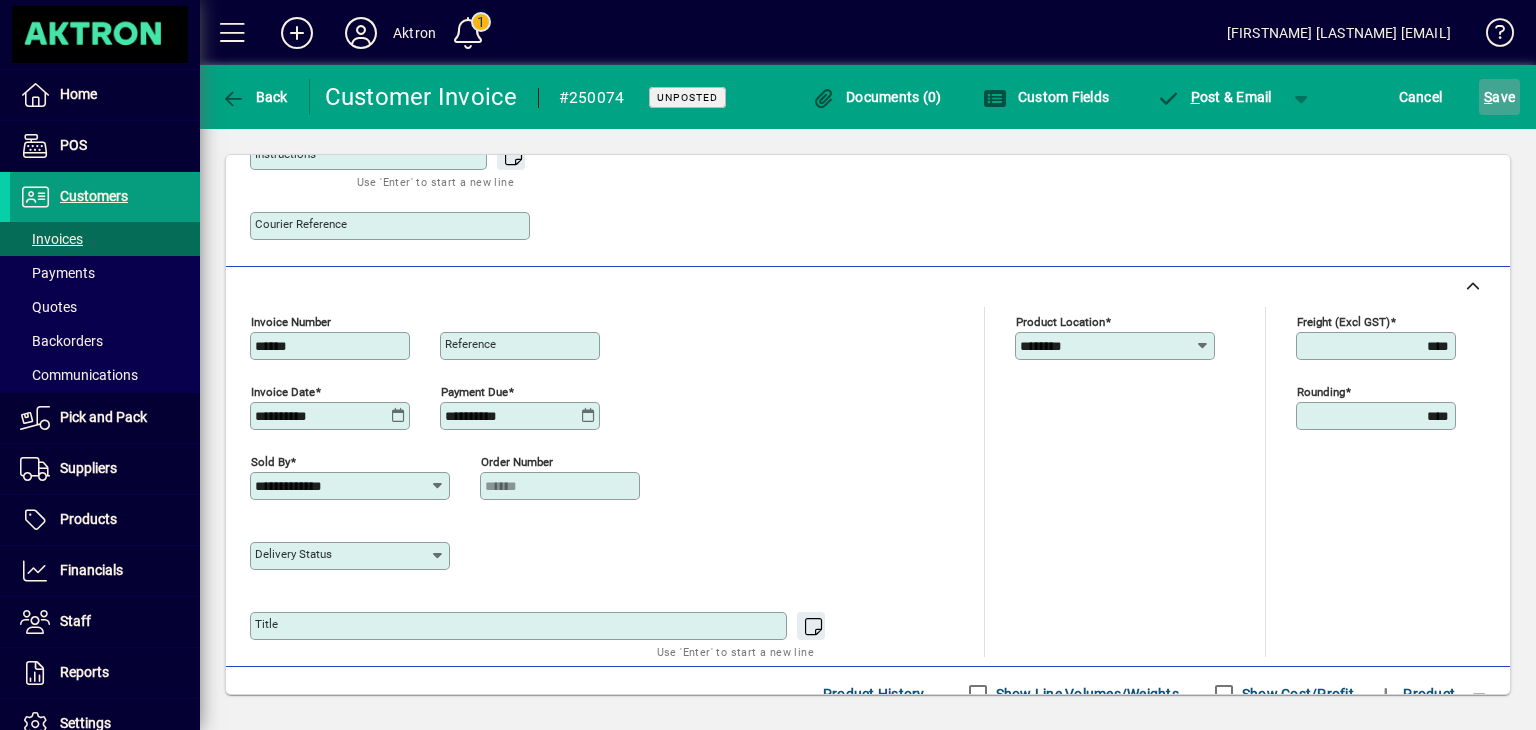 click on "S ave" 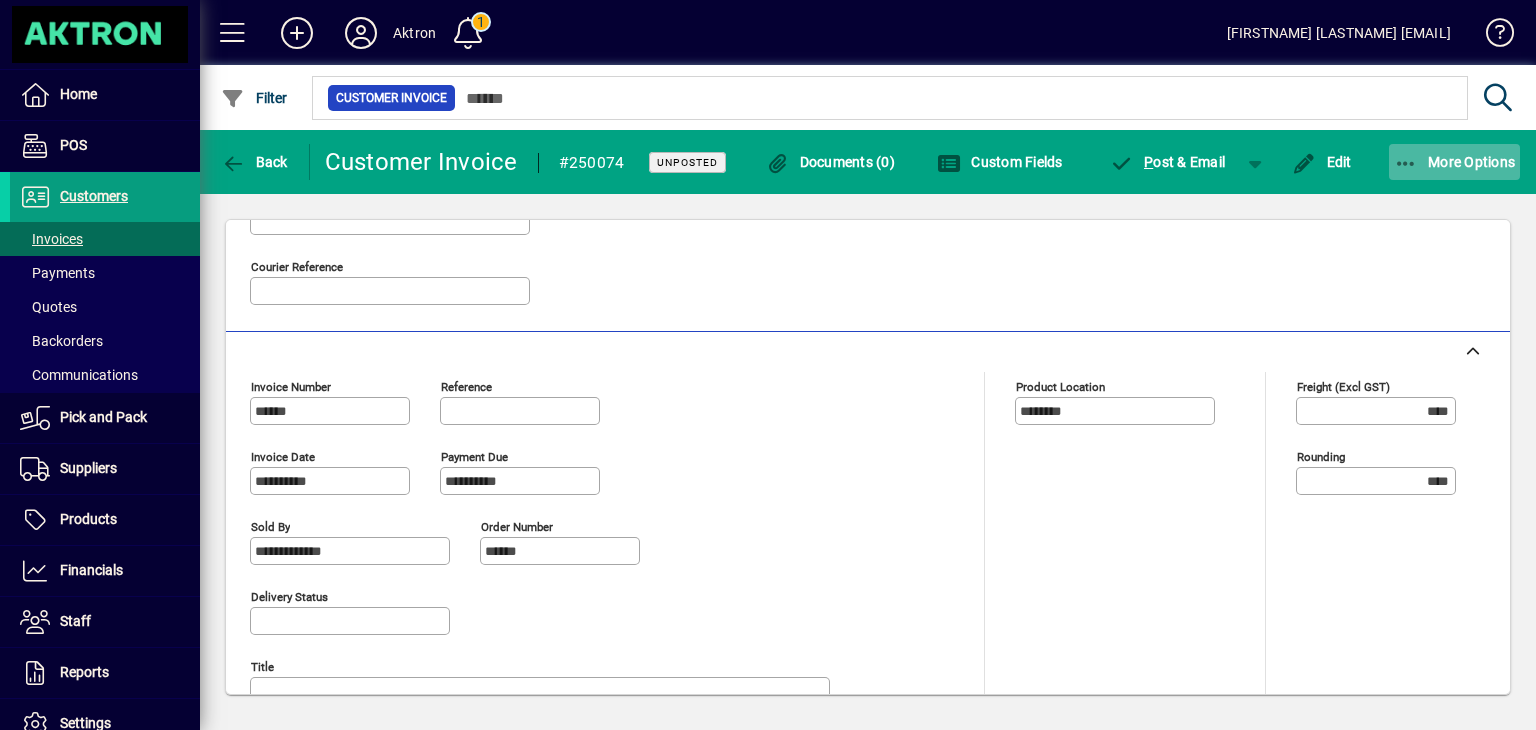 click on "More Options" 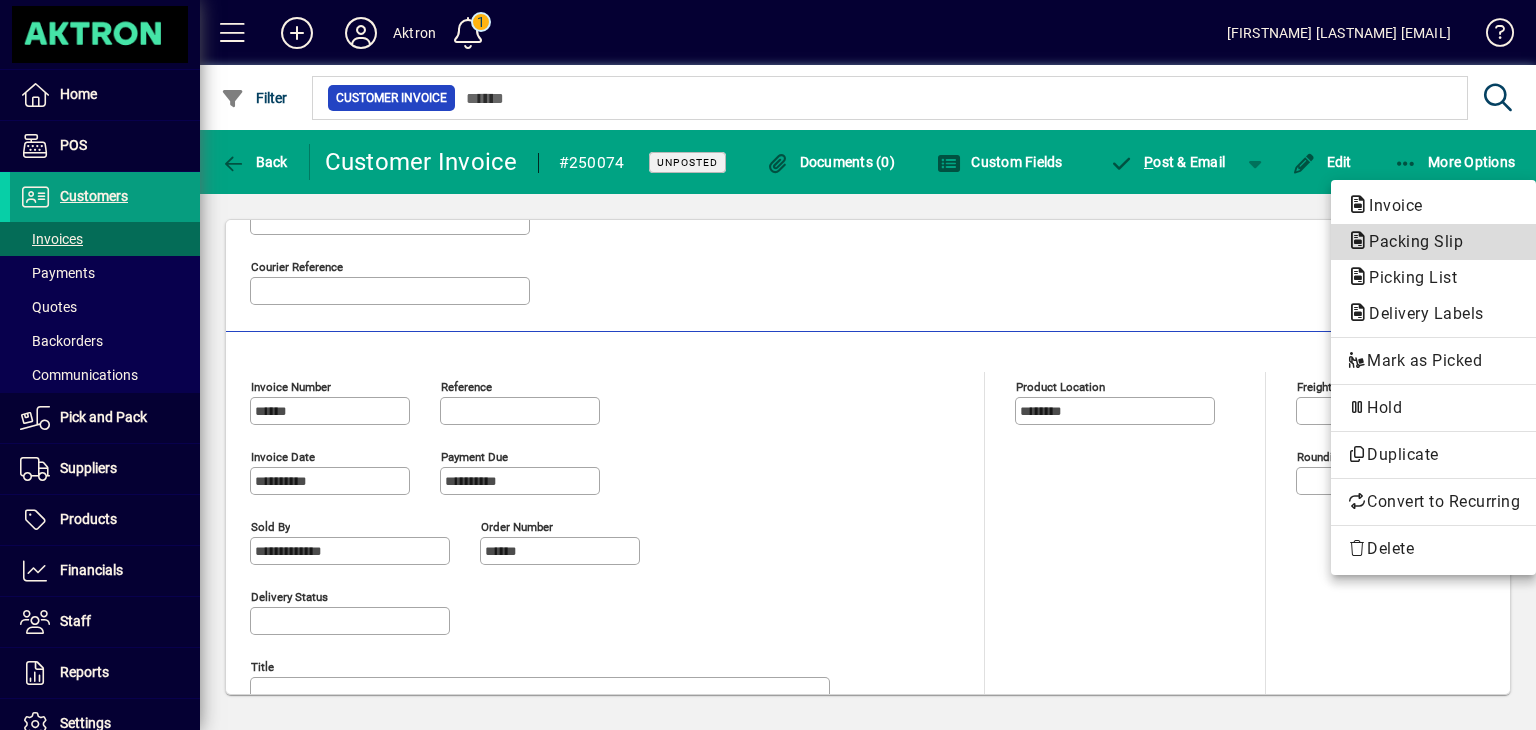 click on "Packing Slip" 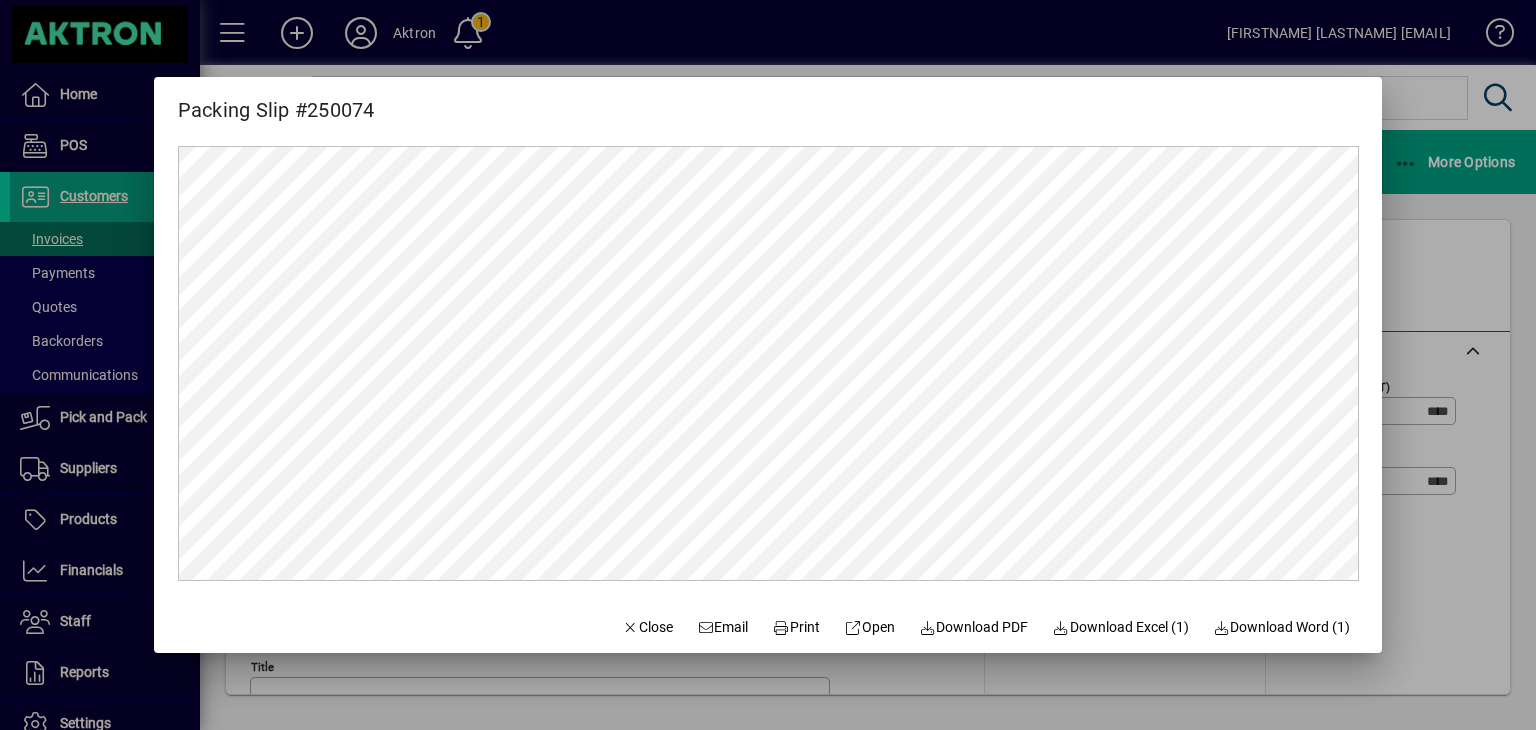 scroll, scrollTop: 0, scrollLeft: 0, axis: both 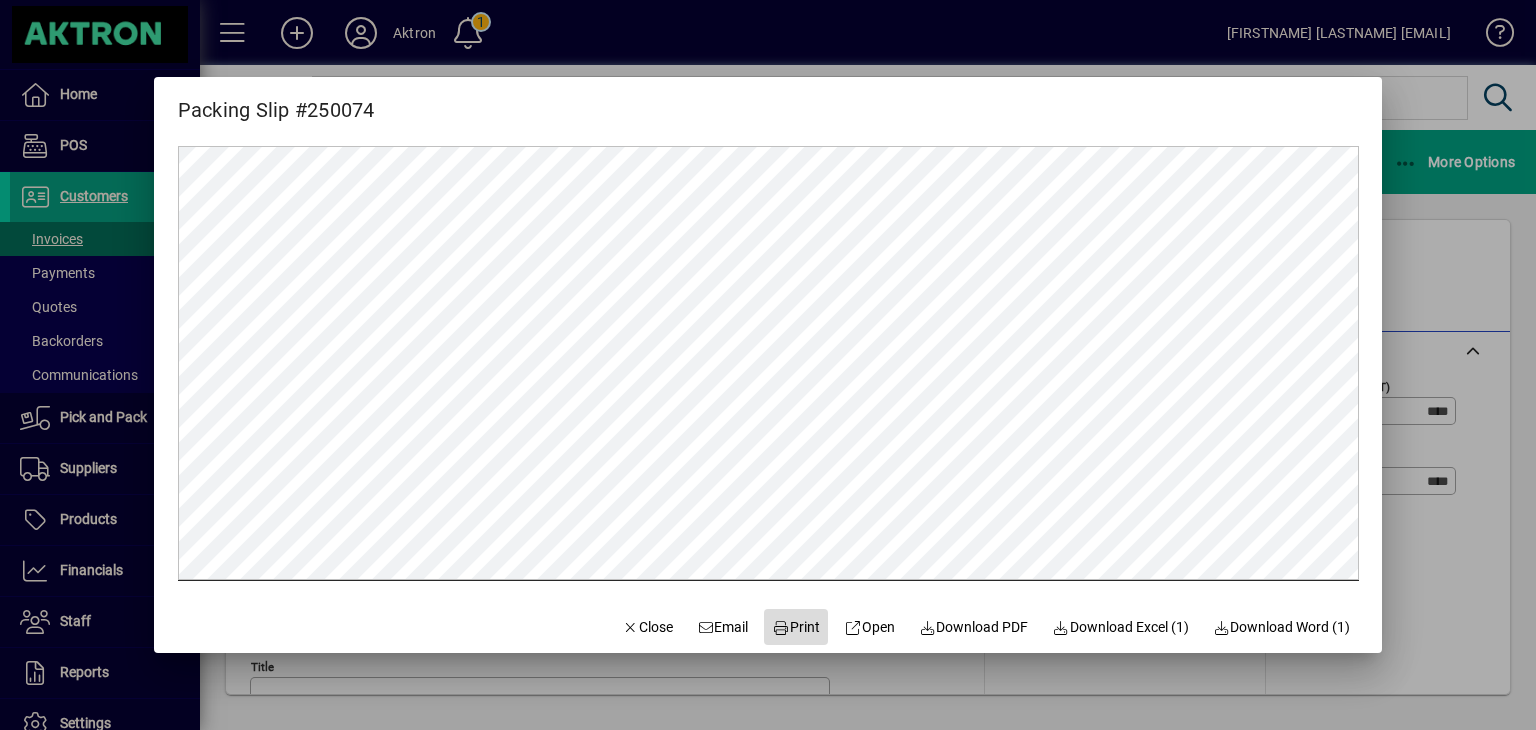 click on "Print" 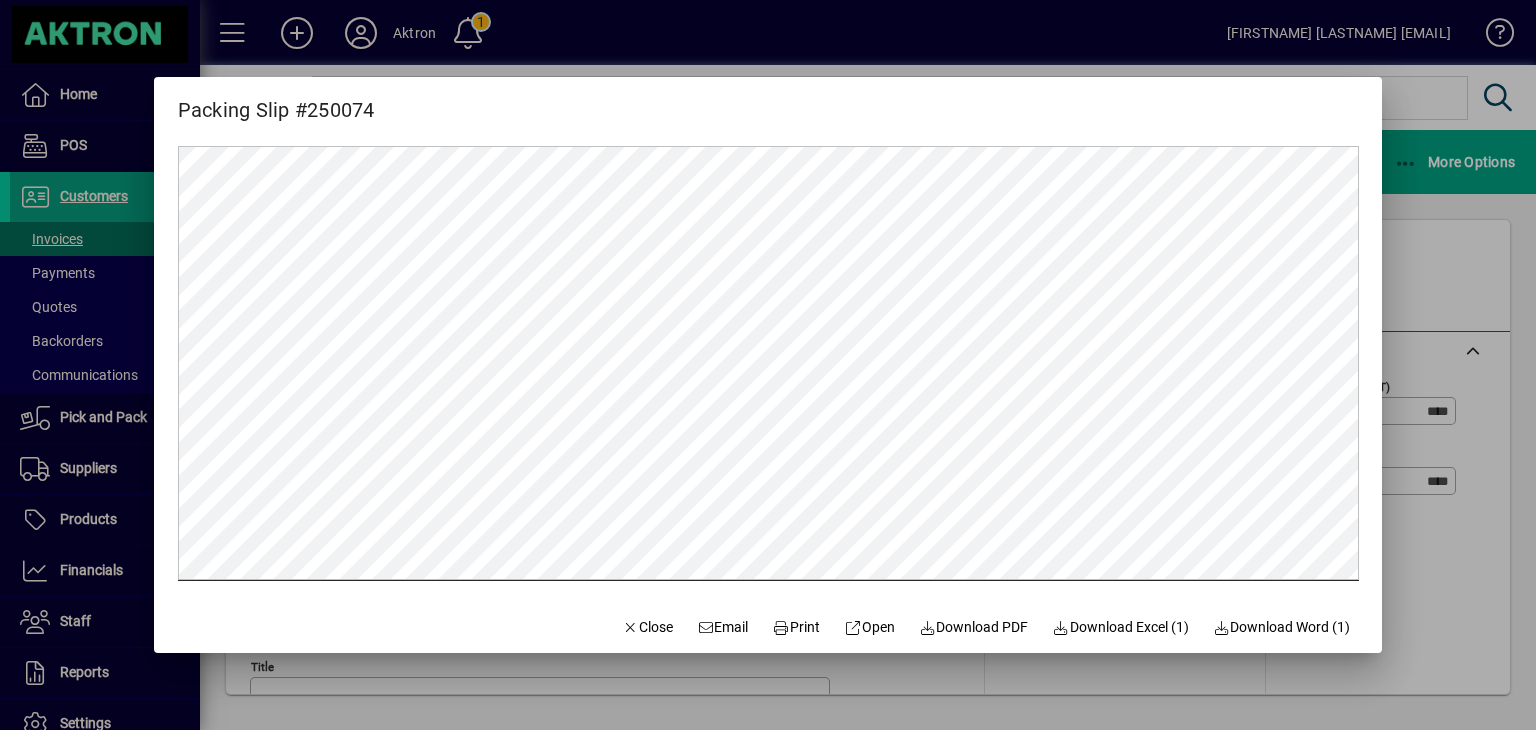 click at bounding box center (768, 365) 